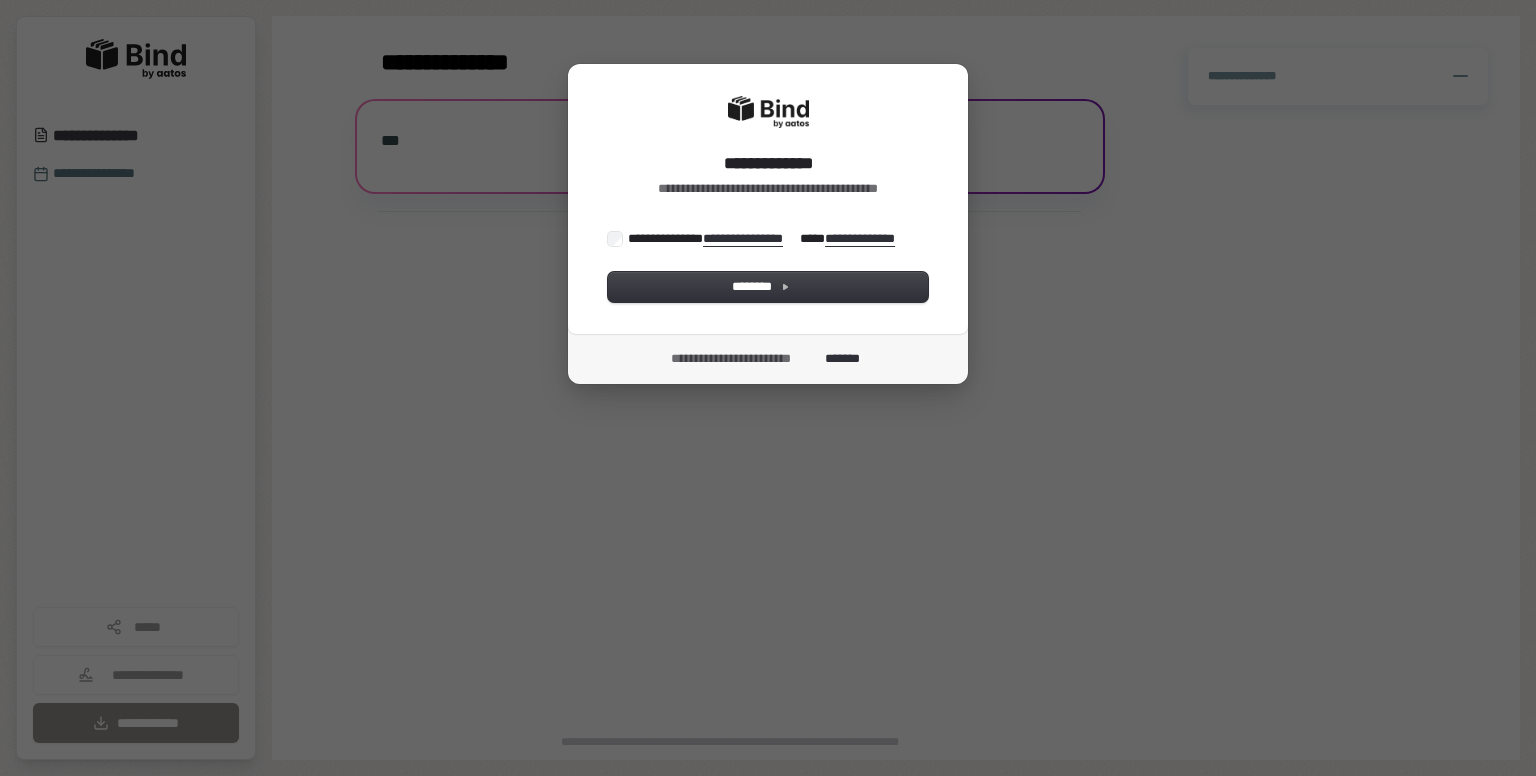 scroll, scrollTop: 0, scrollLeft: 0, axis: both 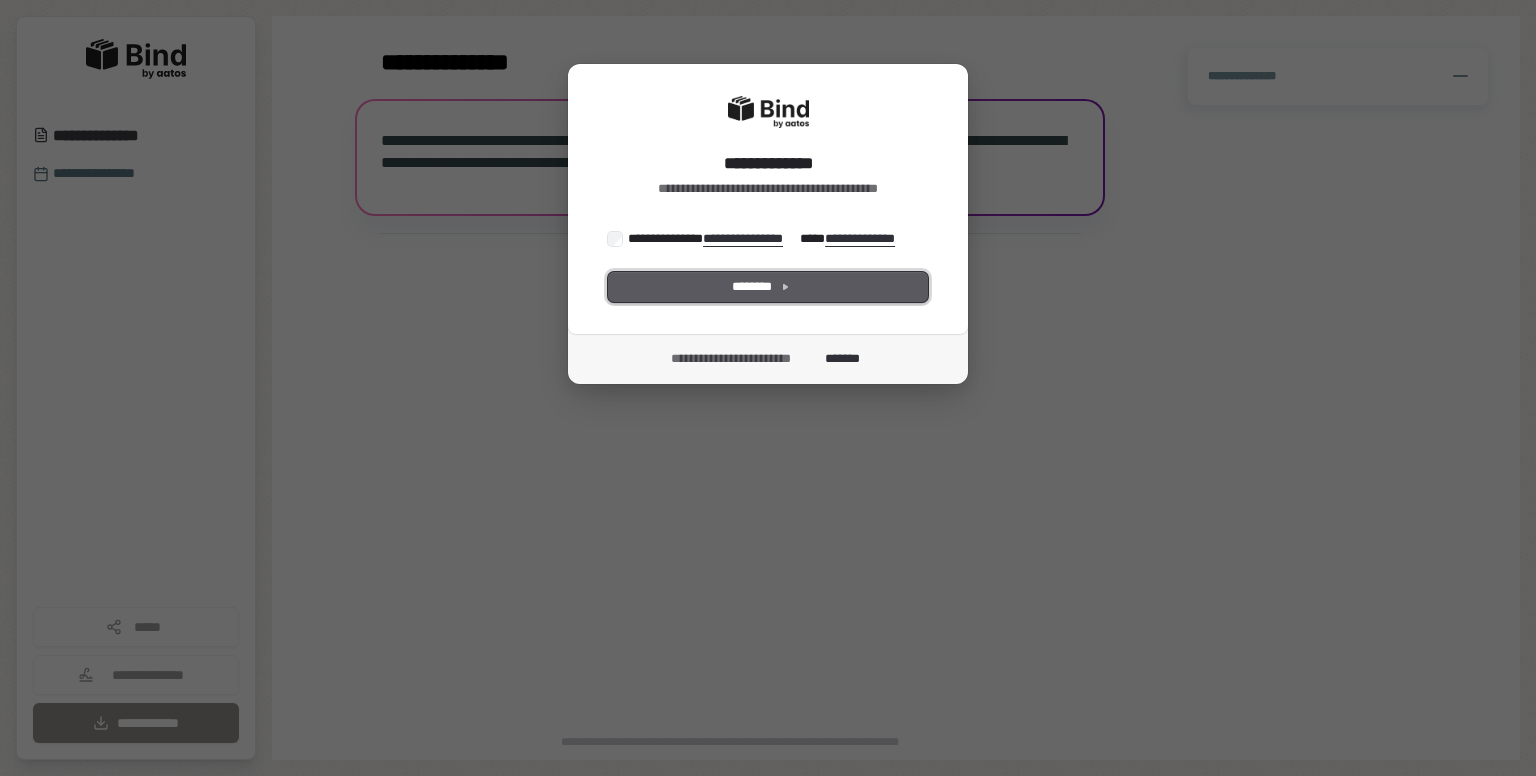 click on "********" at bounding box center (768, 287) 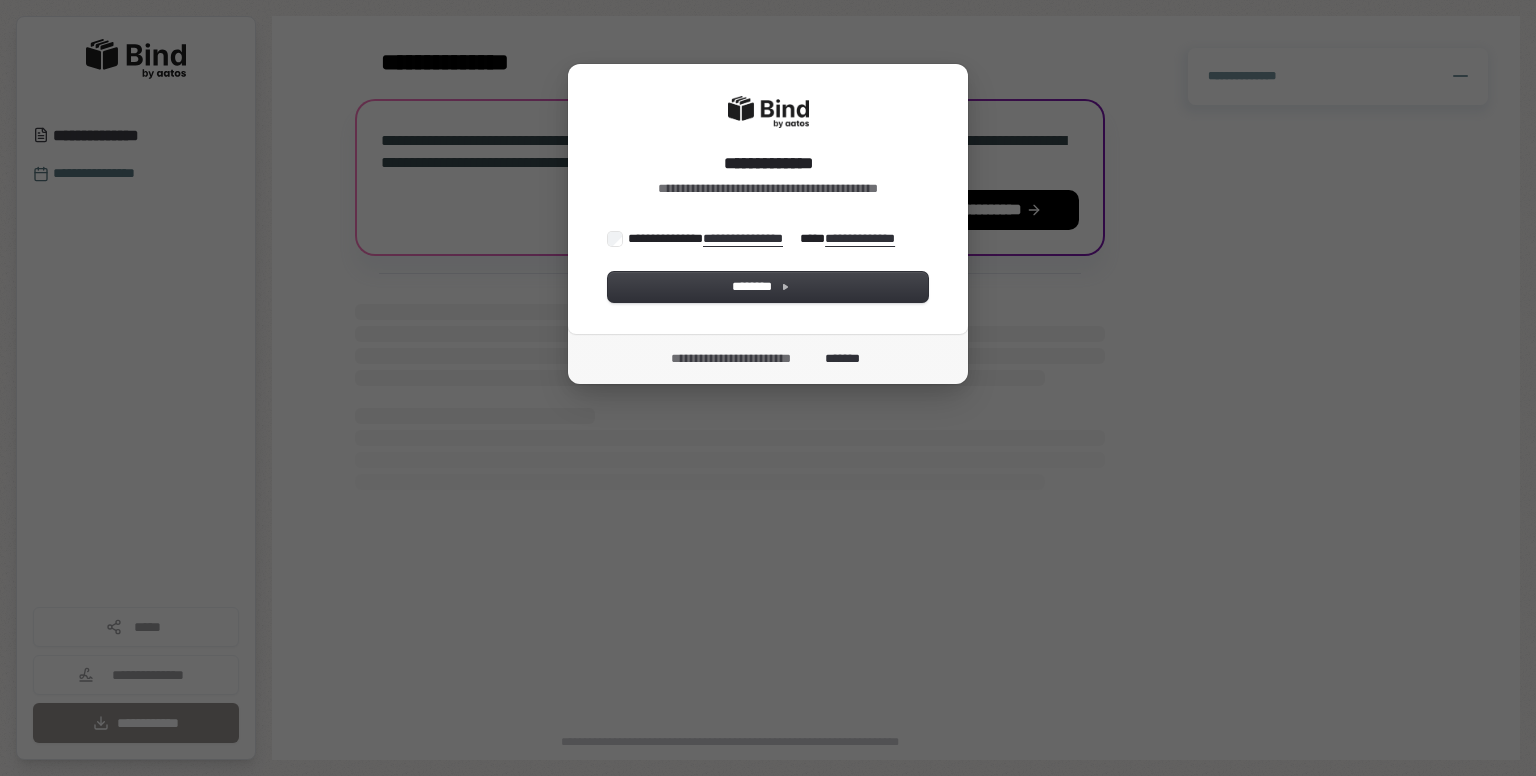 click on "**********" at bounding box center (763, 239) 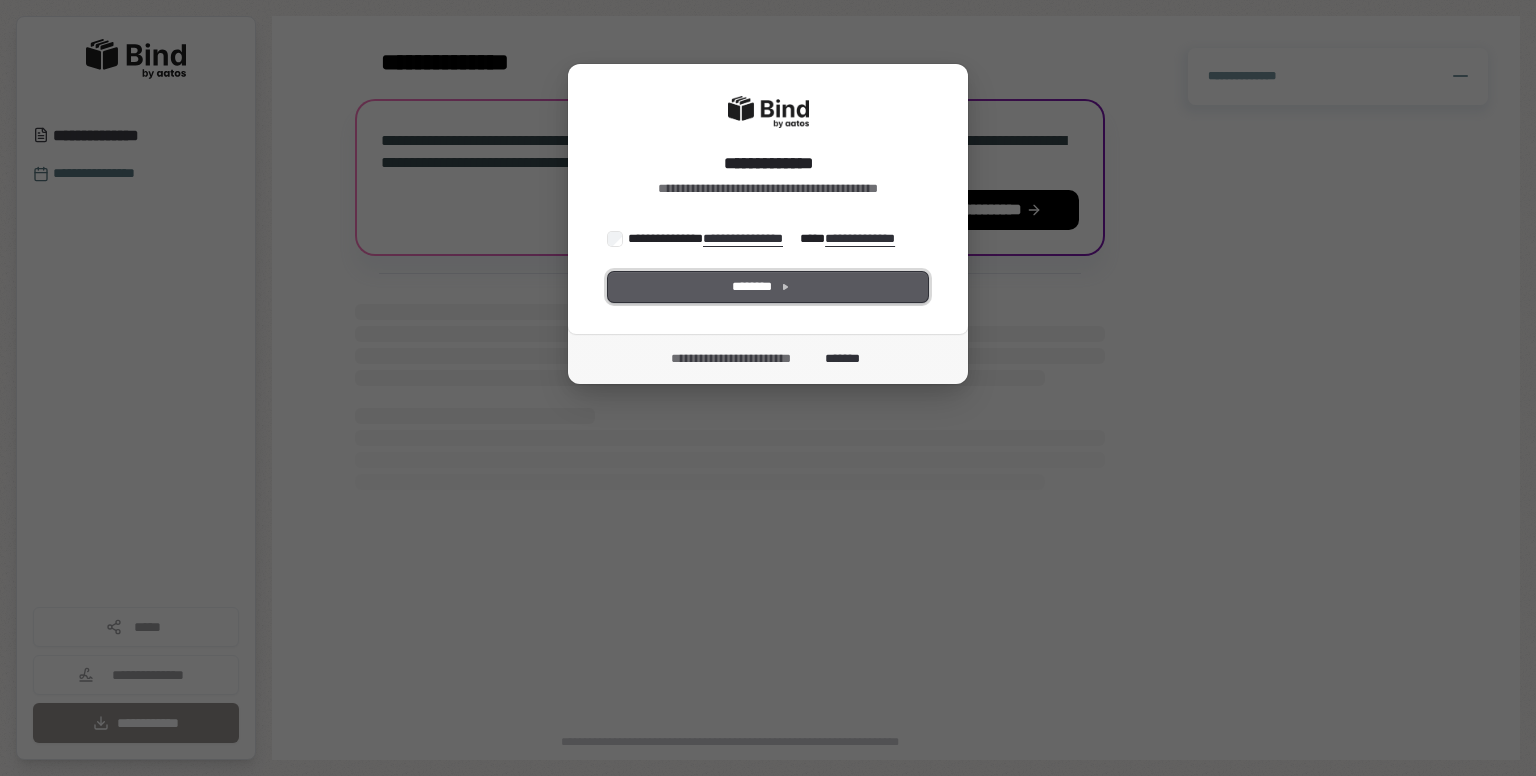 click on "********" at bounding box center [768, 287] 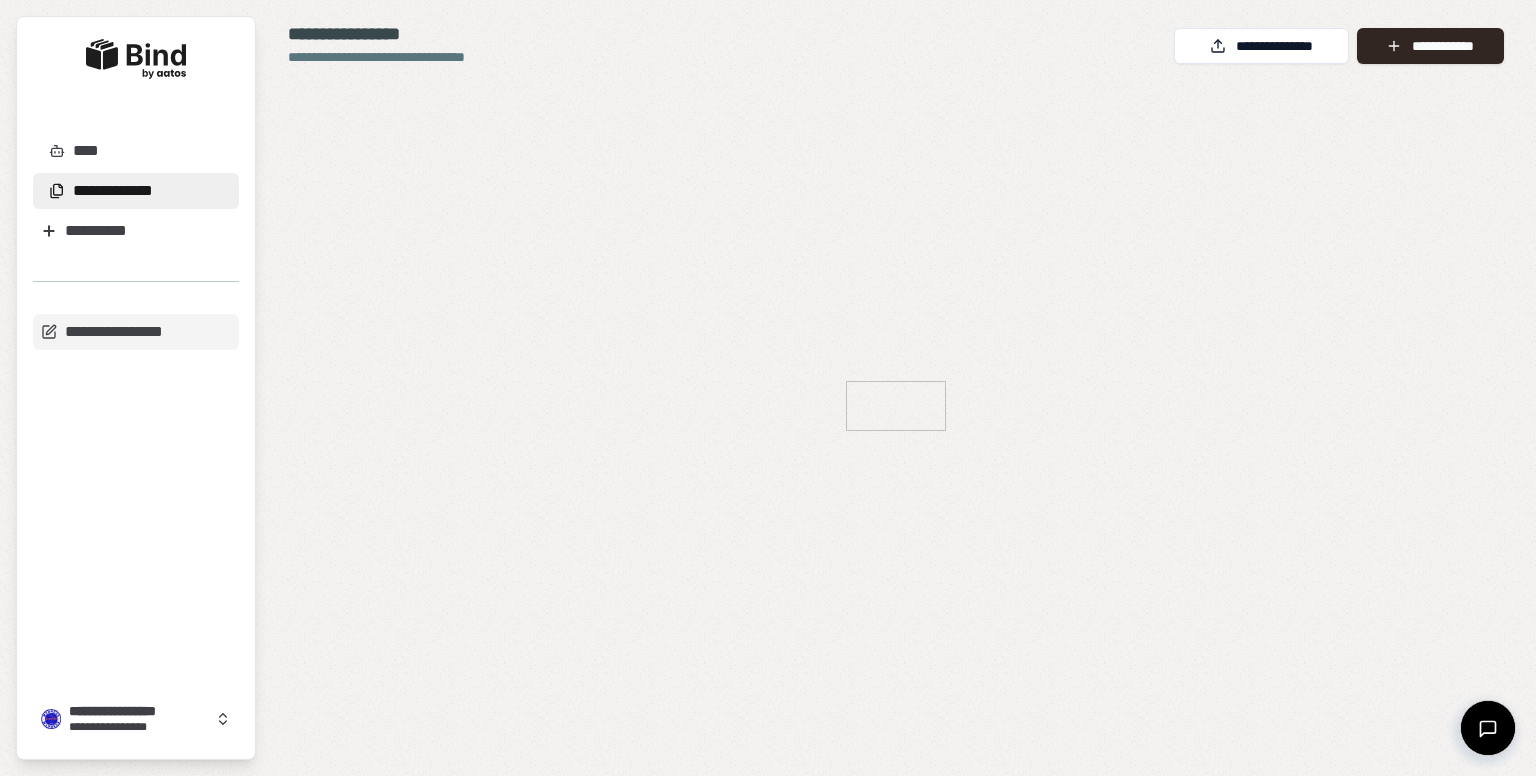 scroll, scrollTop: 0, scrollLeft: 0, axis: both 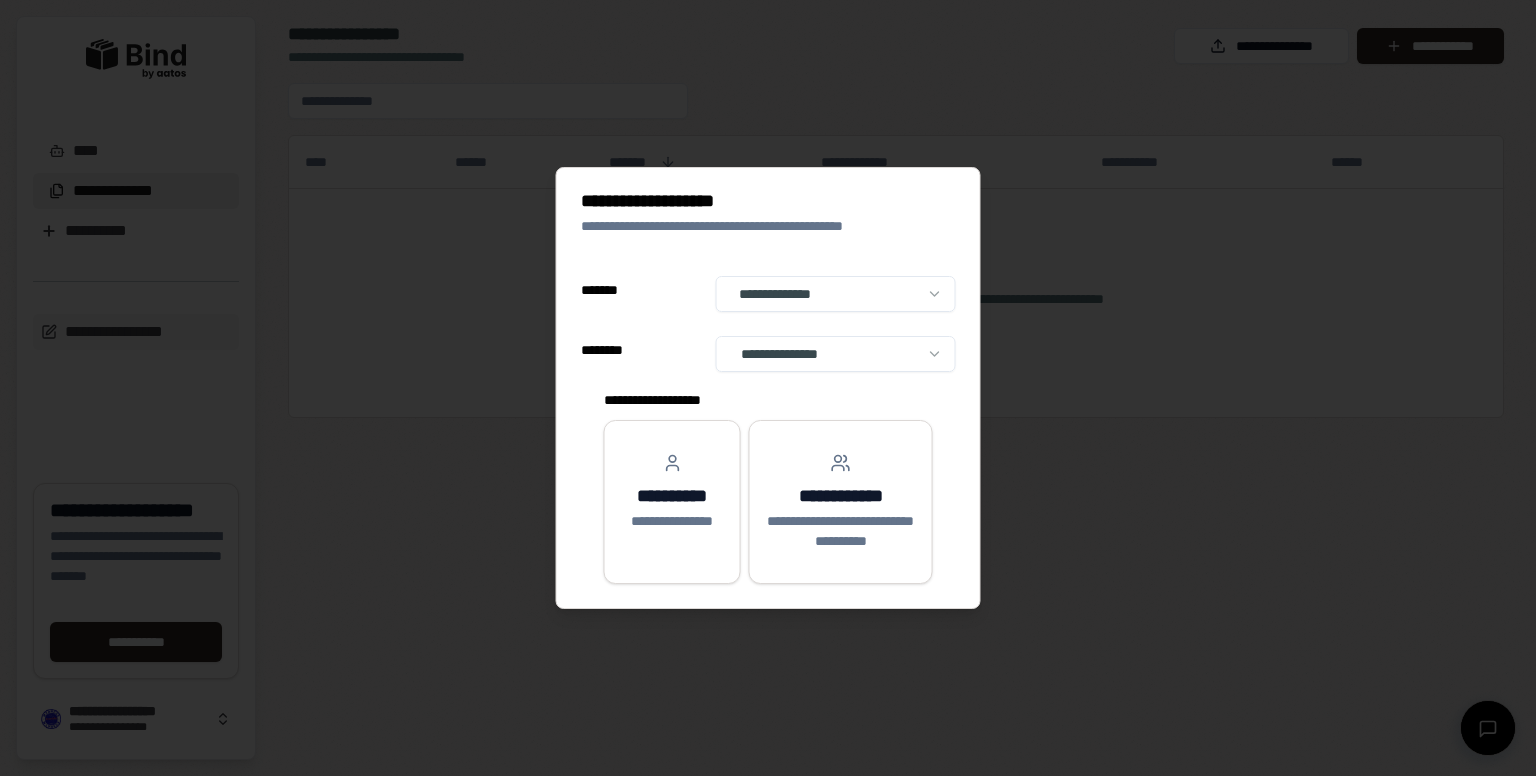 select on "**" 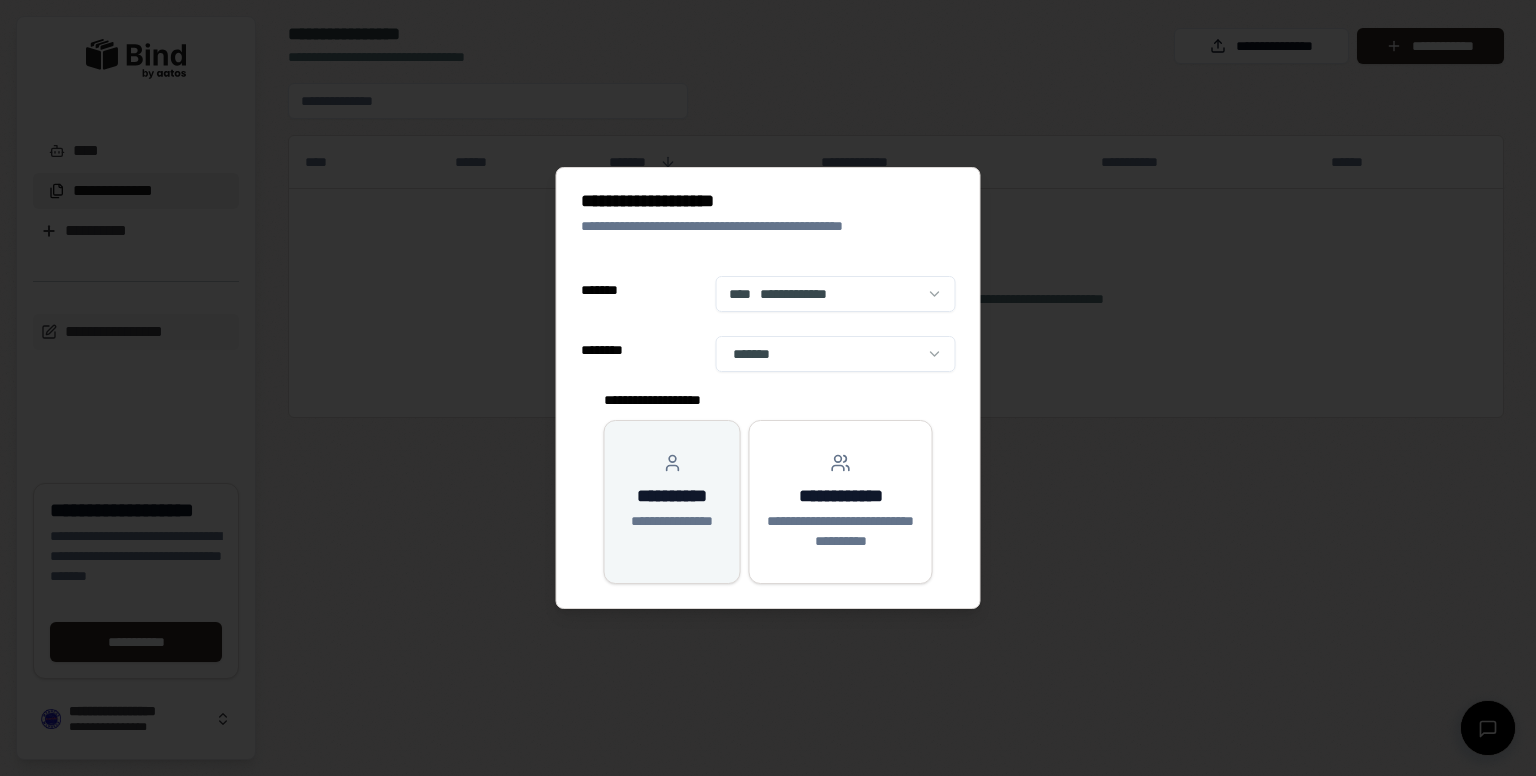 click on "**********" at bounding box center [672, 521] 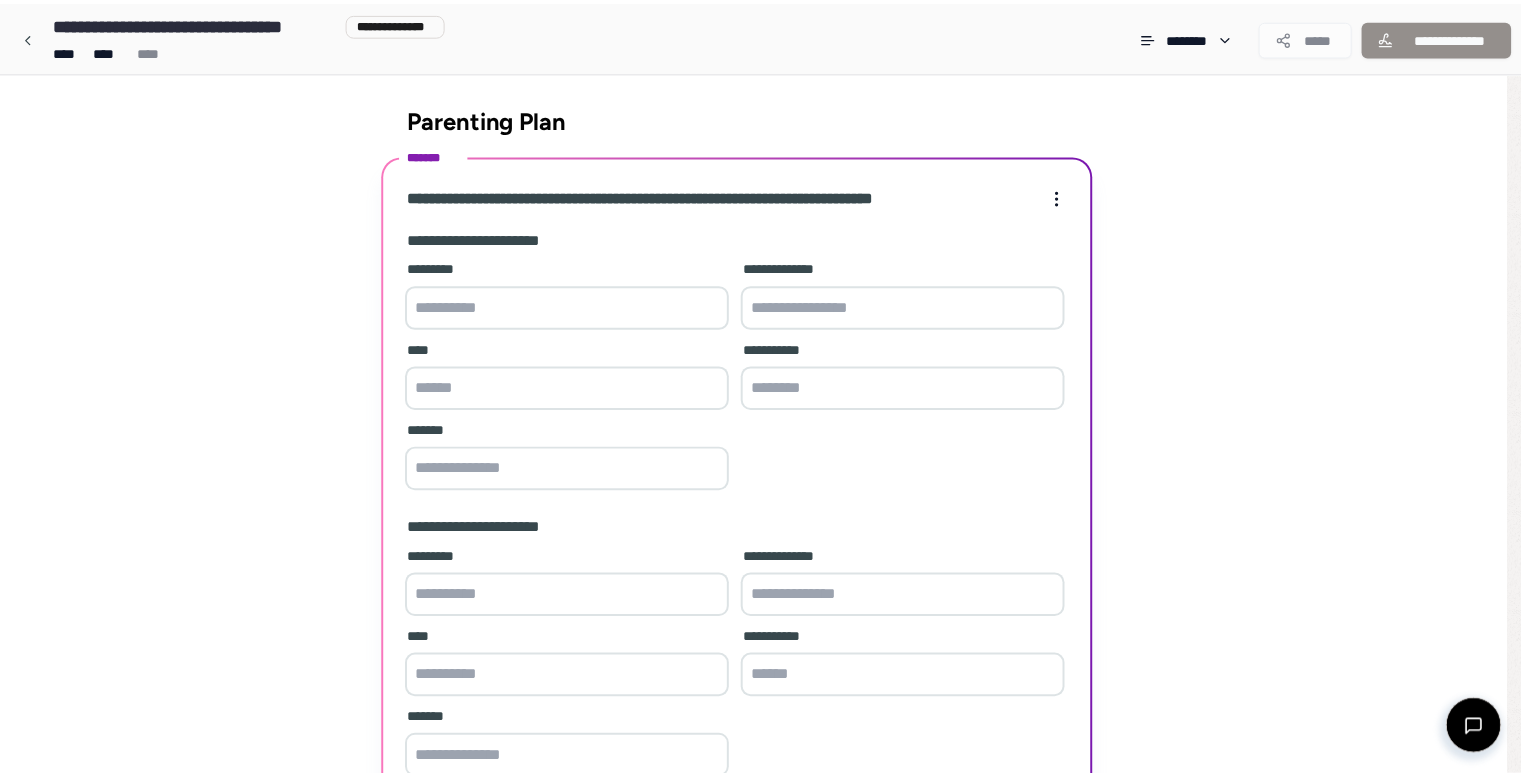scroll, scrollTop: 169, scrollLeft: 0, axis: vertical 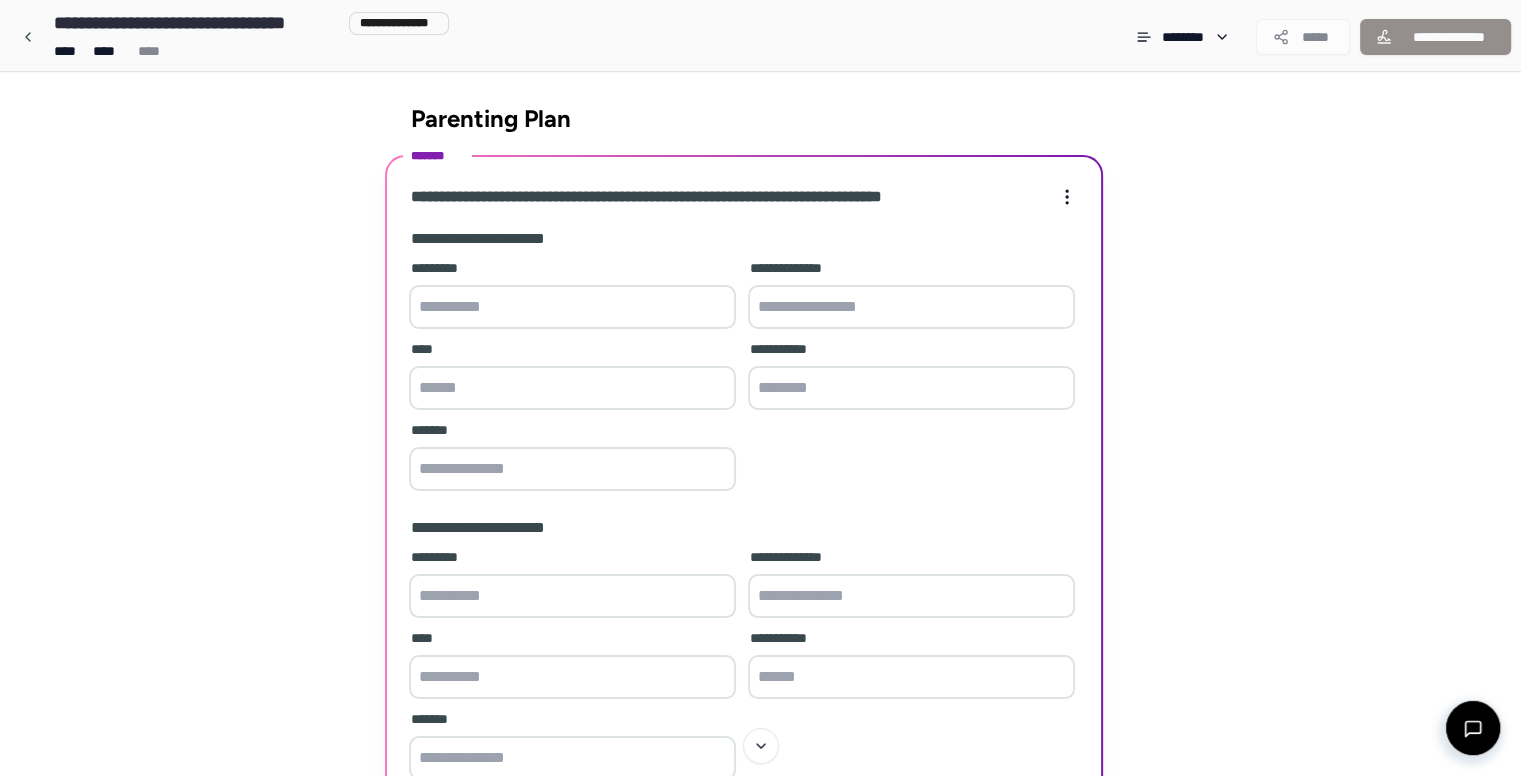click at bounding box center [572, 307] 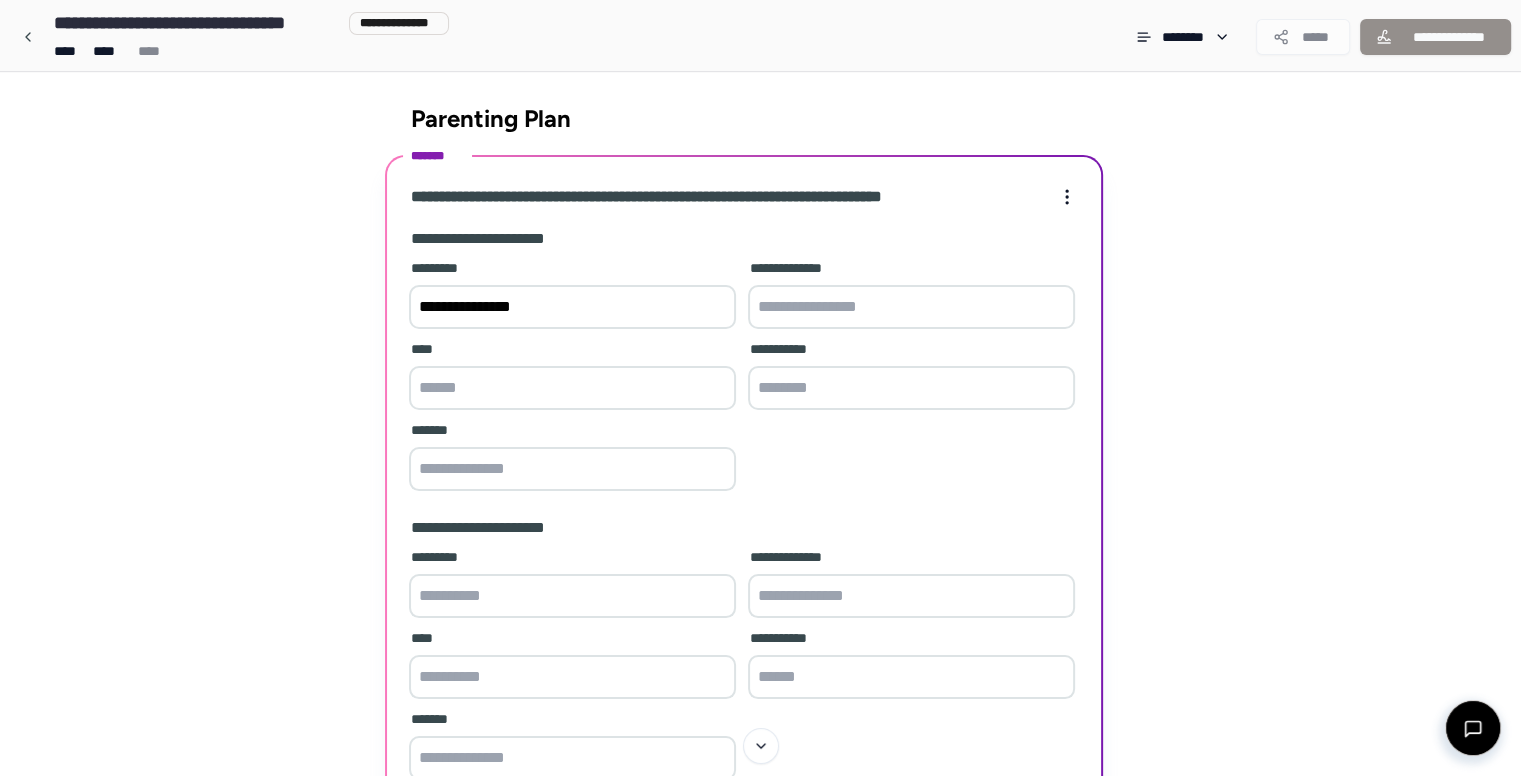 type on "**********" 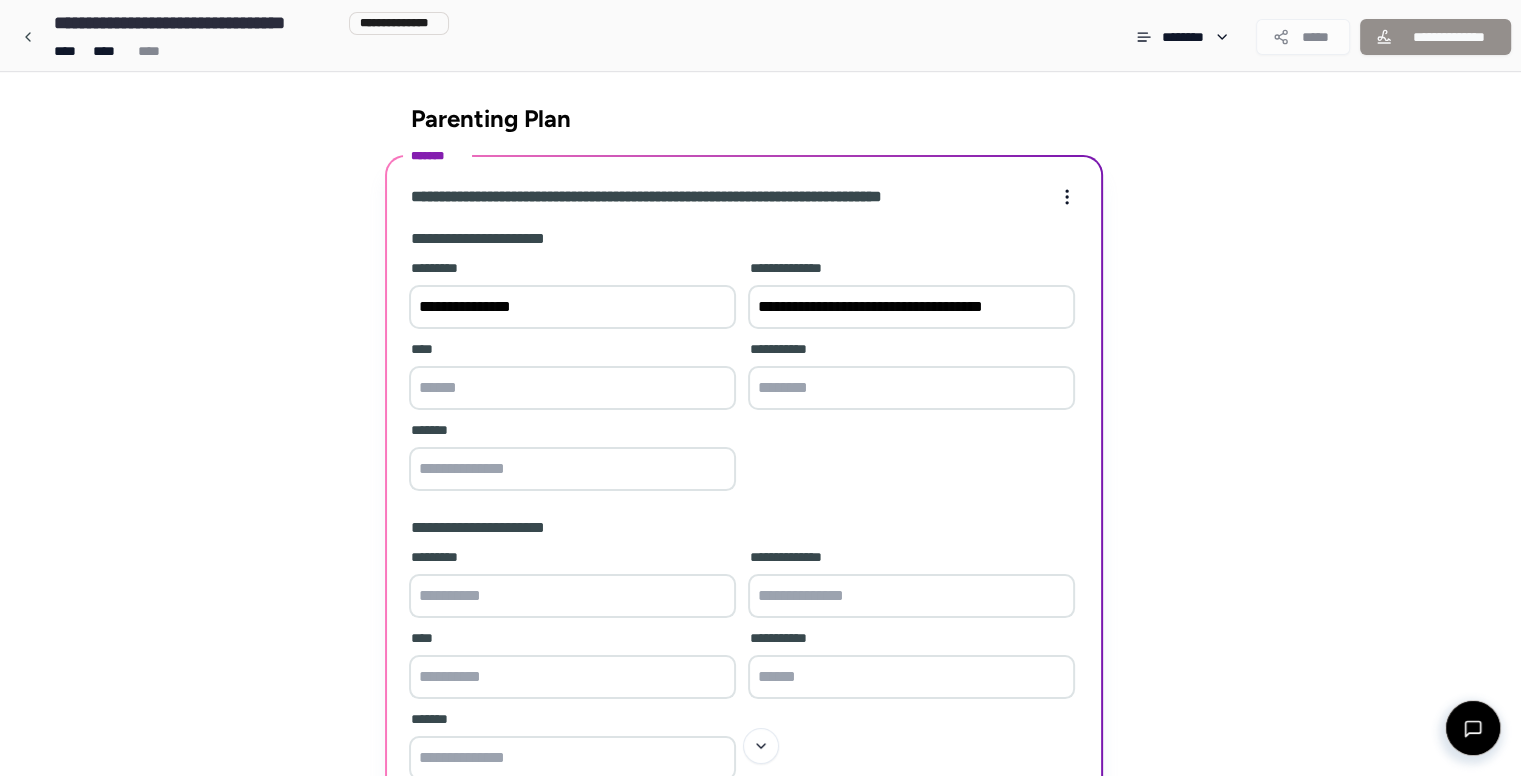 type on "**********" 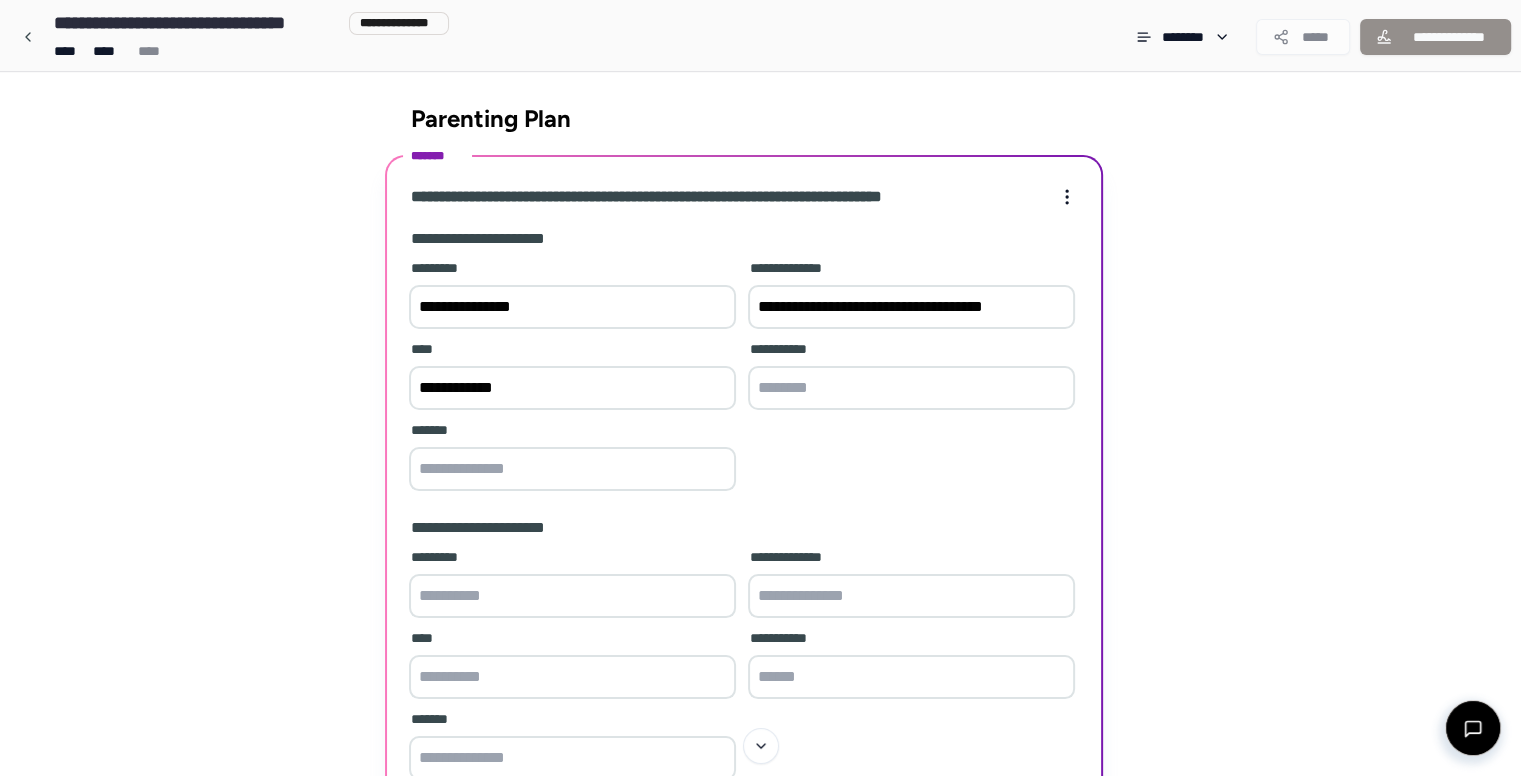 type on "*****" 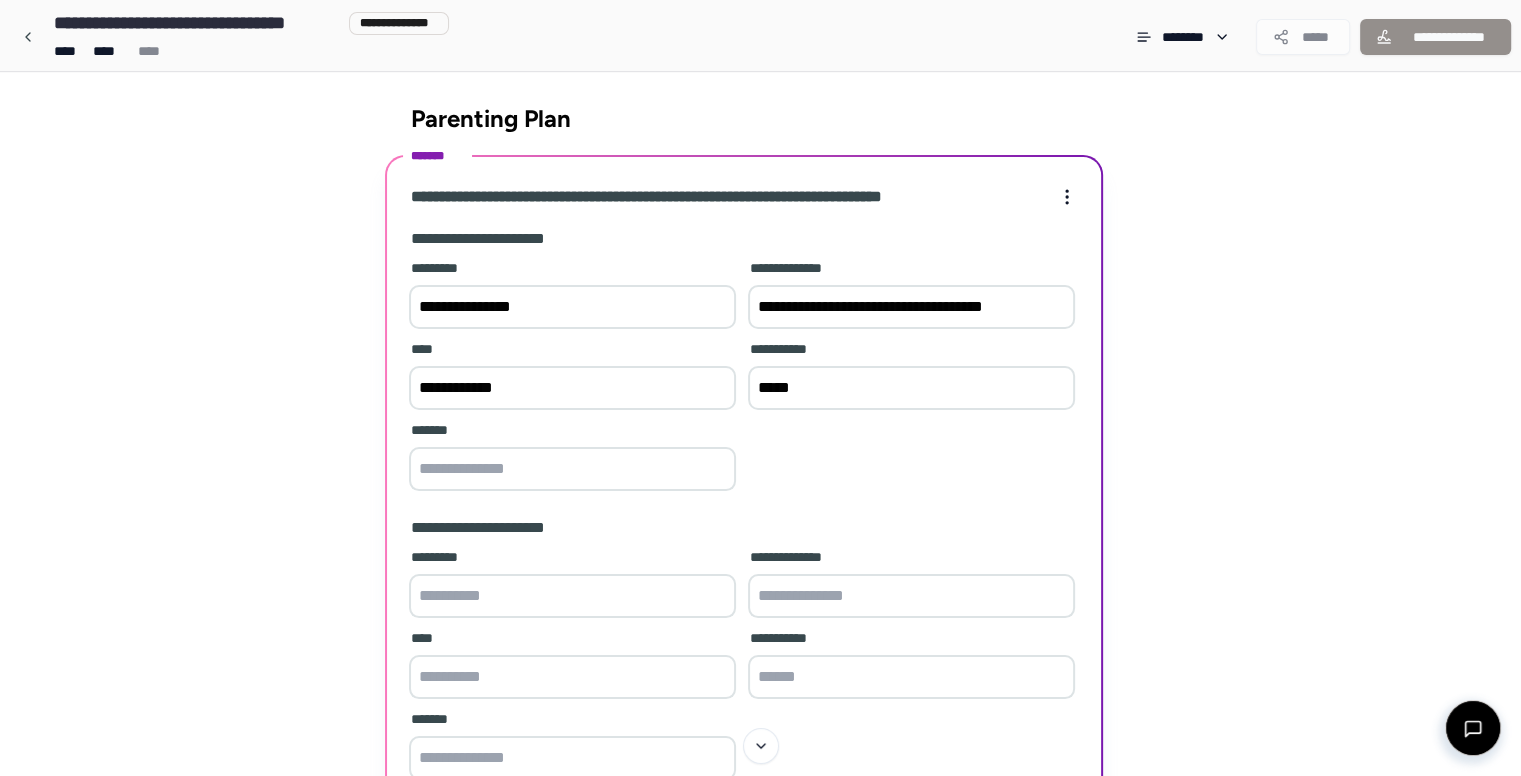 type on "**********" 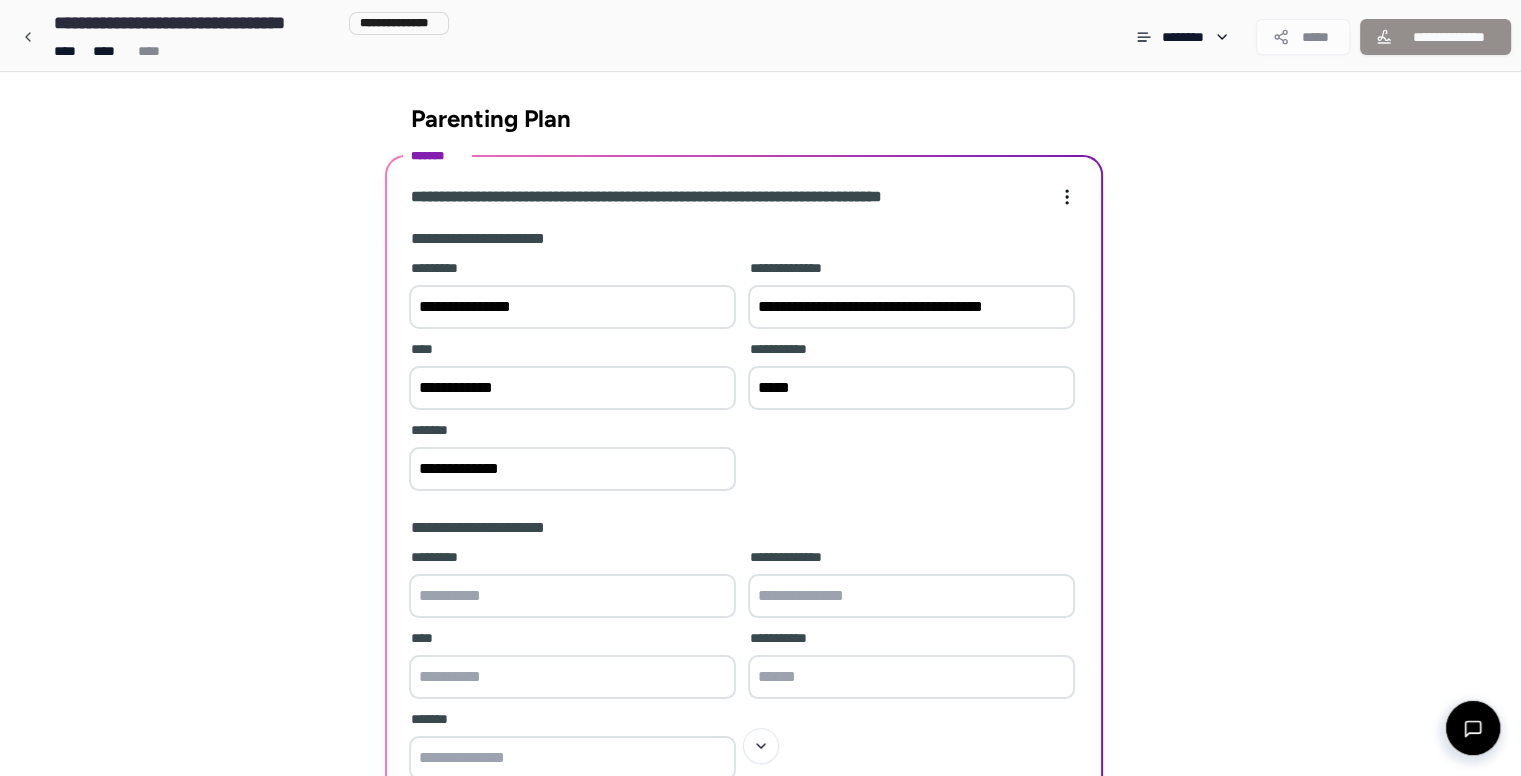 click at bounding box center [572, 596] 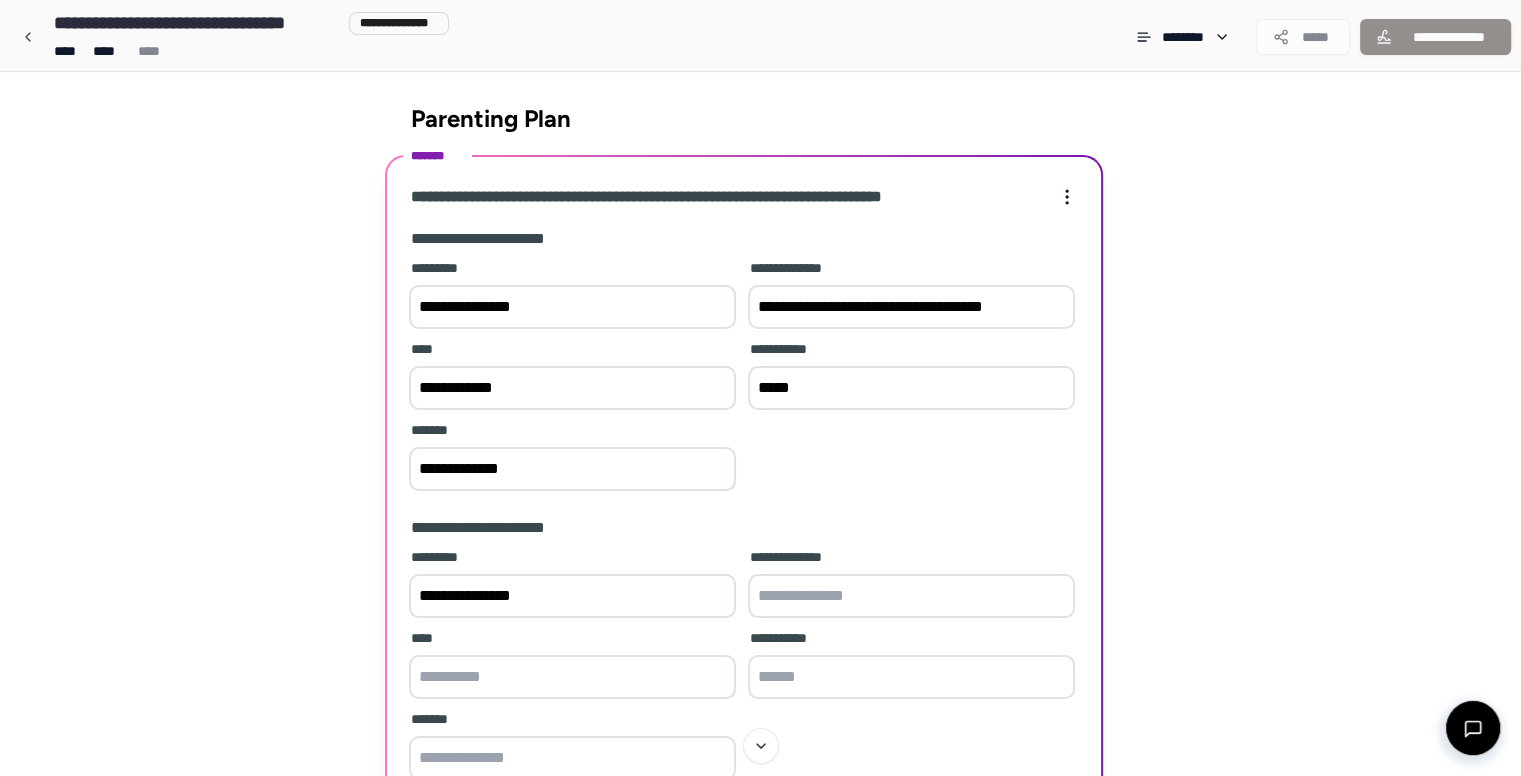 type on "**********" 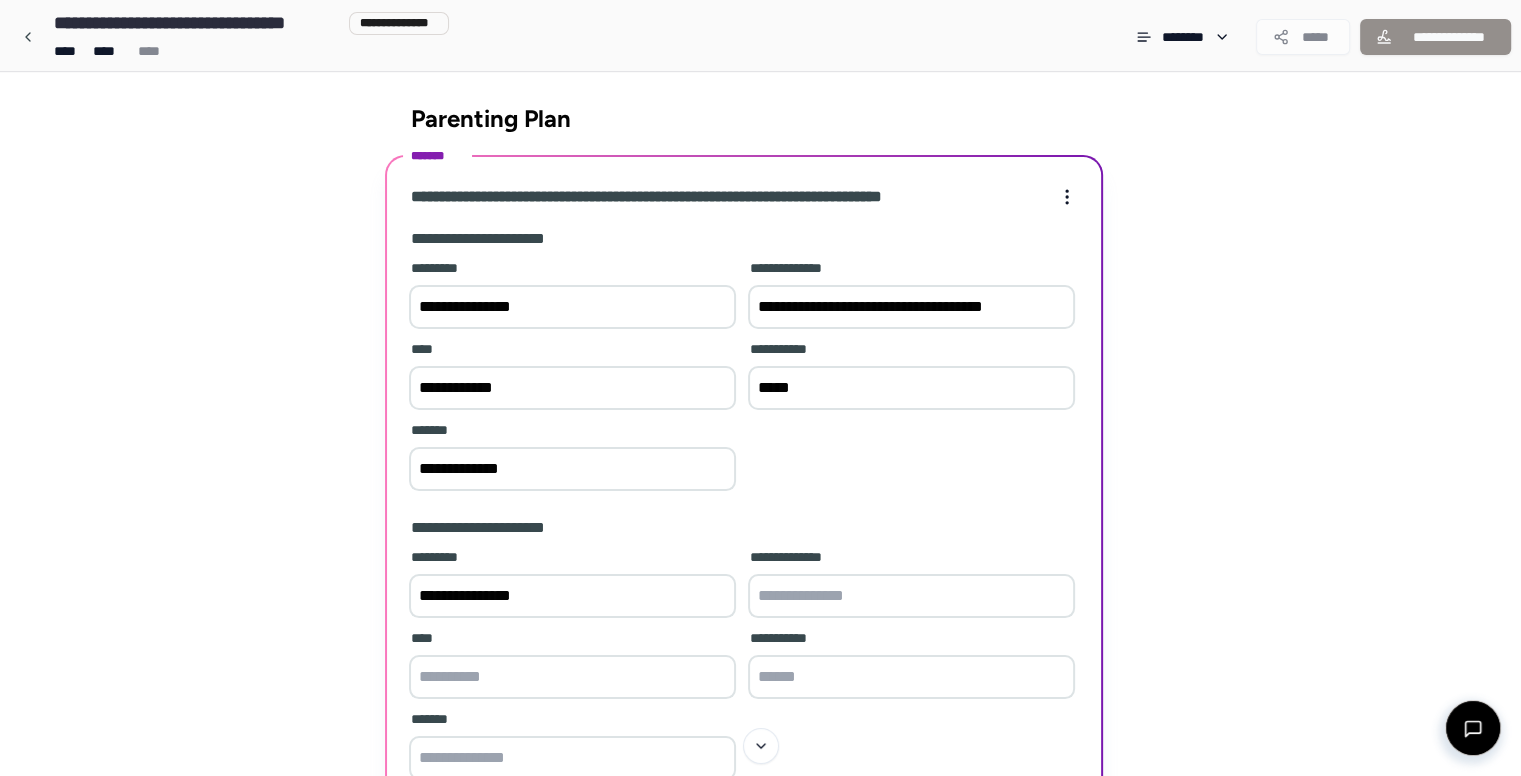 click at bounding box center (911, 596) 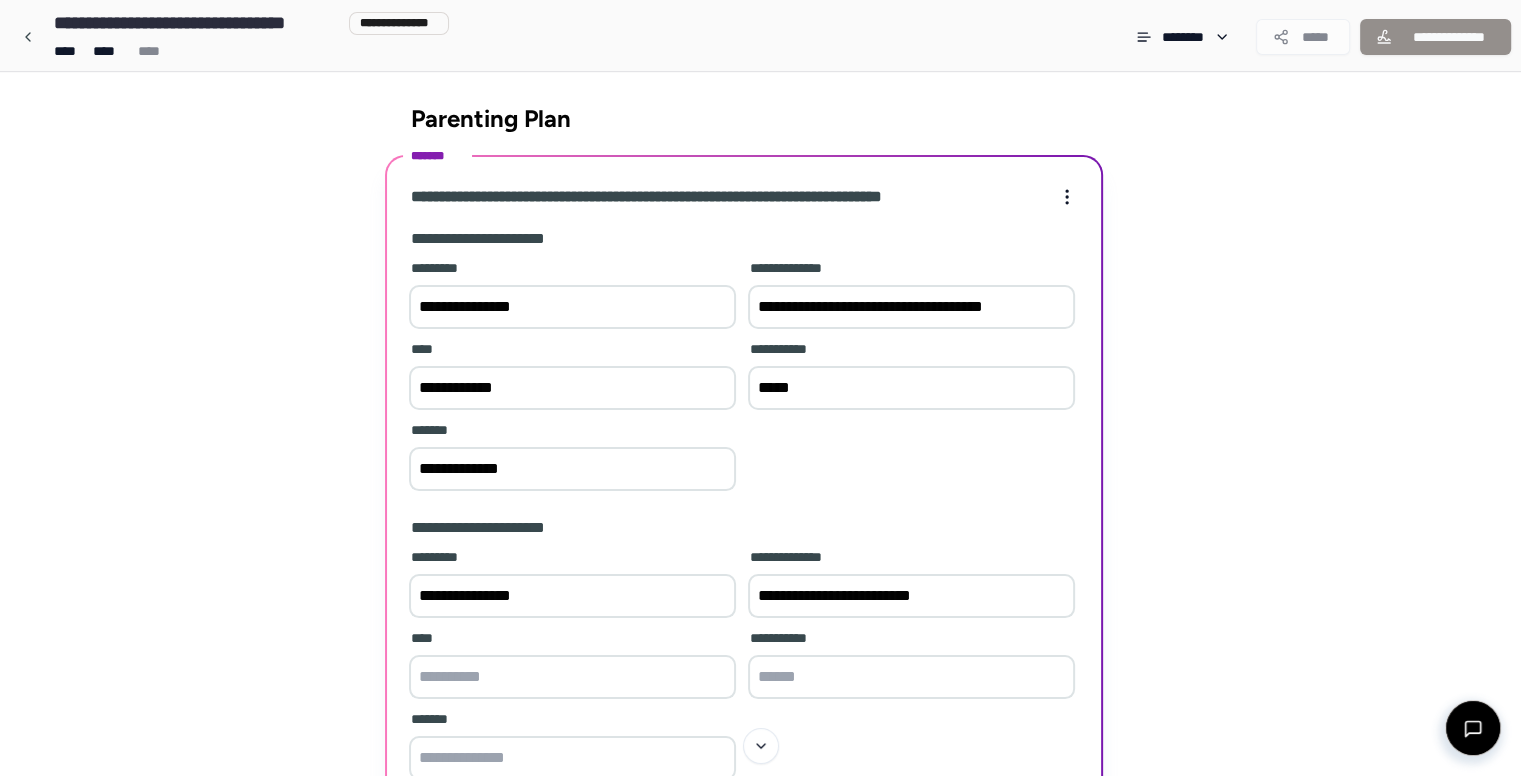 type on "**********" 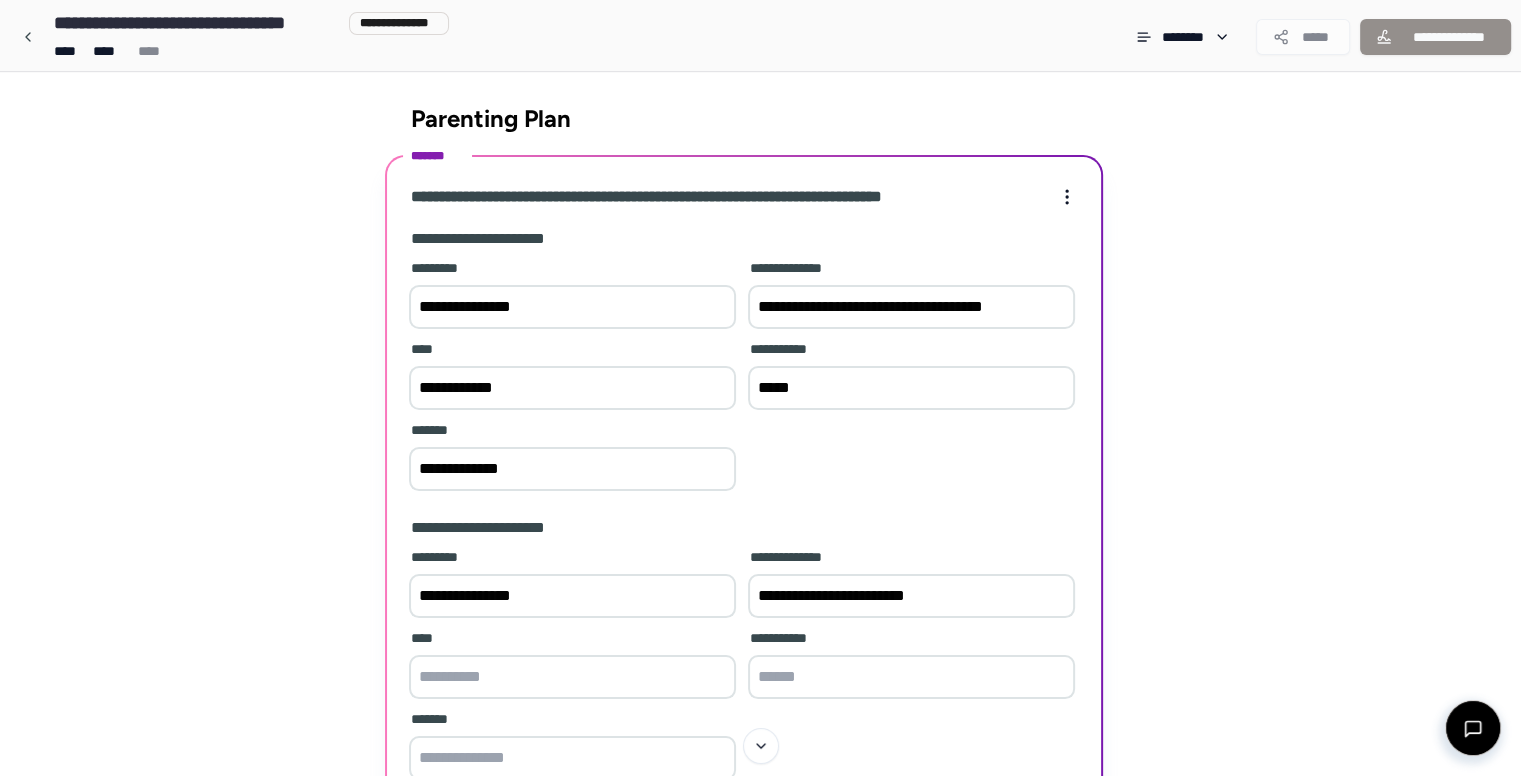 click at bounding box center (572, 677) 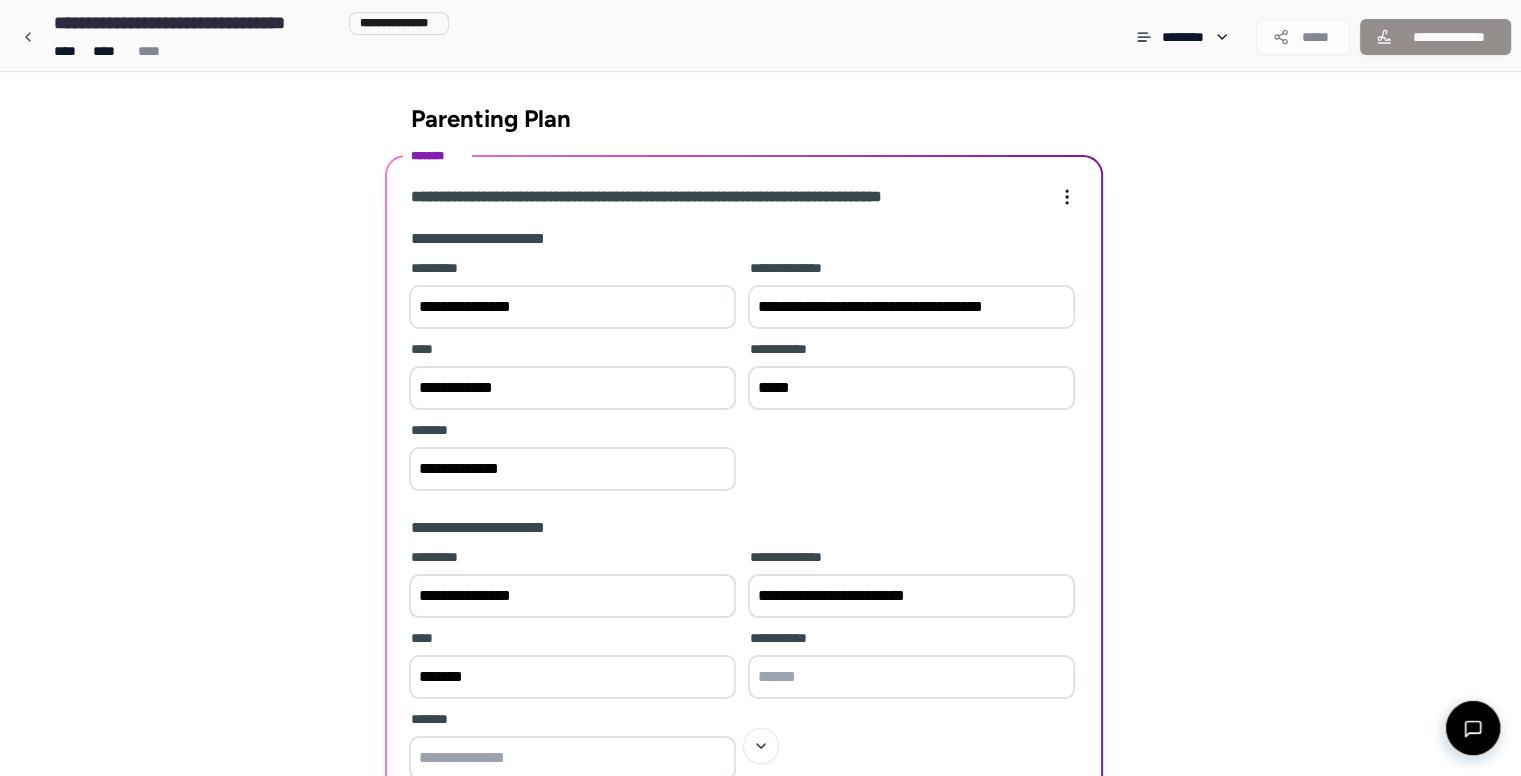 type on "*******" 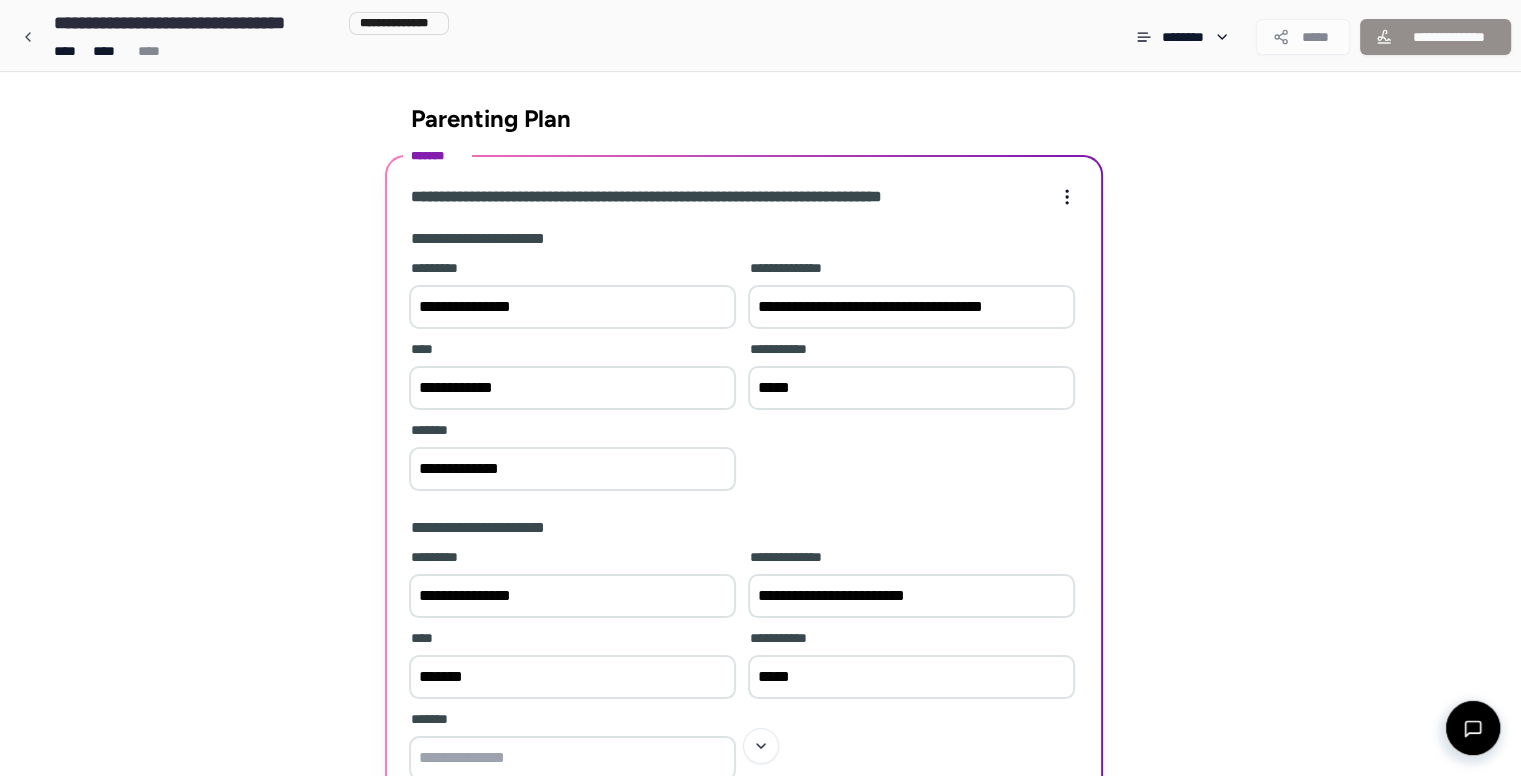 type on "*****" 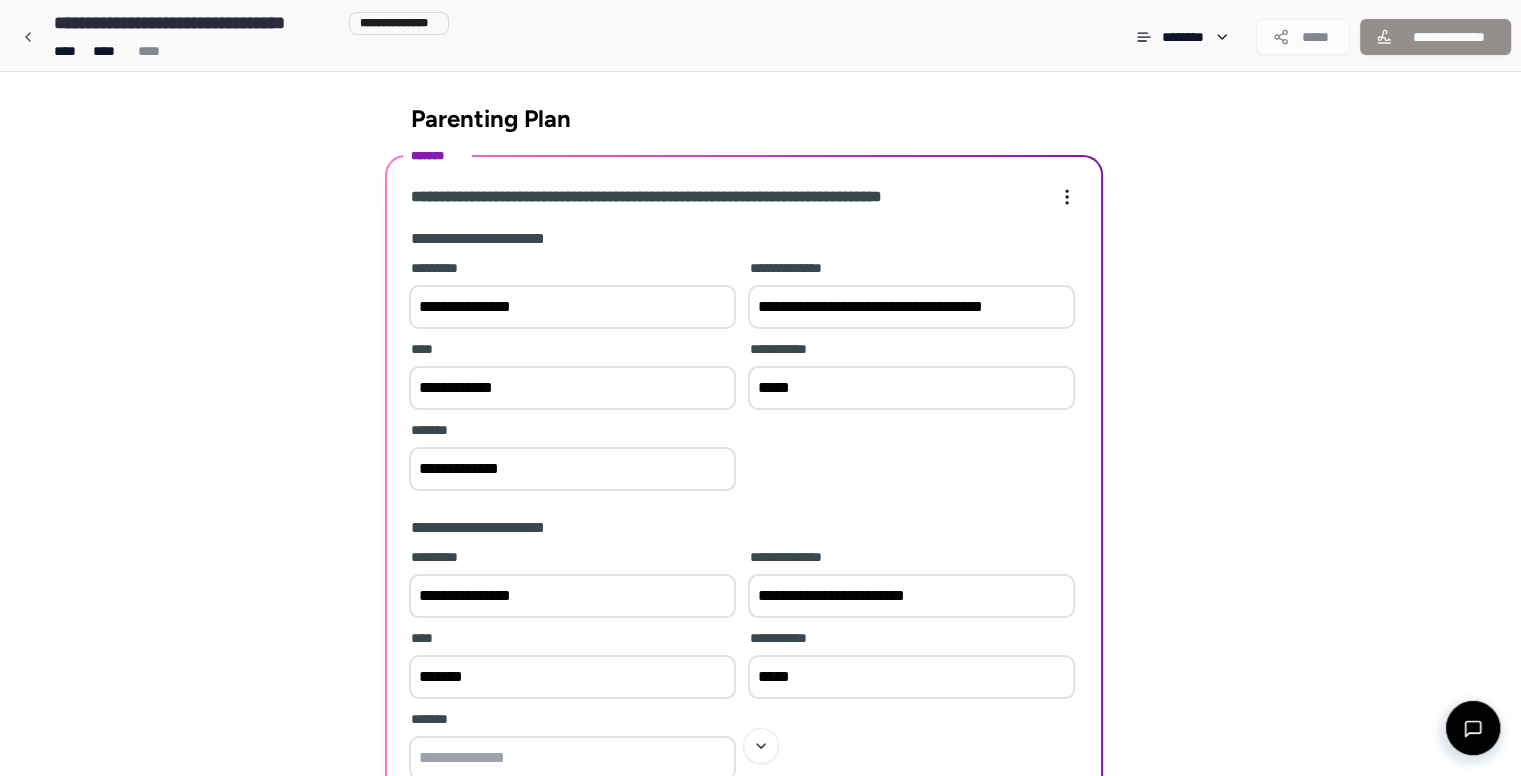 click at bounding box center [572, 758] 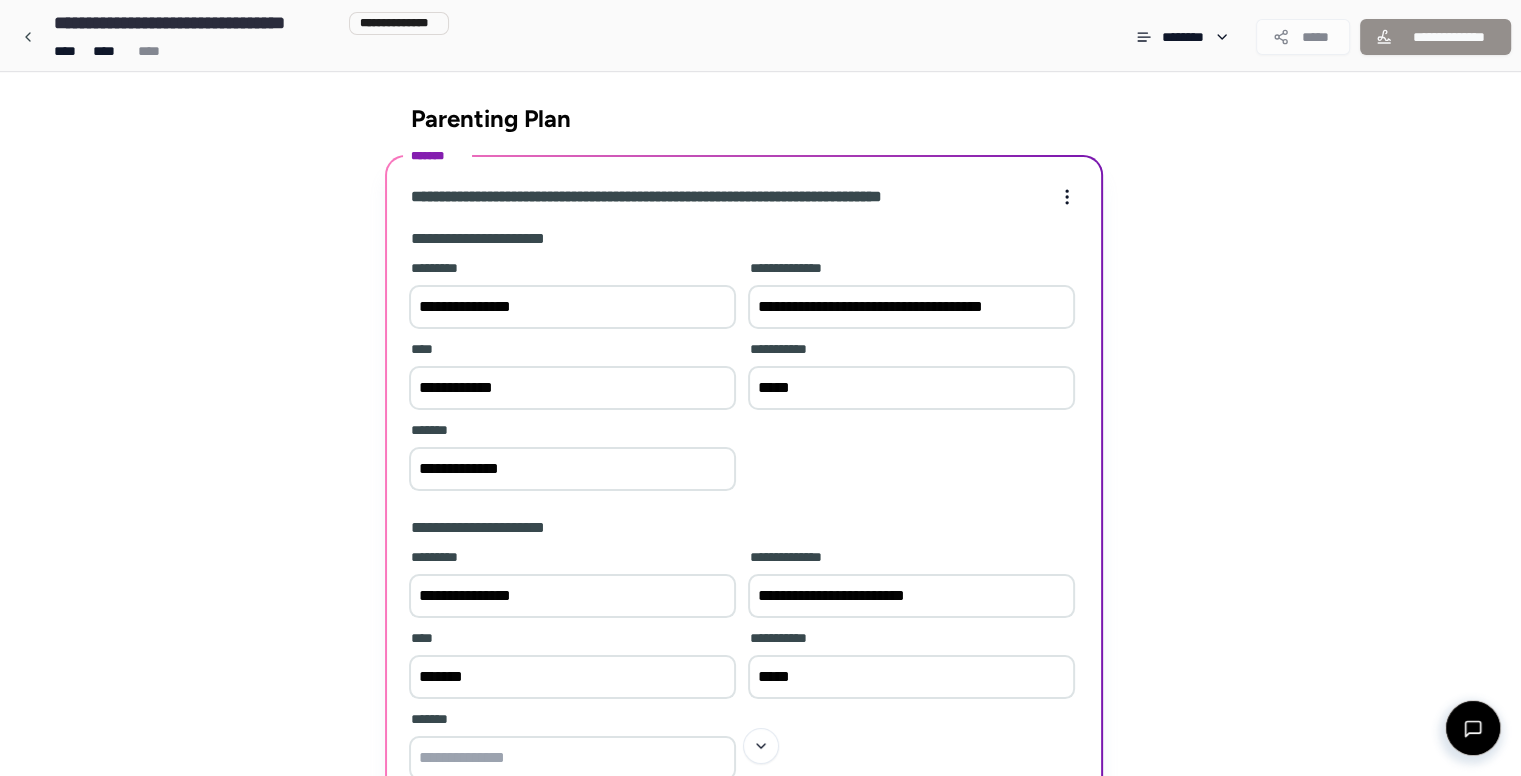 type on "**********" 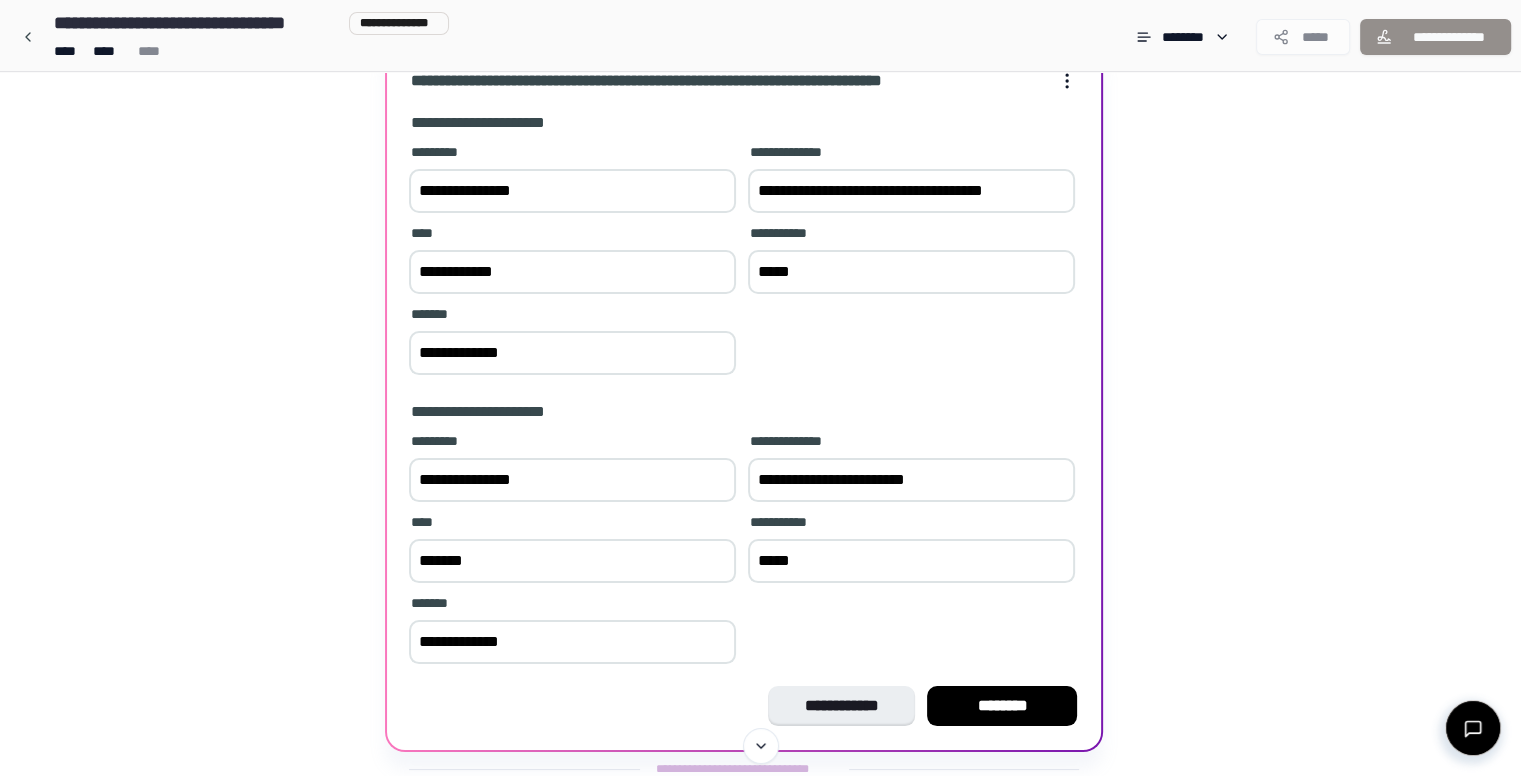 scroll, scrollTop: 169, scrollLeft: 0, axis: vertical 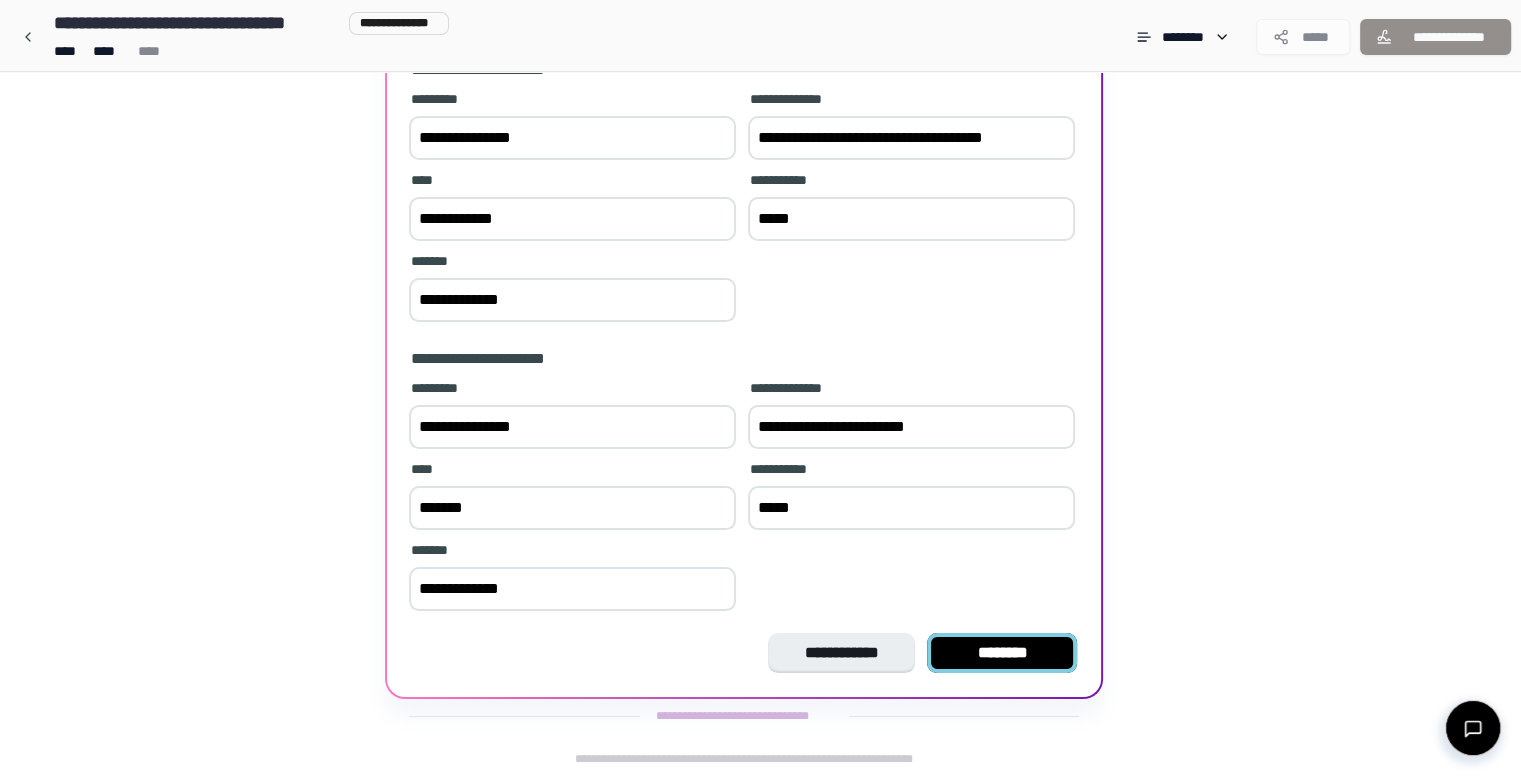 click on "********" at bounding box center [1002, 653] 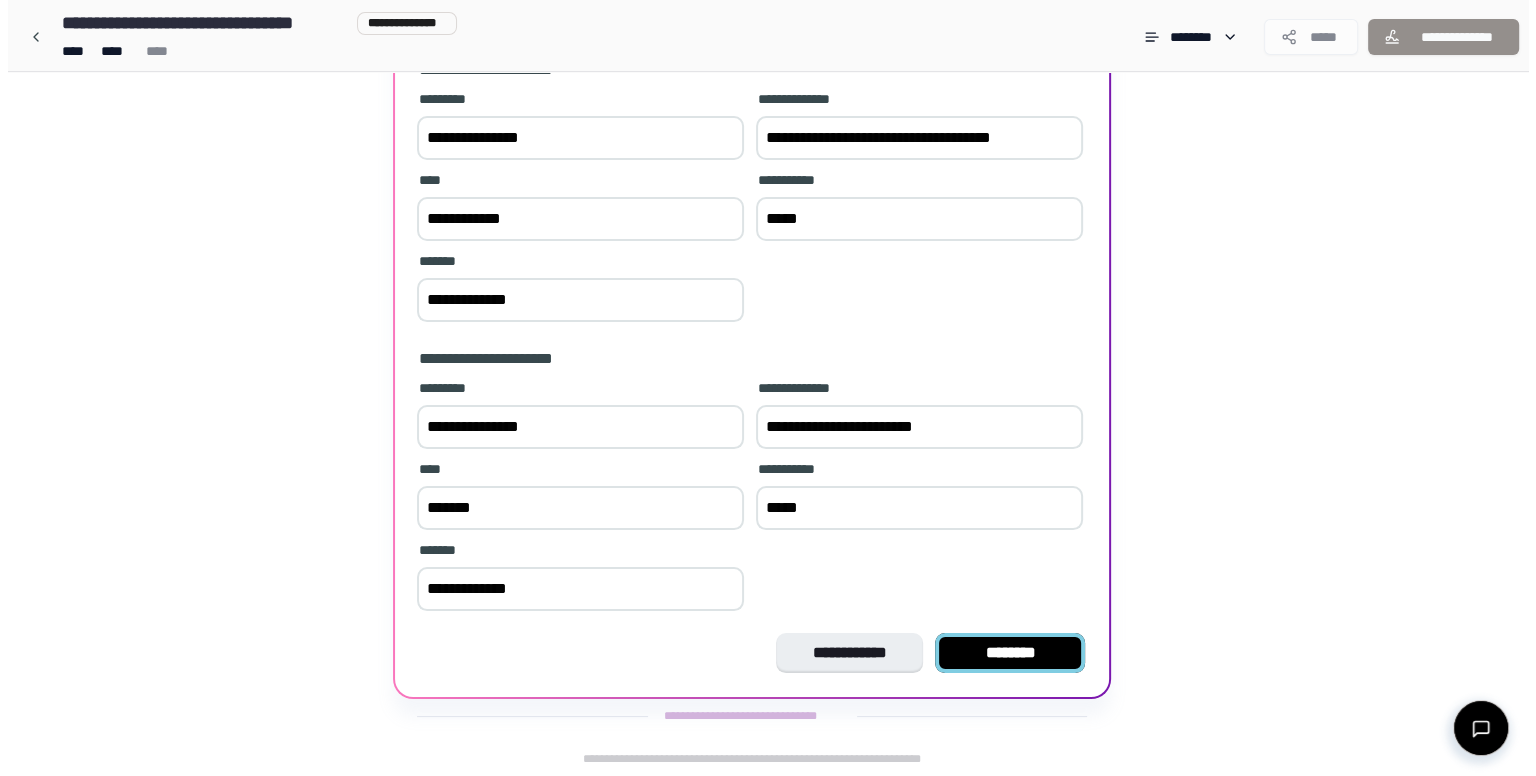 scroll, scrollTop: 0, scrollLeft: 0, axis: both 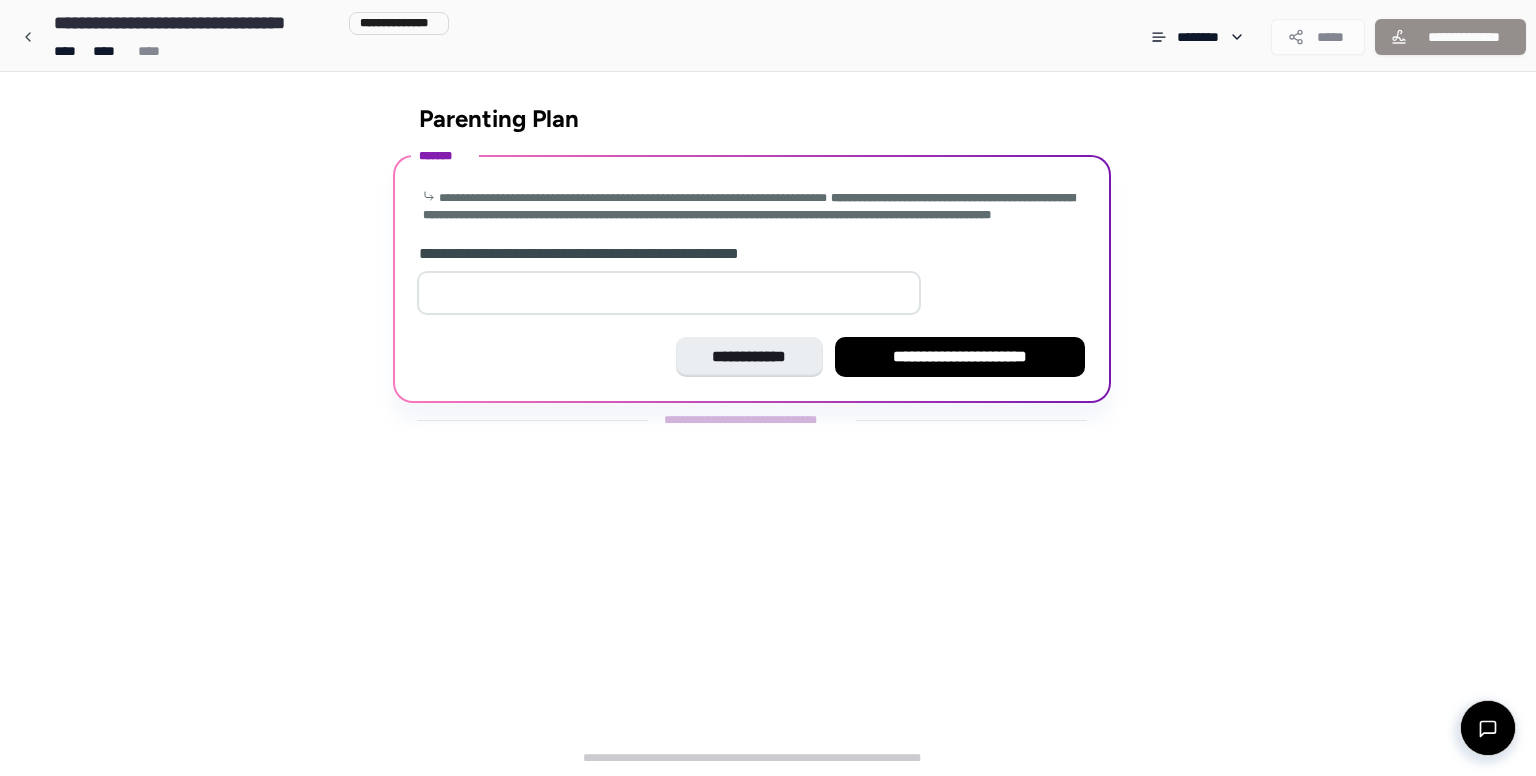 click at bounding box center [669, 293] 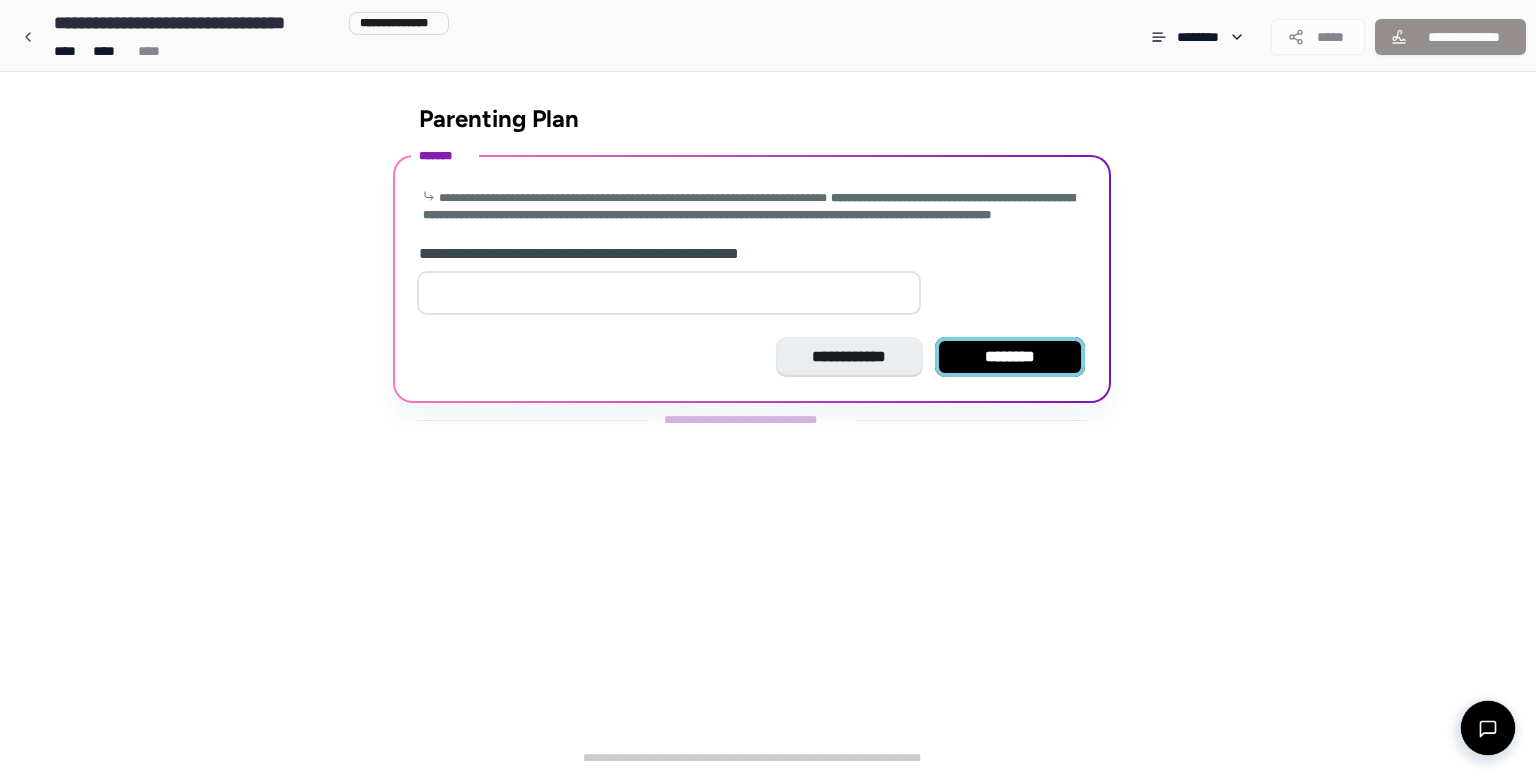 type on "*" 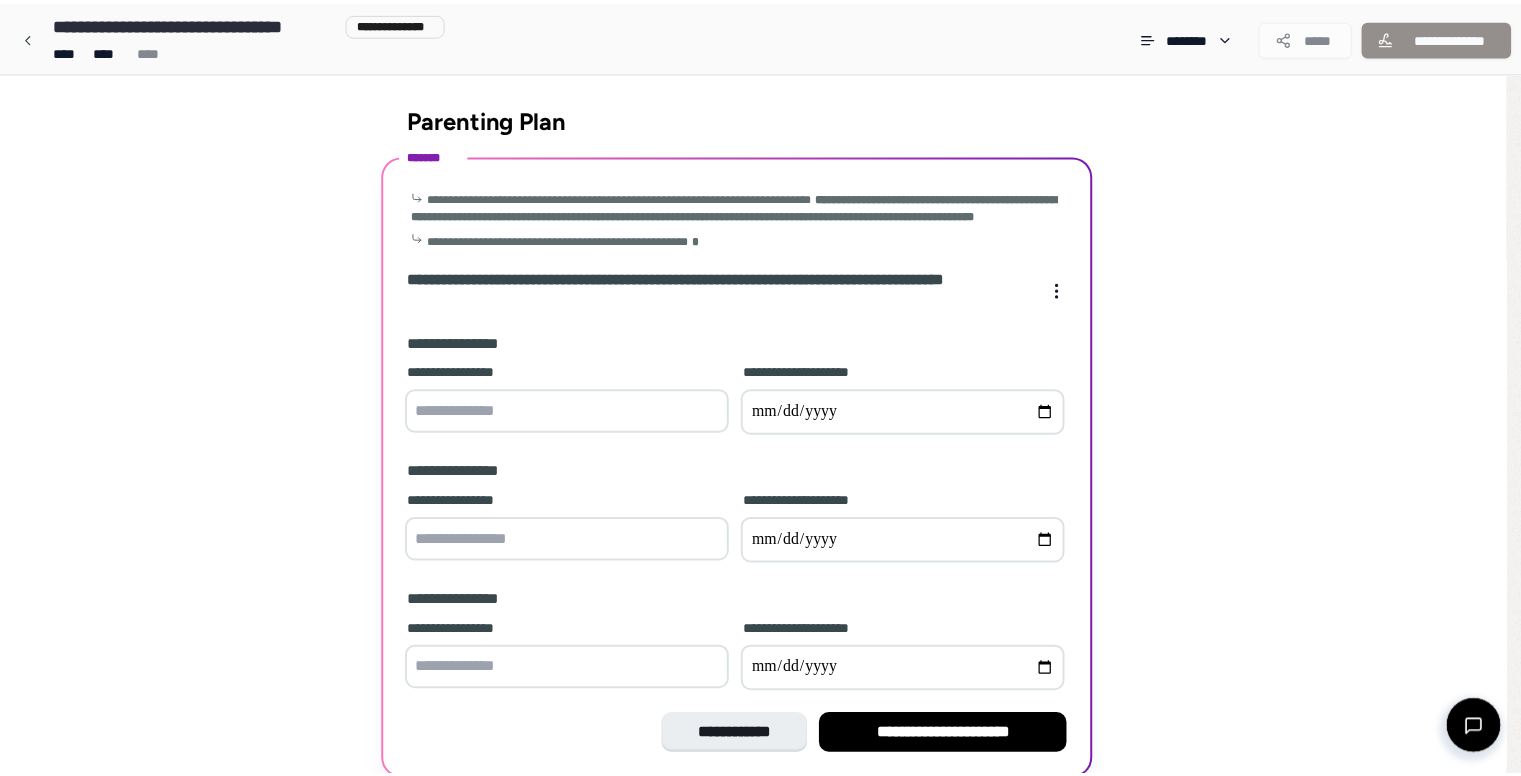 scroll, scrollTop: 99, scrollLeft: 0, axis: vertical 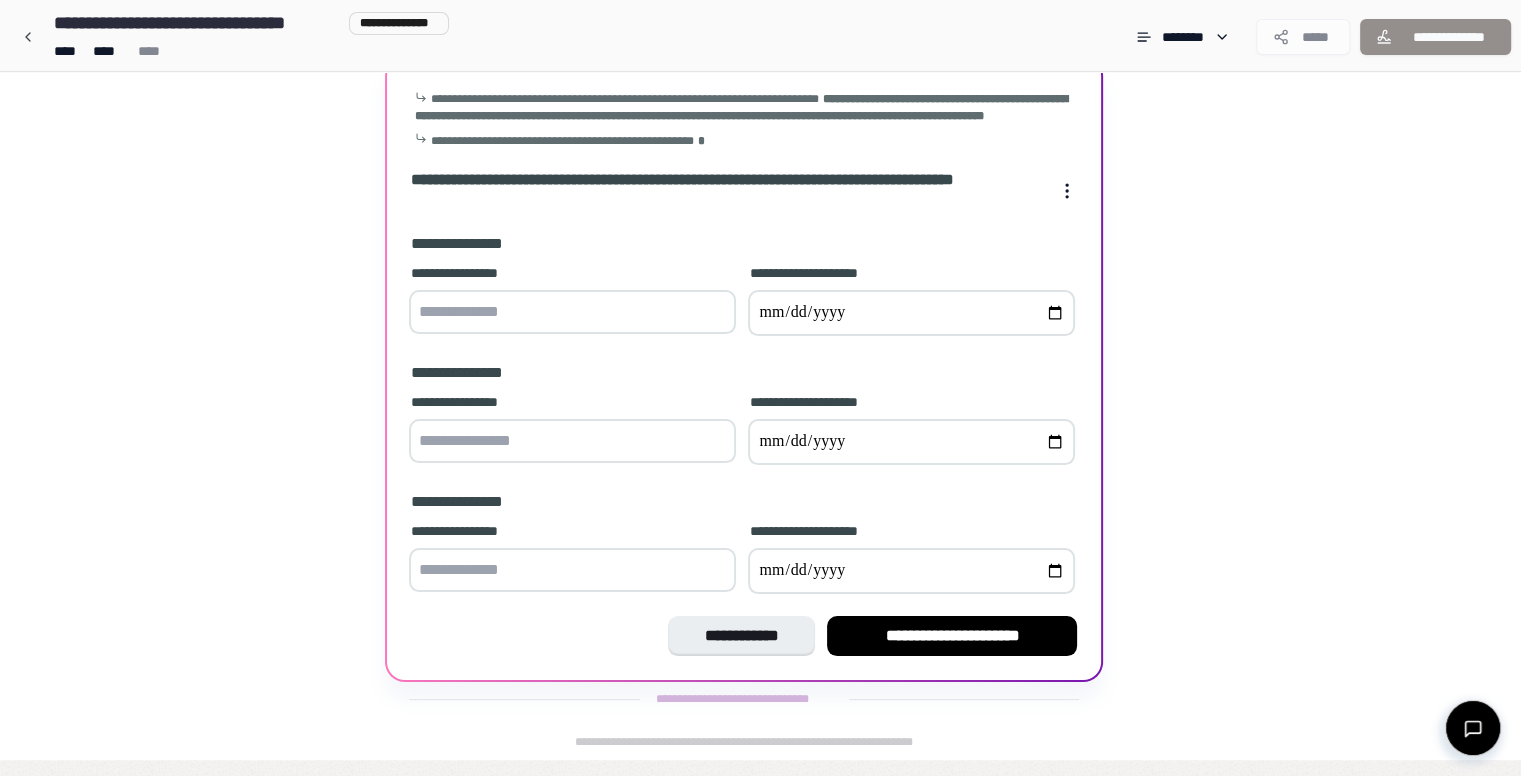 click at bounding box center (572, 312) 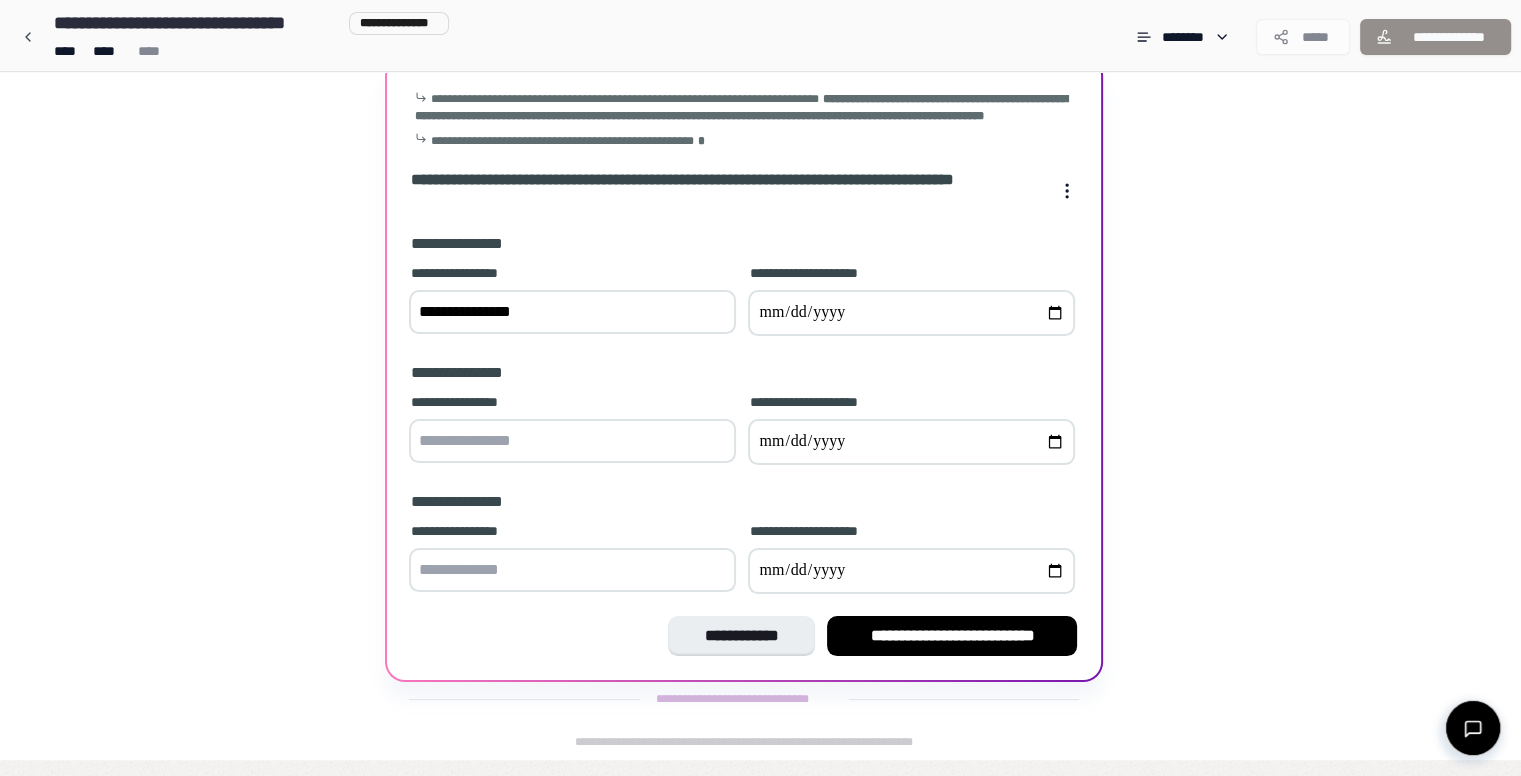 type on "**********" 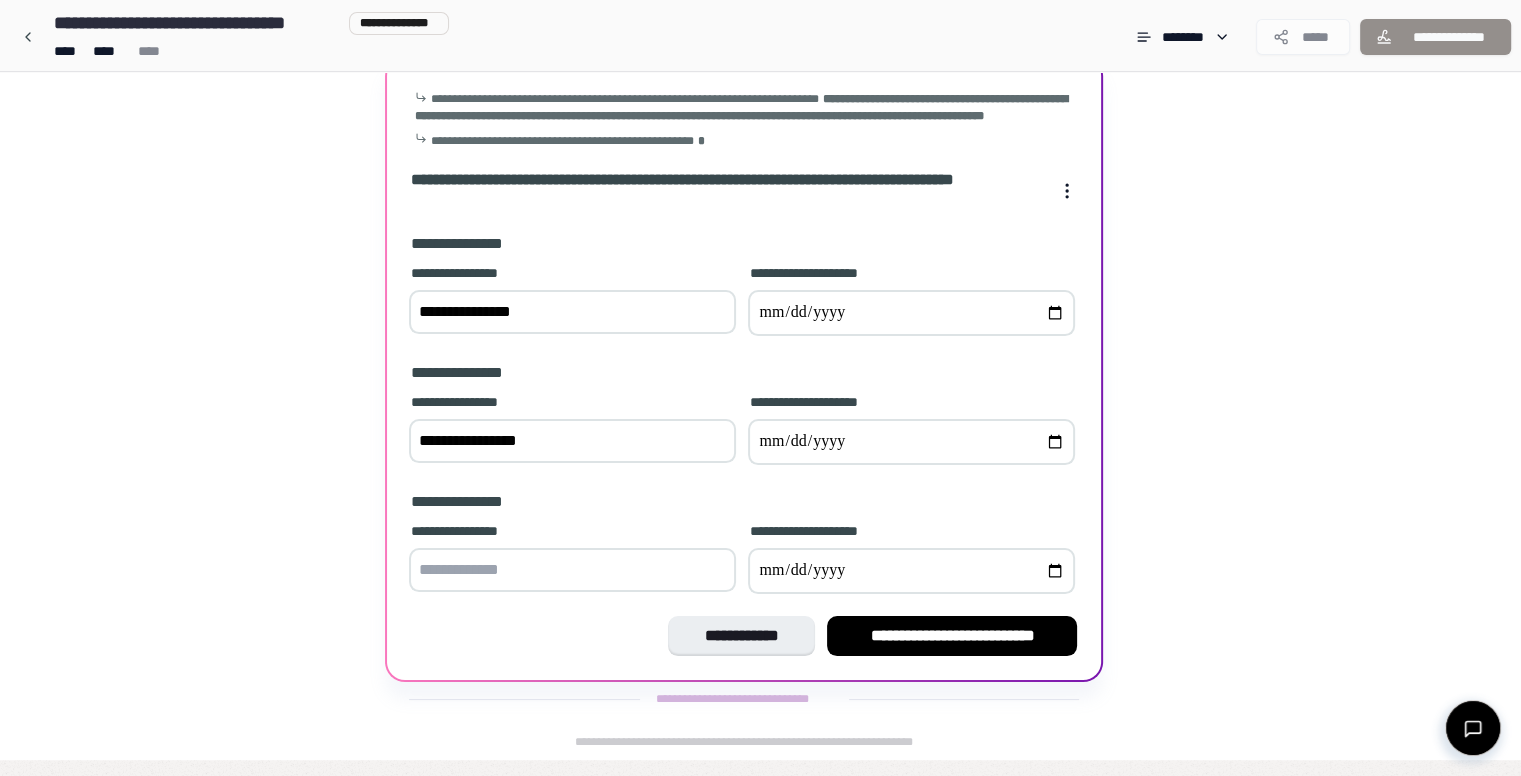 type on "**********" 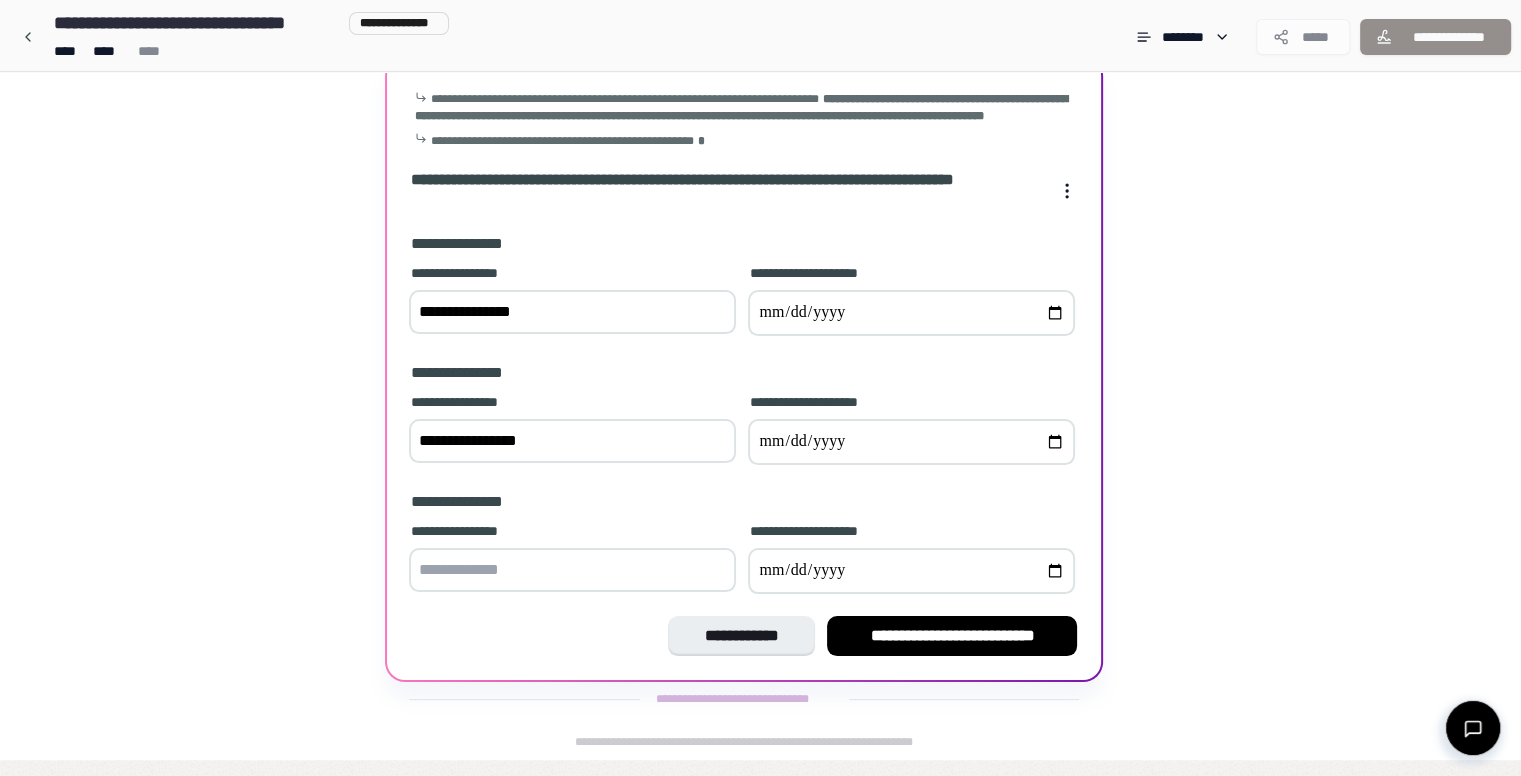 click at bounding box center [911, 442] 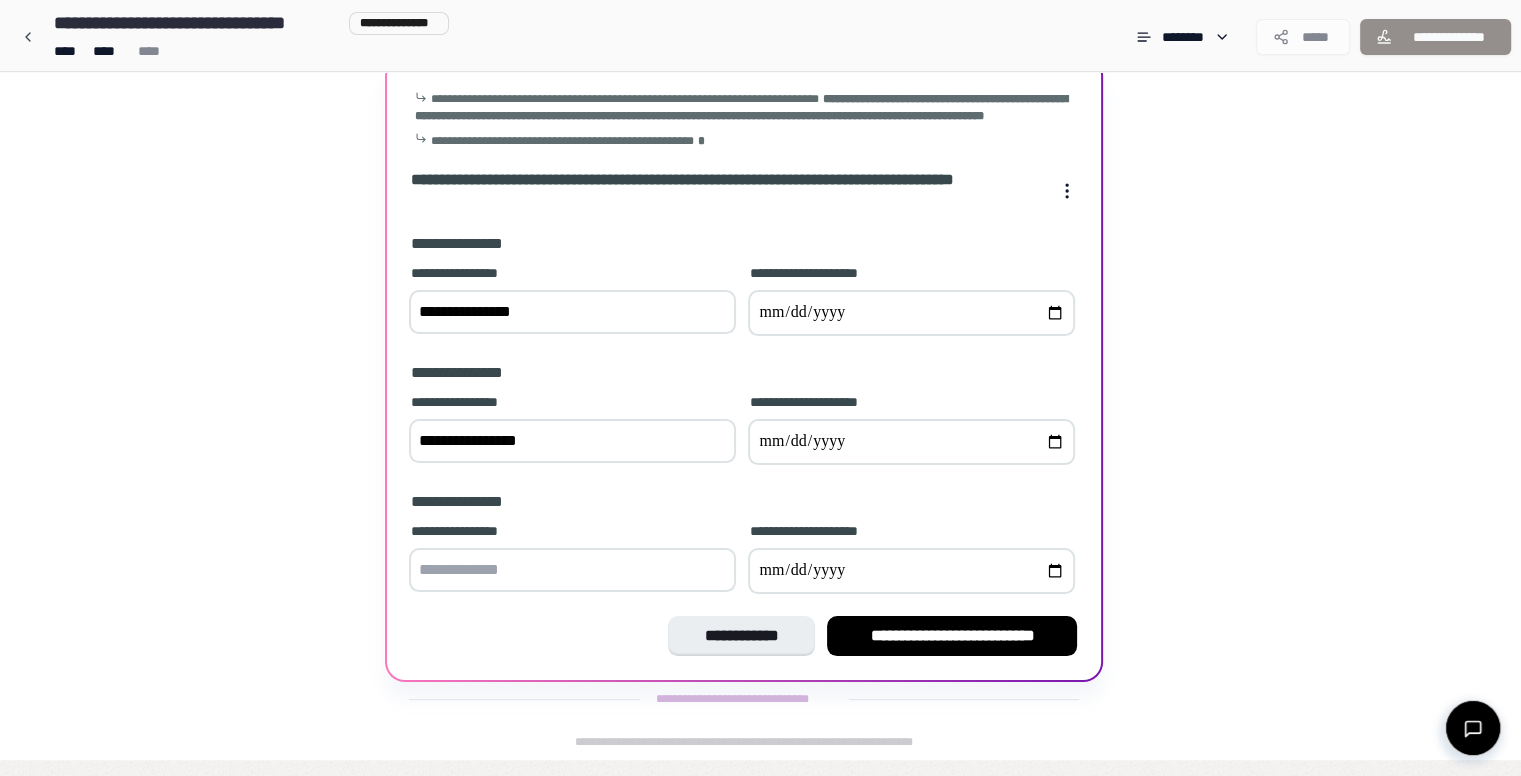 type on "**********" 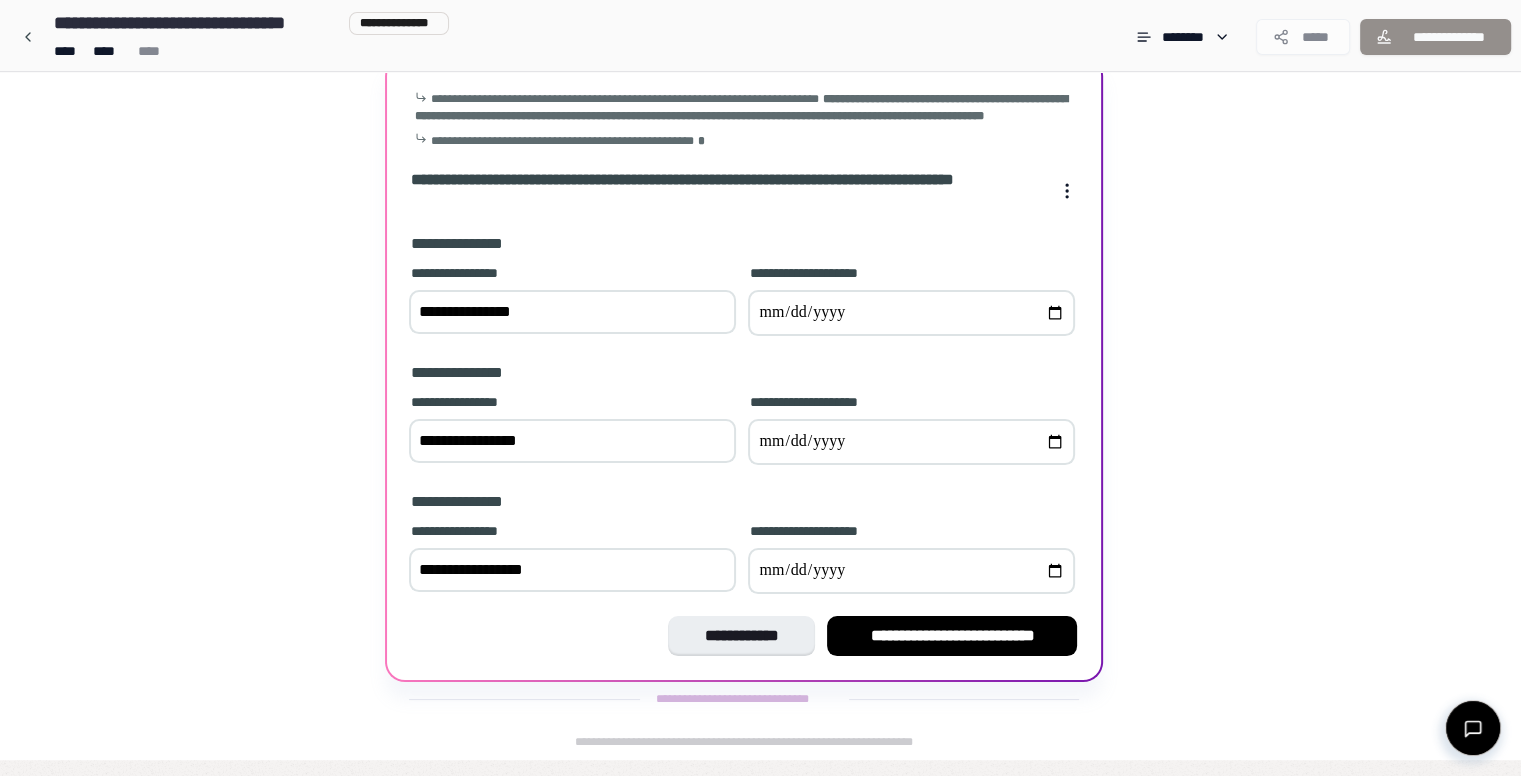 type on "**********" 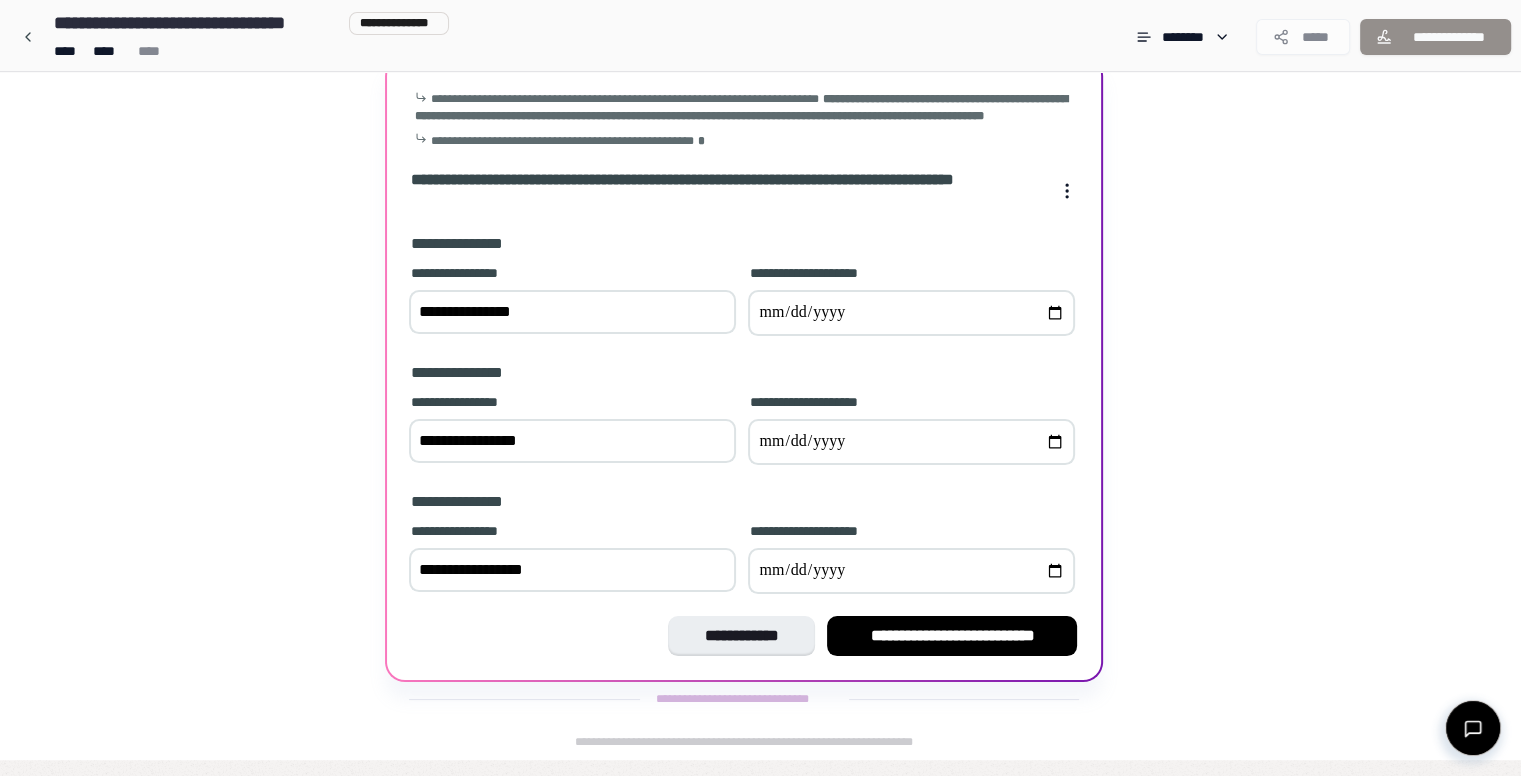 click at bounding box center (911, 571) 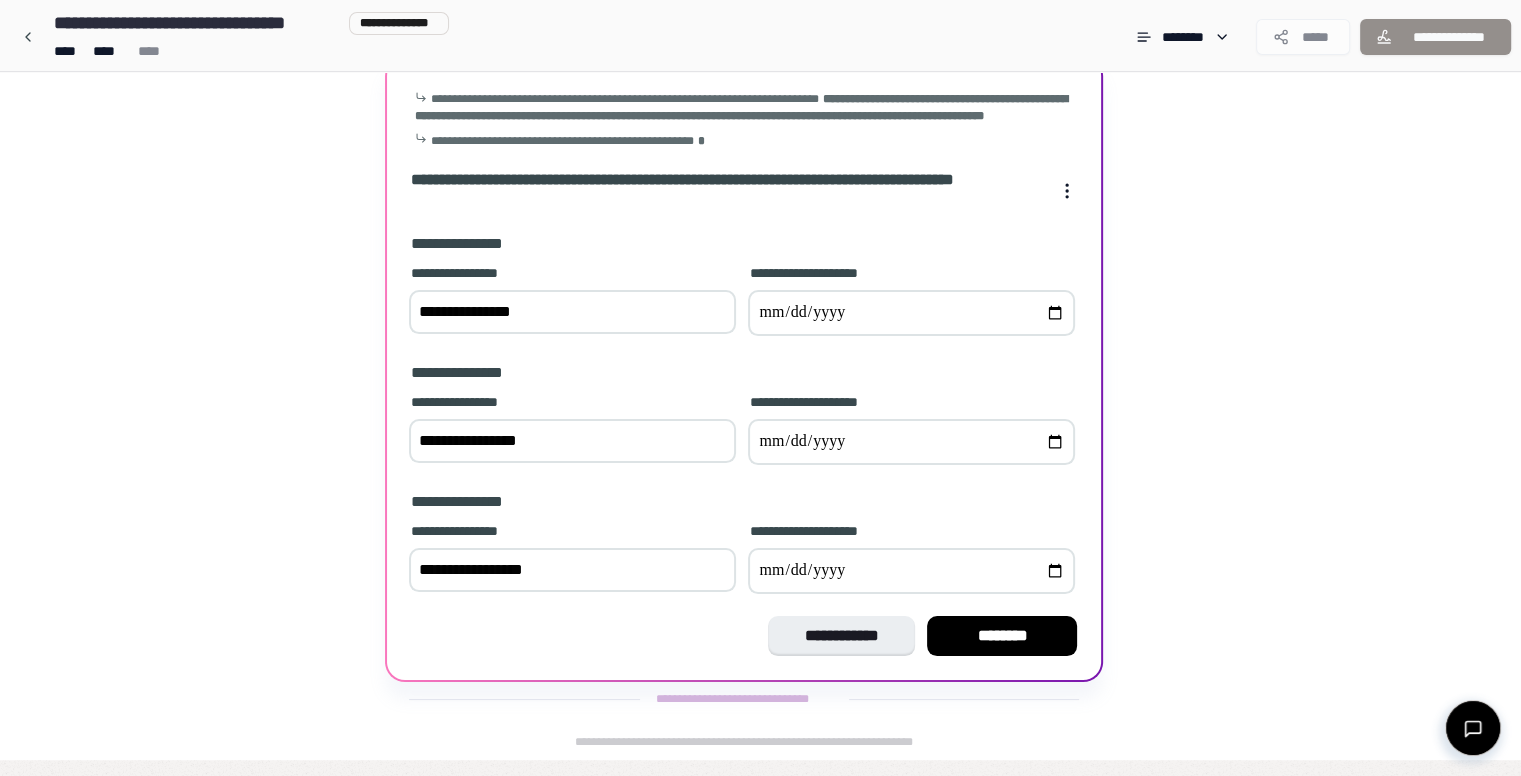 type on "**********" 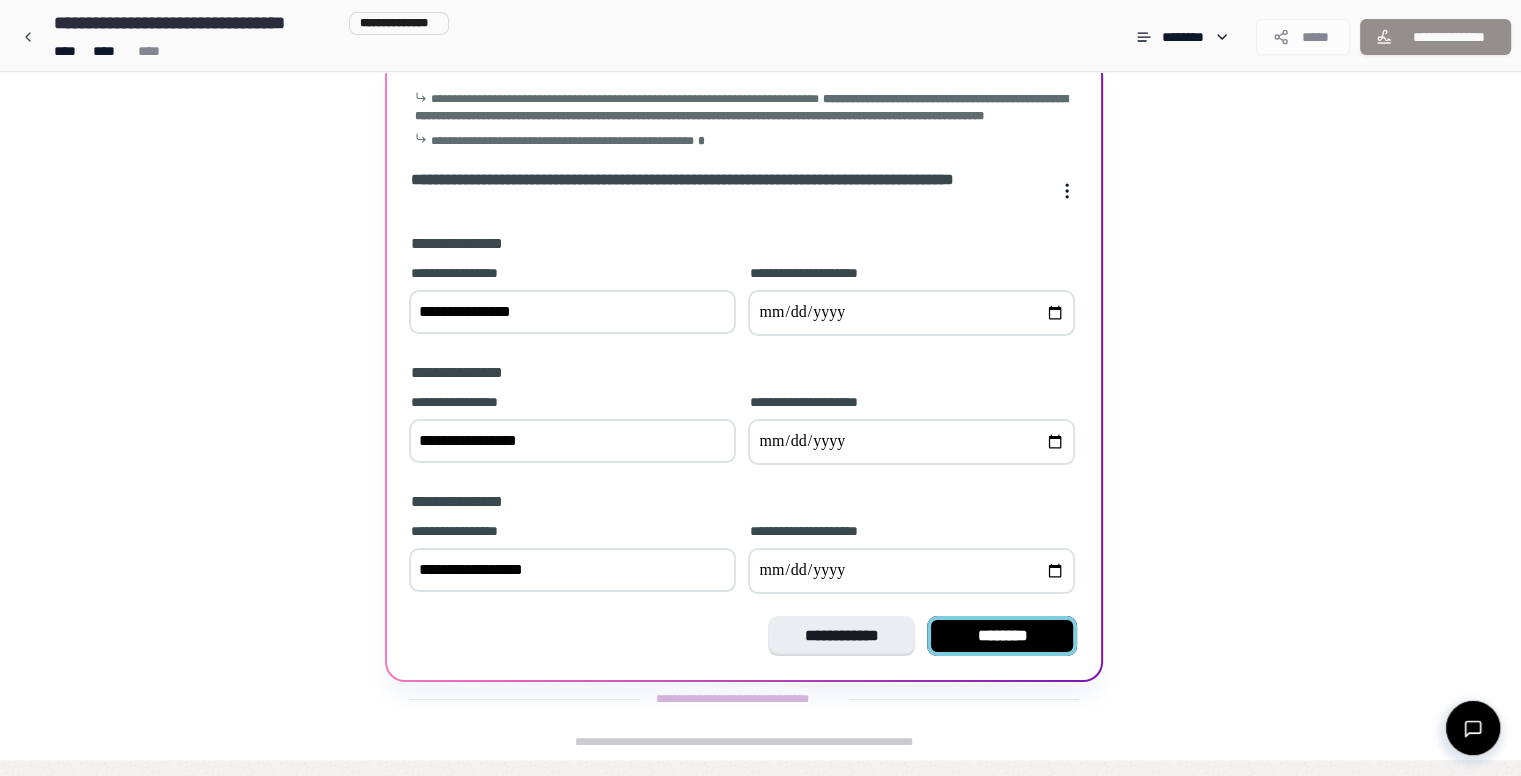 click on "********" at bounding box center (1002, 636) 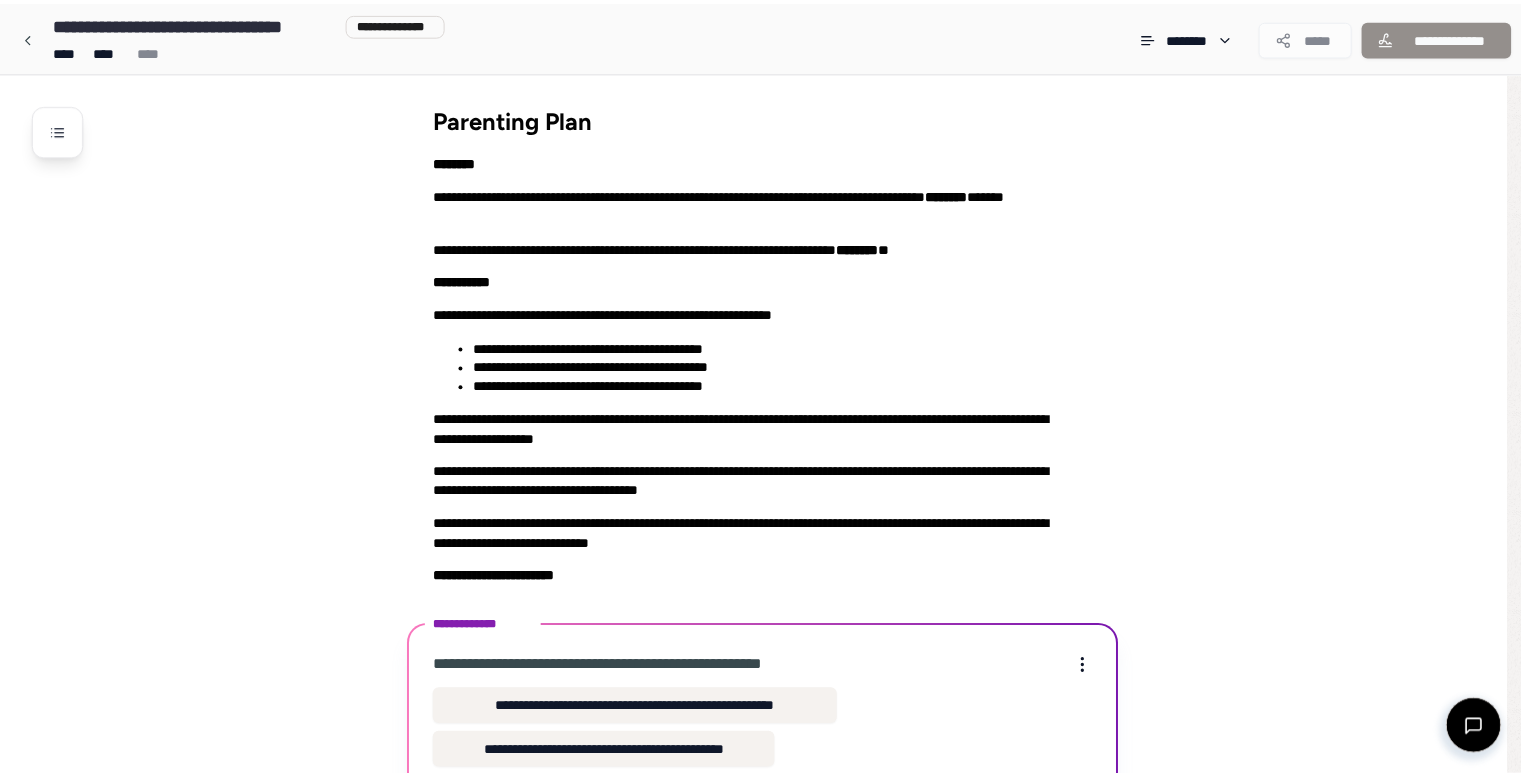 scroll, scrollTop: 140, scrollLeft: 0, axis: vertical 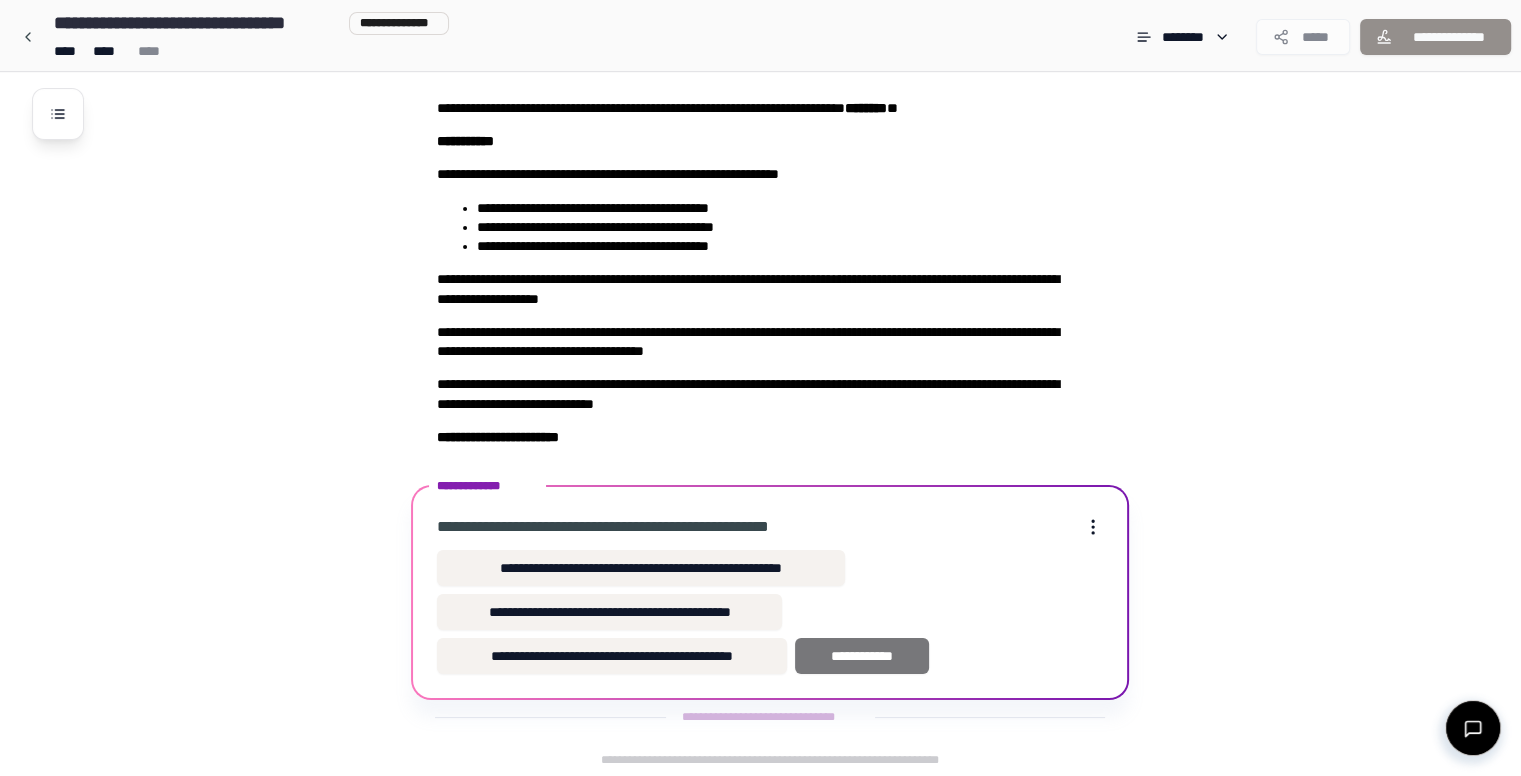 click on "**********" at bounding box center (862, 656) 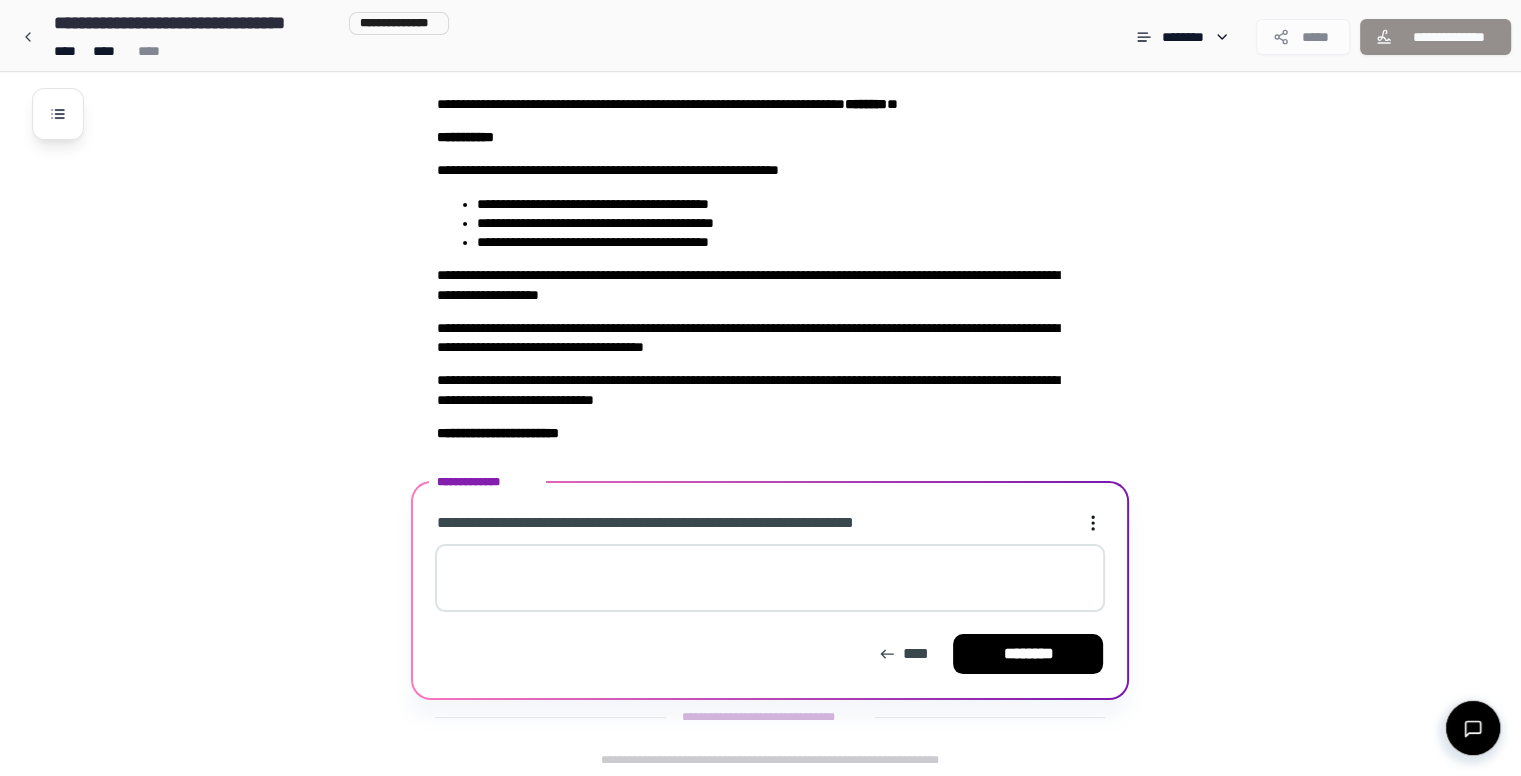 click at bounding box center [770, 578] 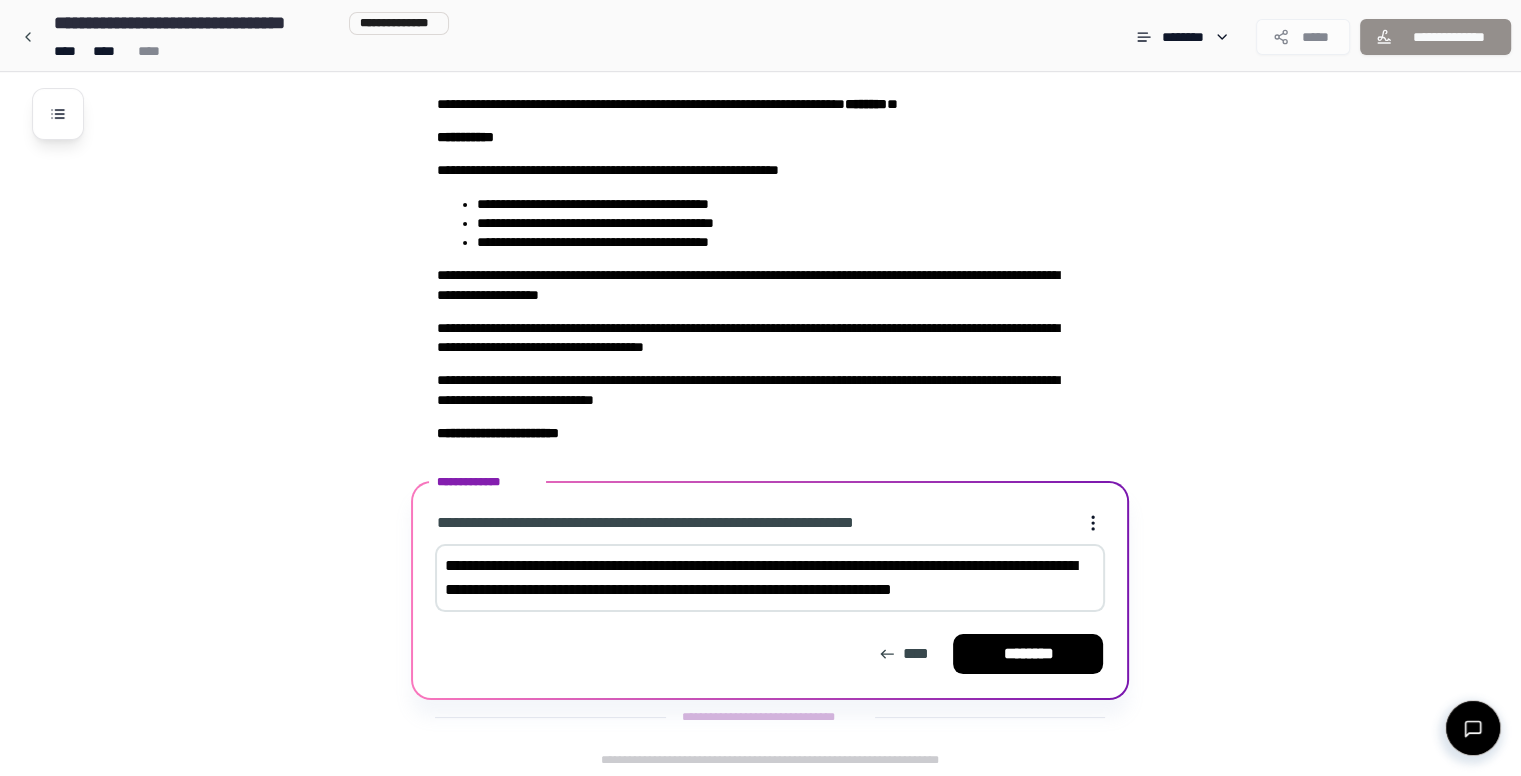 scroll, scrollTop: 168, scrollLeft: 0, axis: vertical 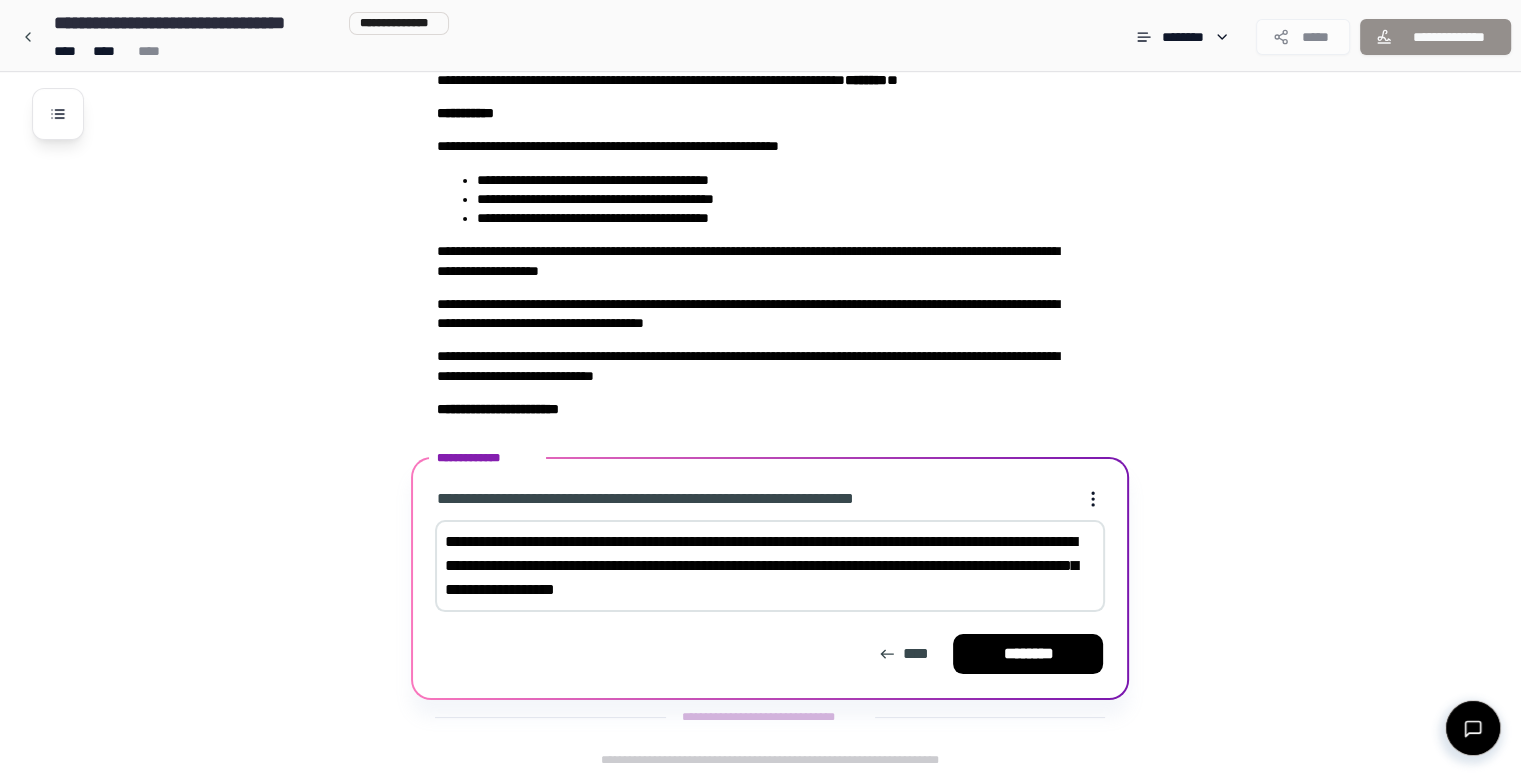 type on "**********" 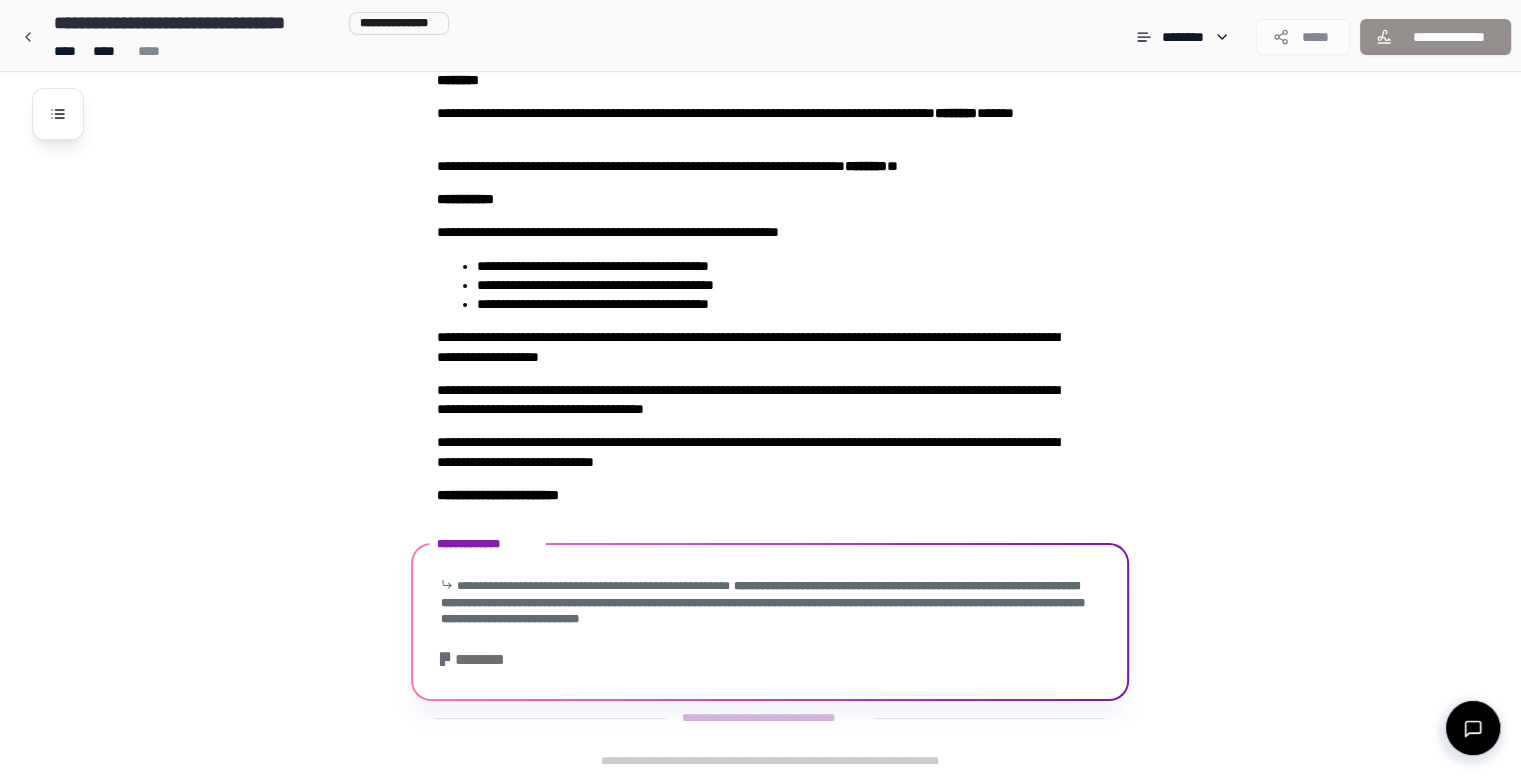 scroll, scrollTop: 170, scrollLeft: 0, axis: vertical 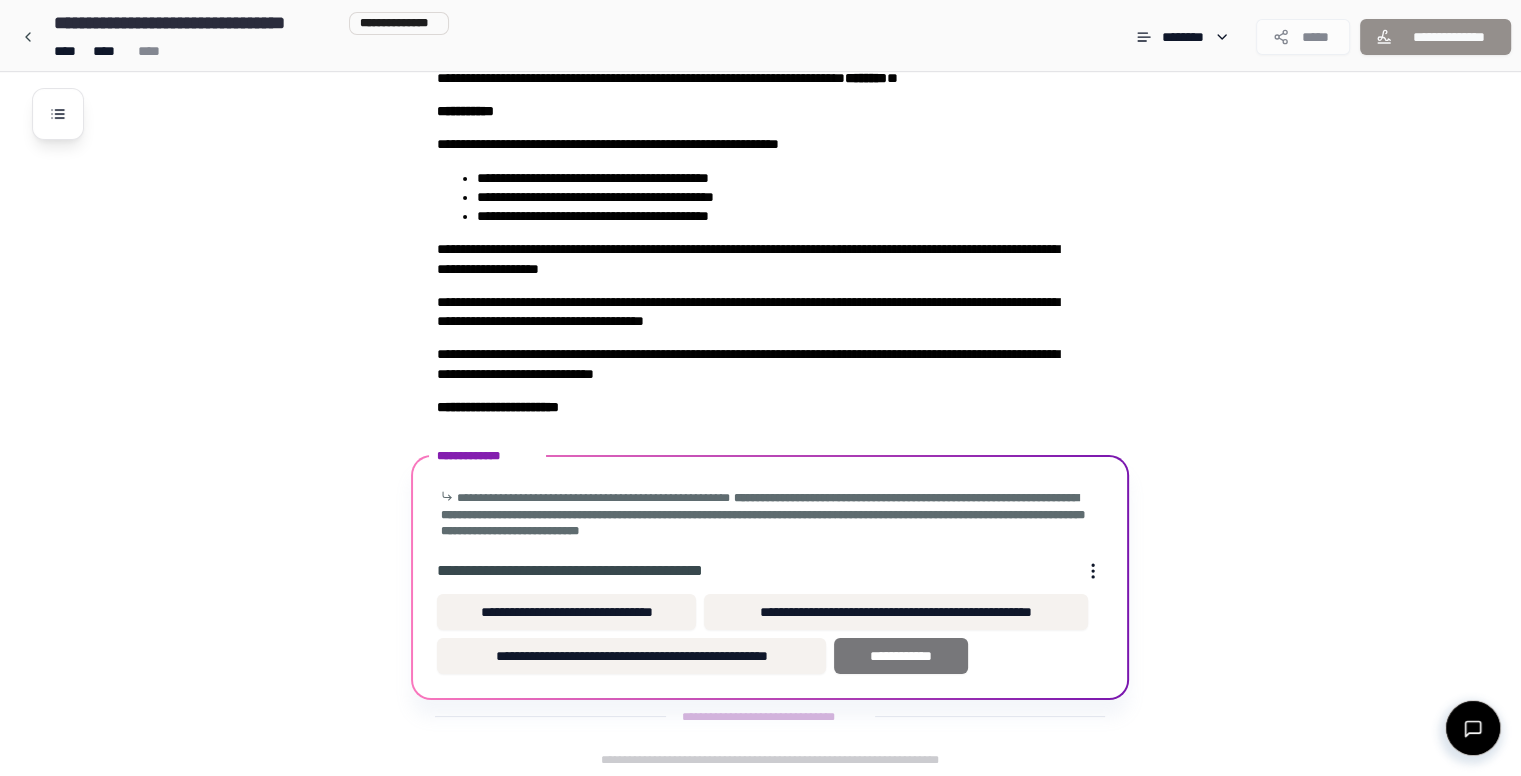 click on "**********" at bounding box center (901, 656) 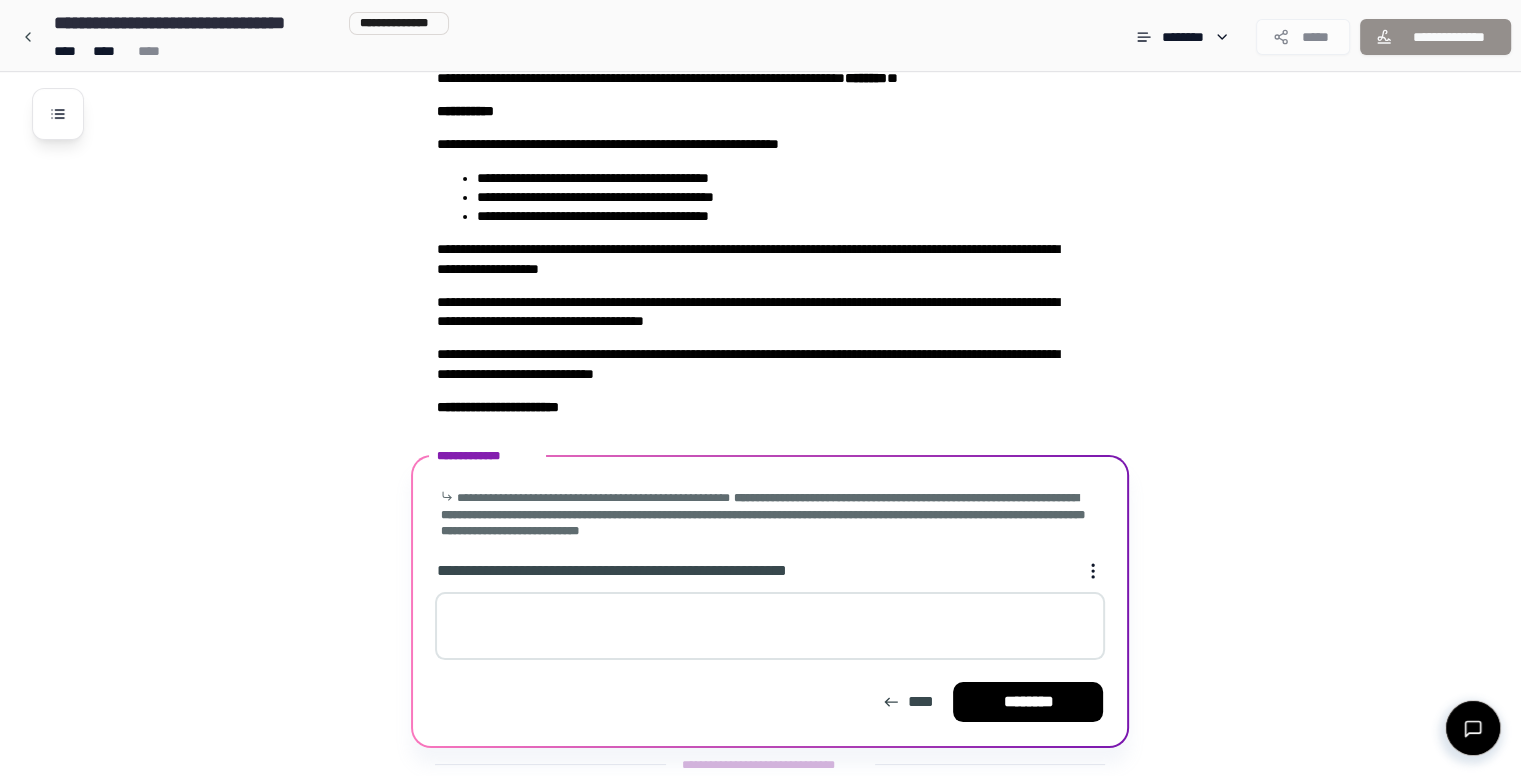scroll, scrollTop: 218, scrollLeft: 0, axis: vertical 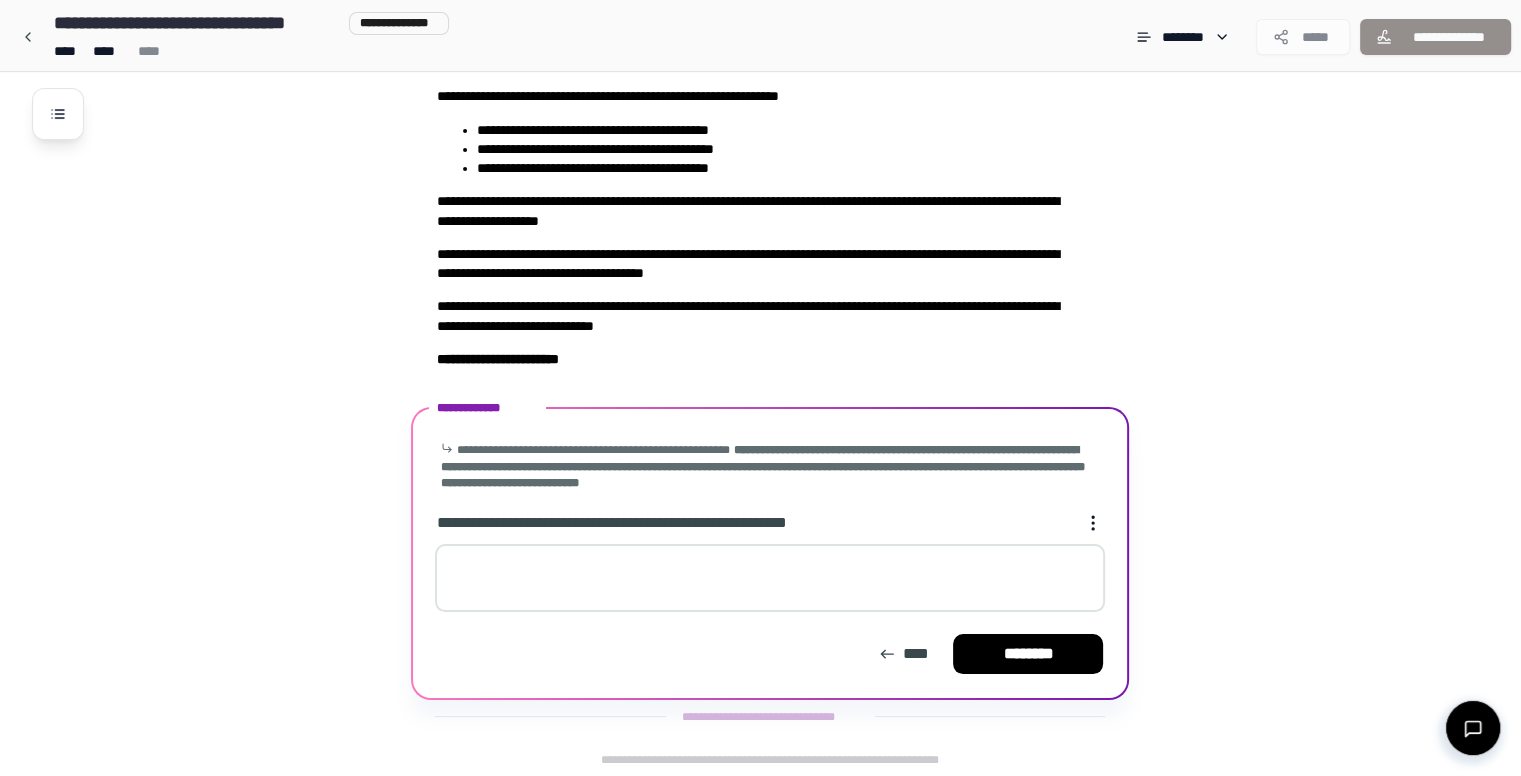 click at bounding box center (770, 578) 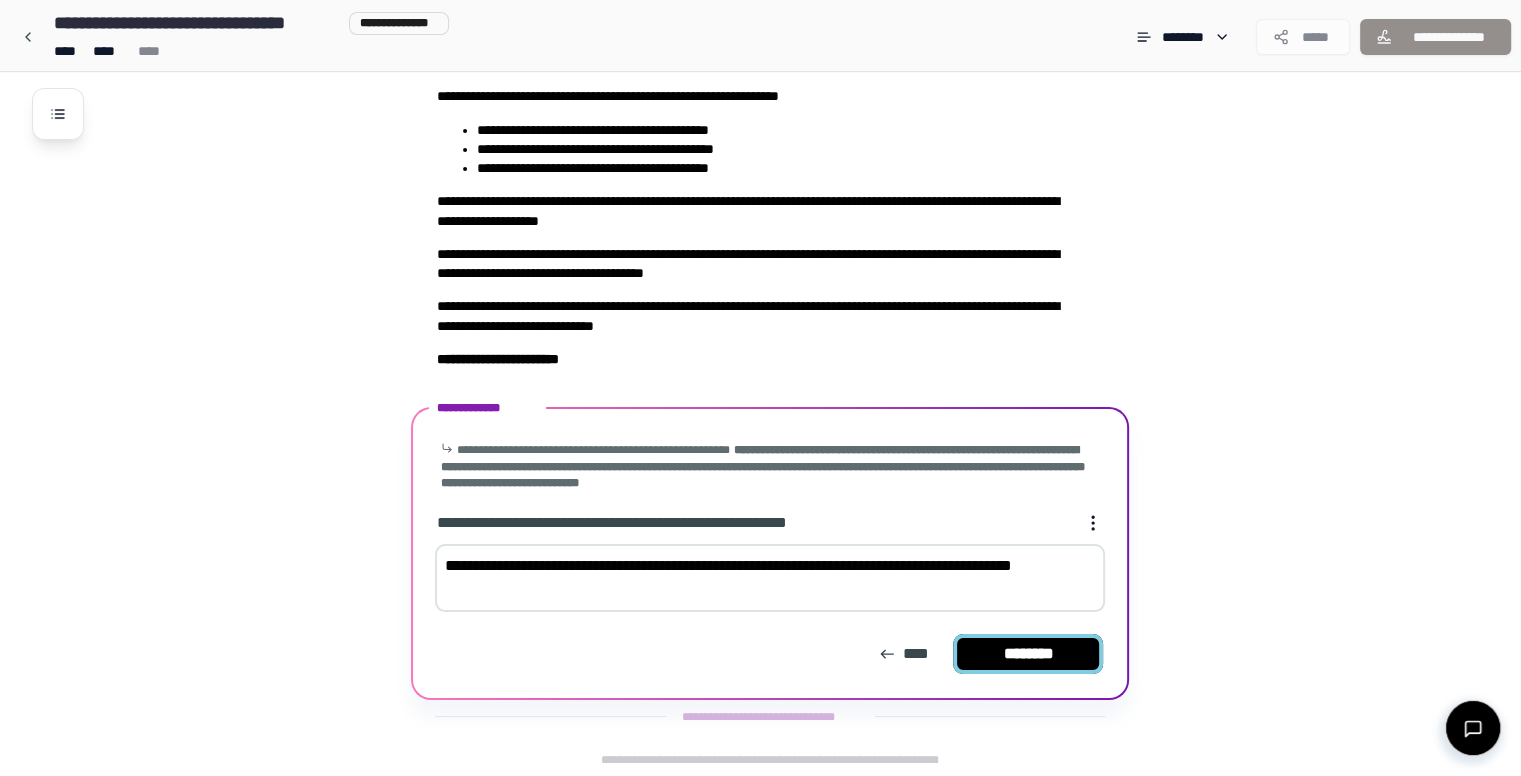 type on "**********" 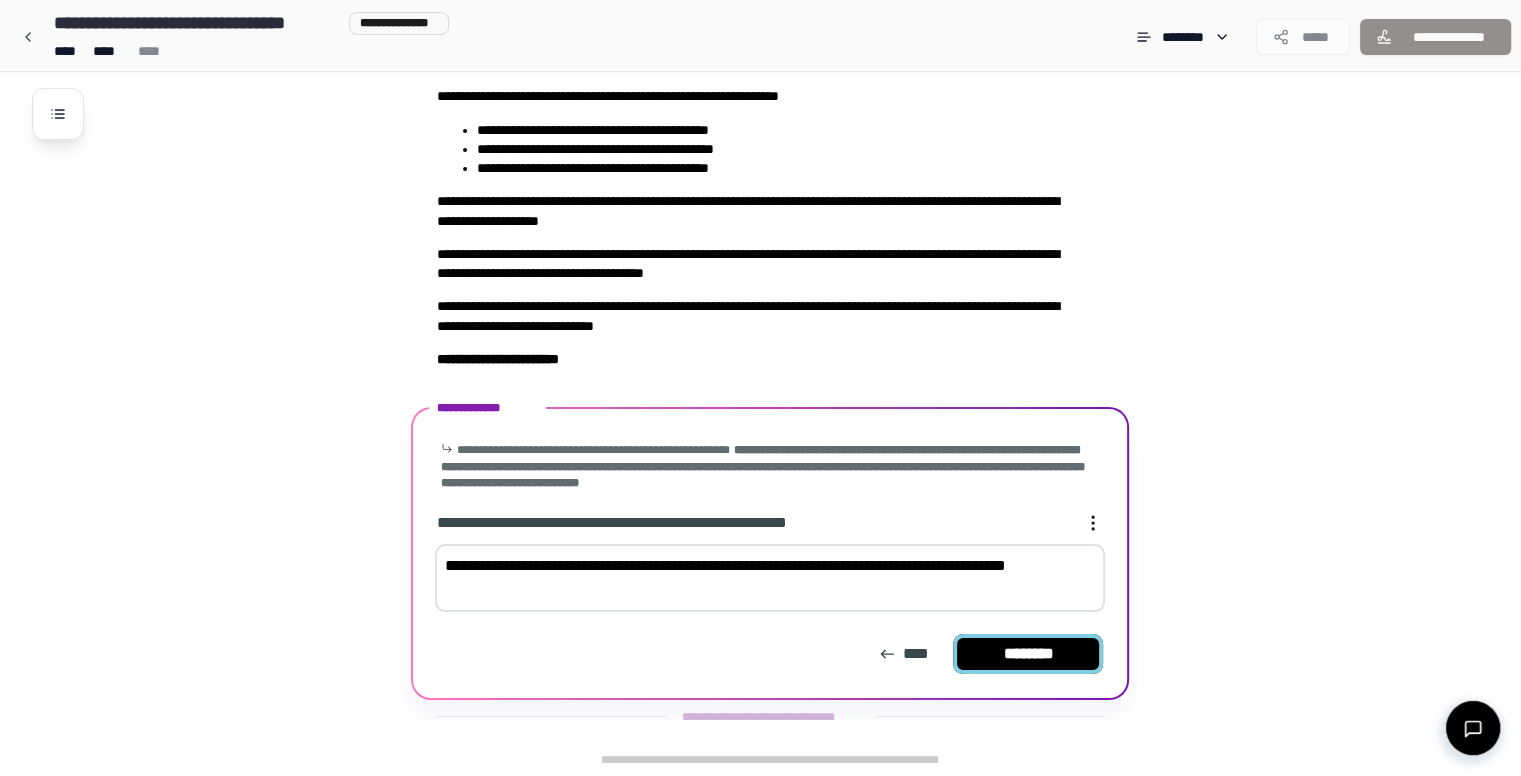 click on "********" at bounding box center [1028, 654] 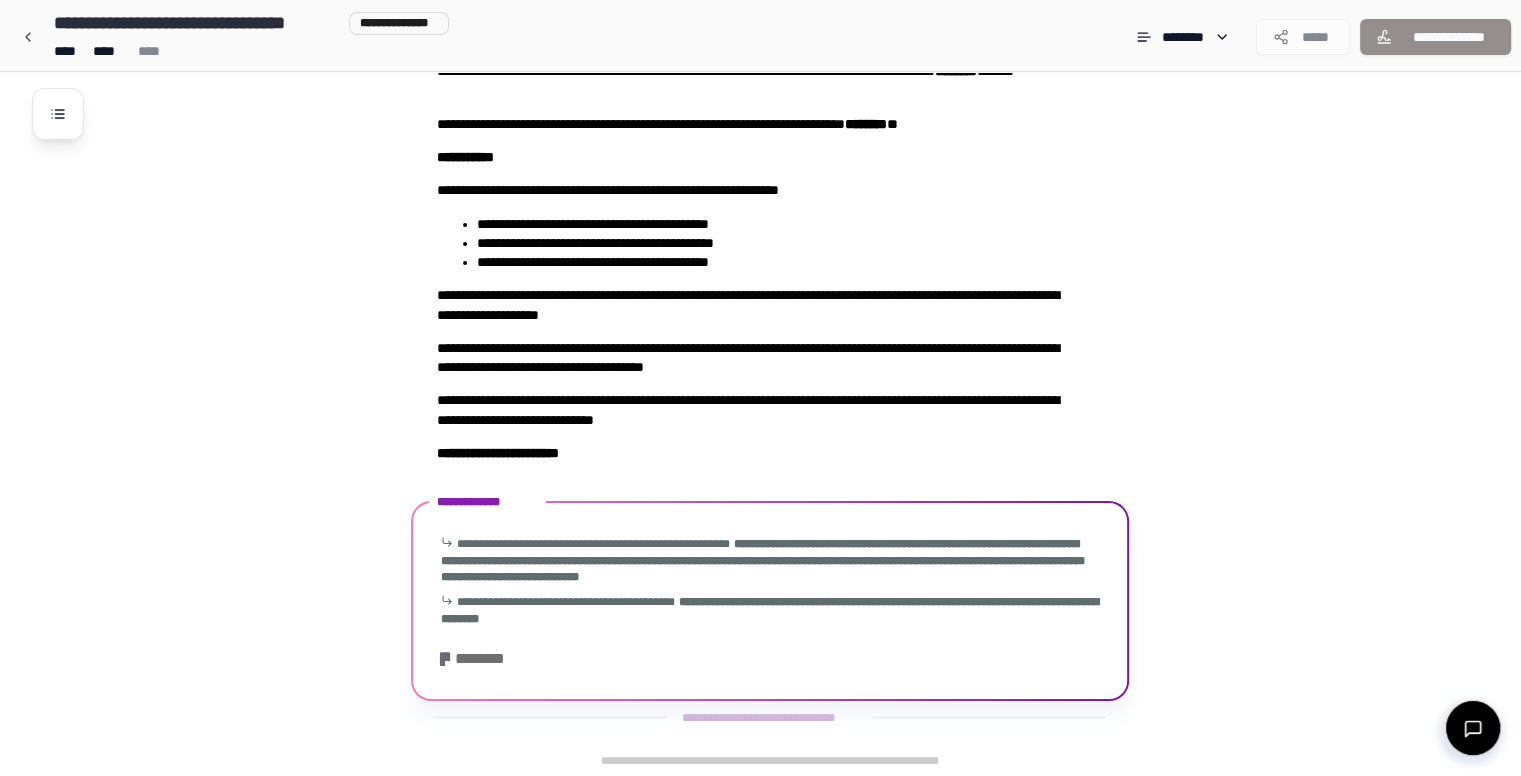 scroll, scrollTop: 256, scrollLeft: 0, axis: vertical 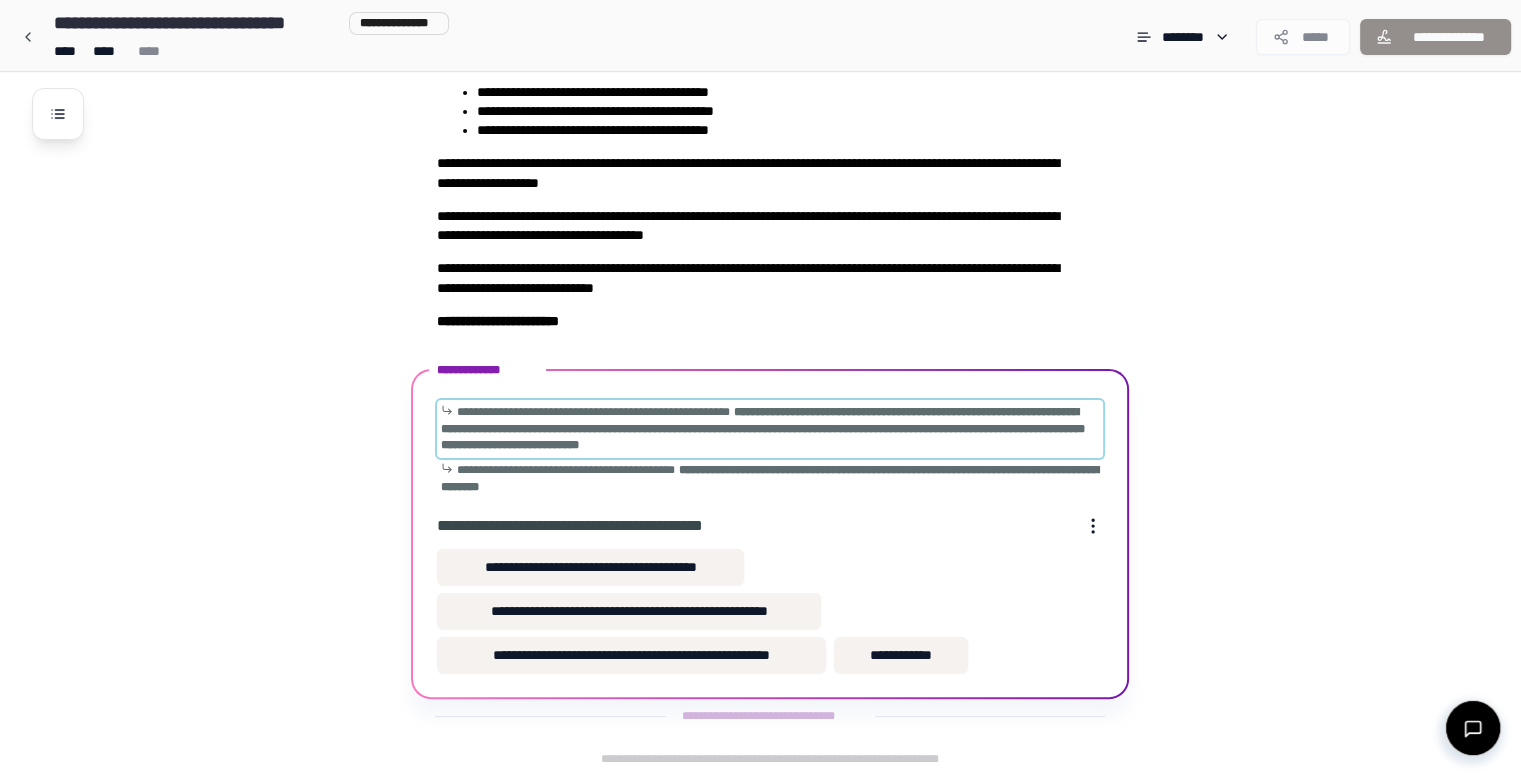 click on "**********" at bounding box center (593, 412) 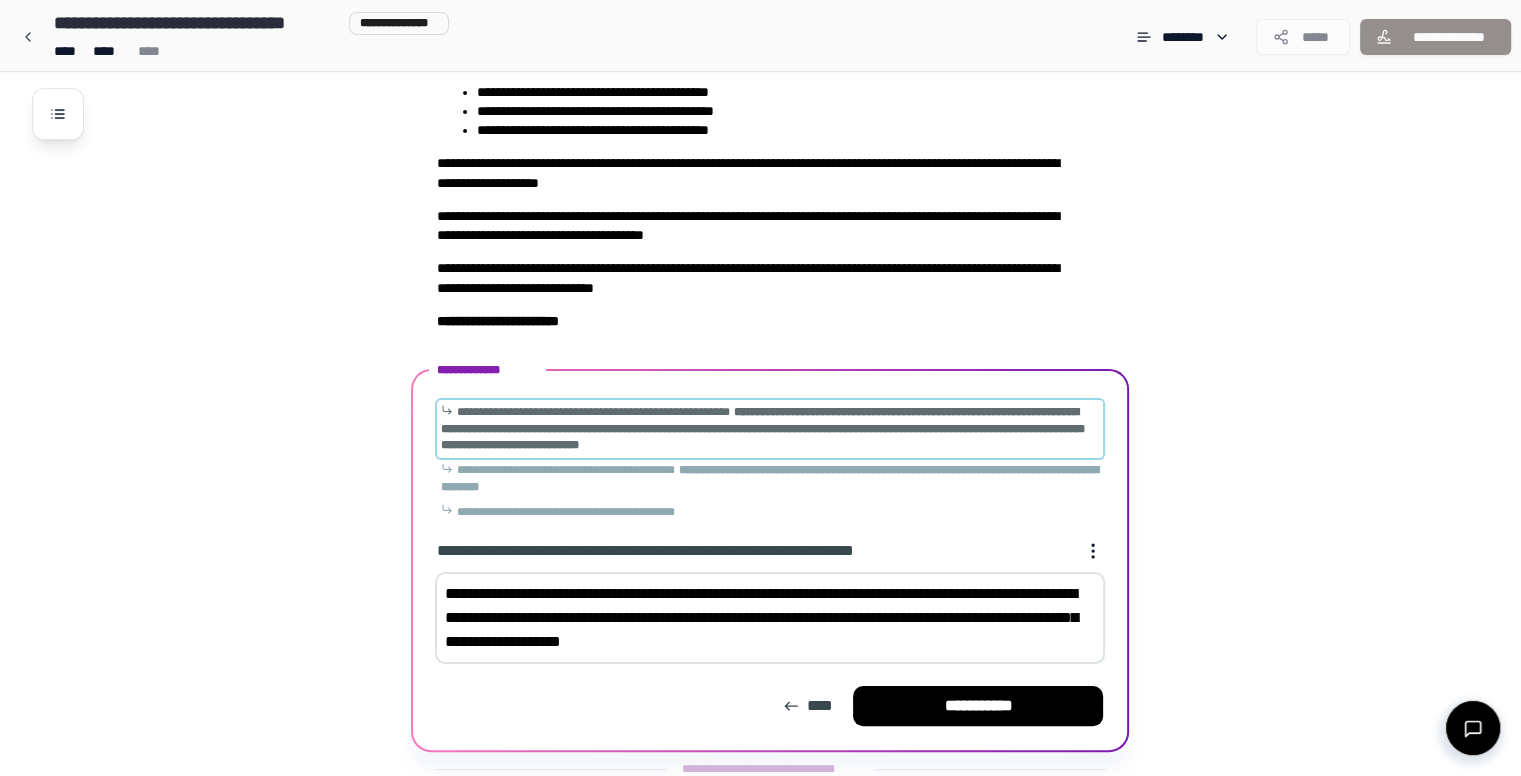 scroll, scrollTop: 308, scrollLeft: 0, axis: vertical 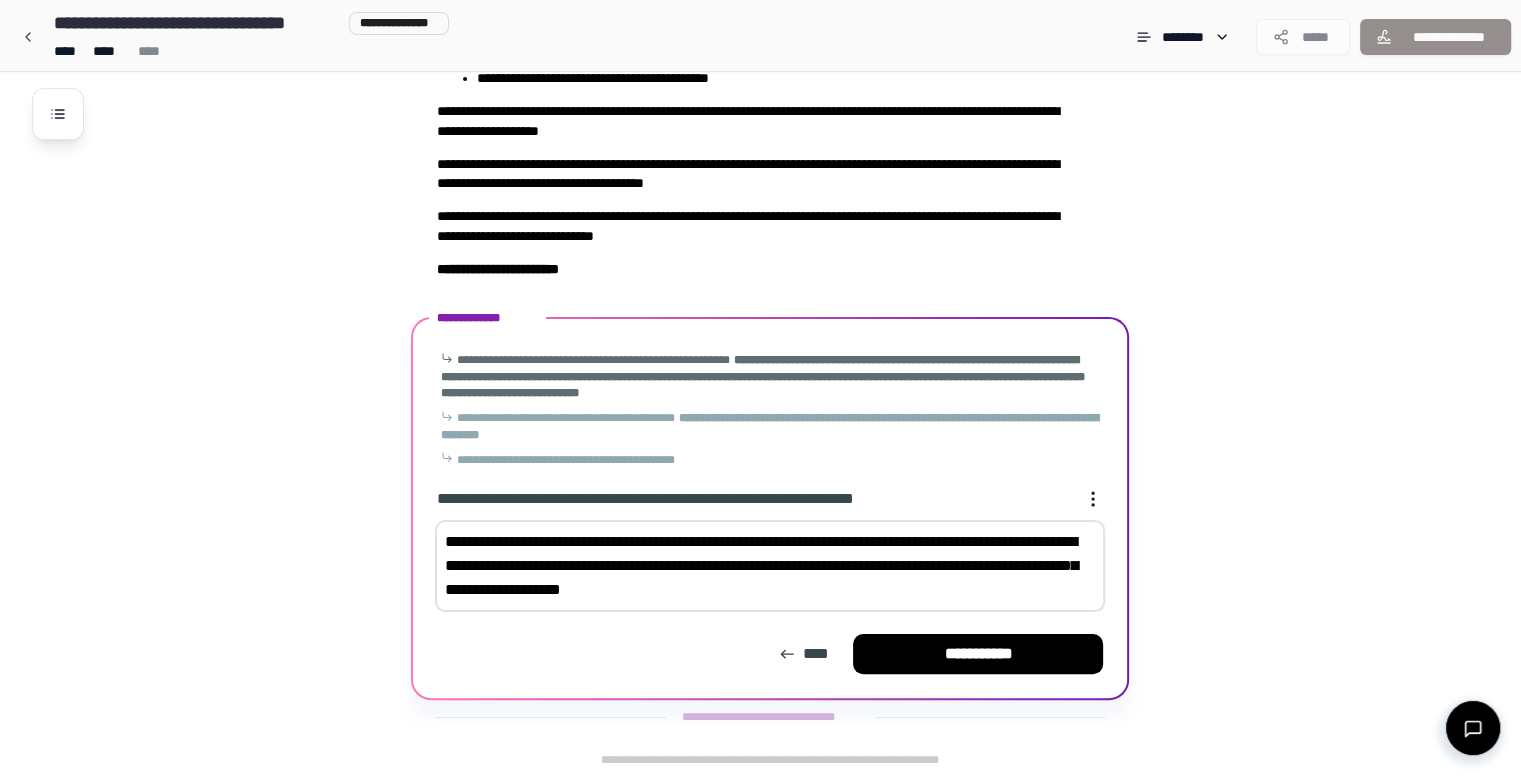 click on "**********" at bounding box center [770, 566] 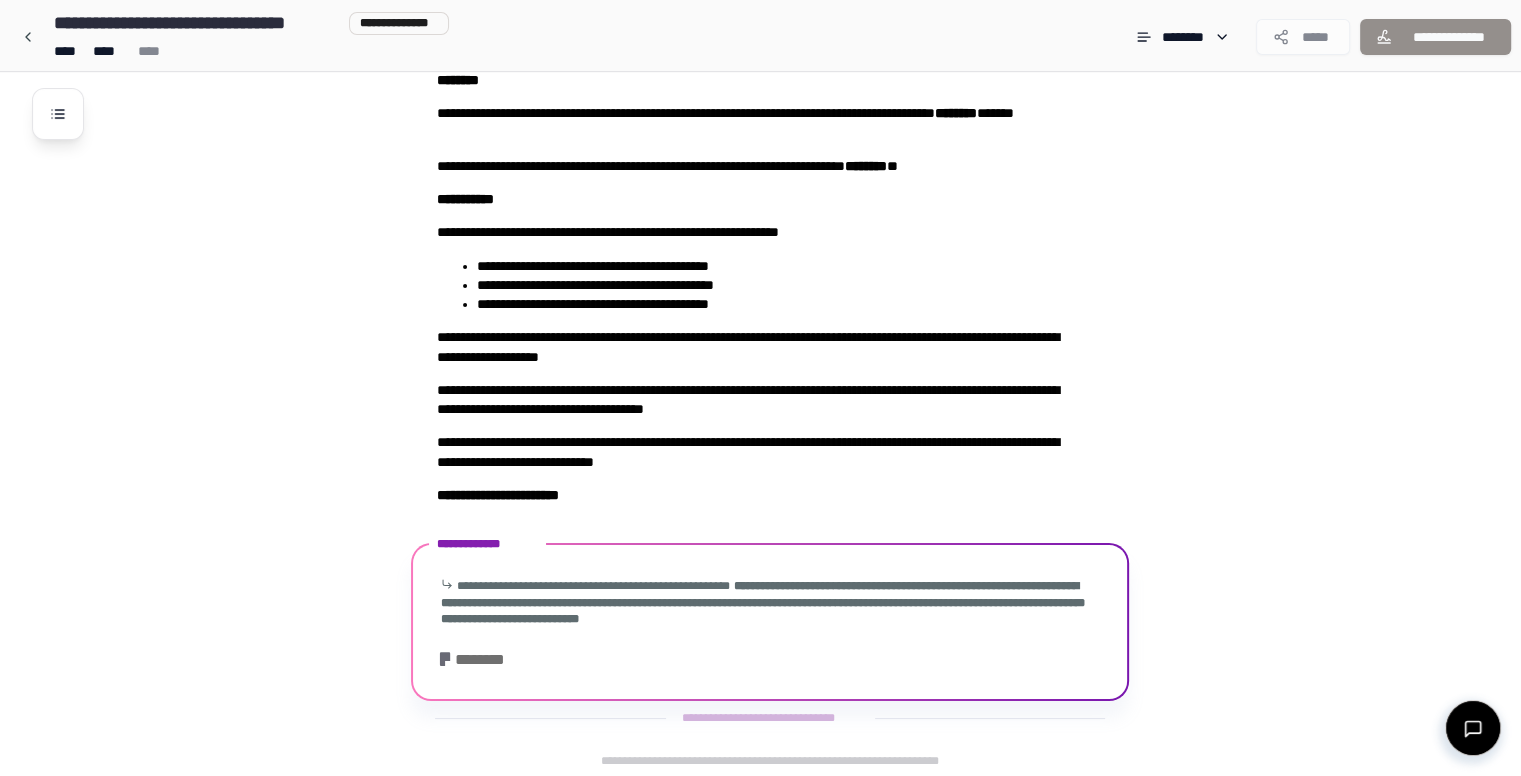 scroll, scrollTop: 170, scrollLeft: 0, axis: vertical 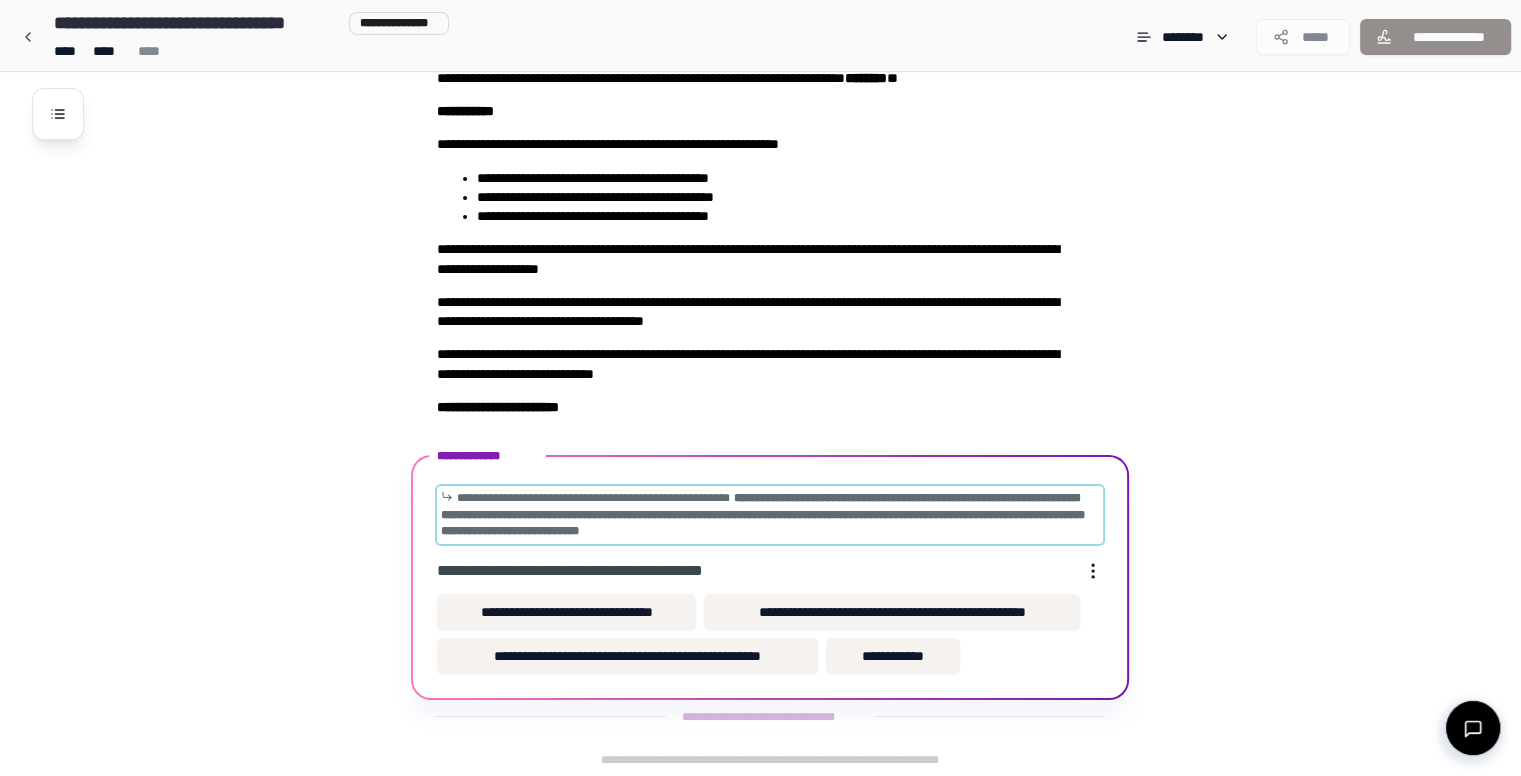 click on "**********" at bounding box center [593, 498] 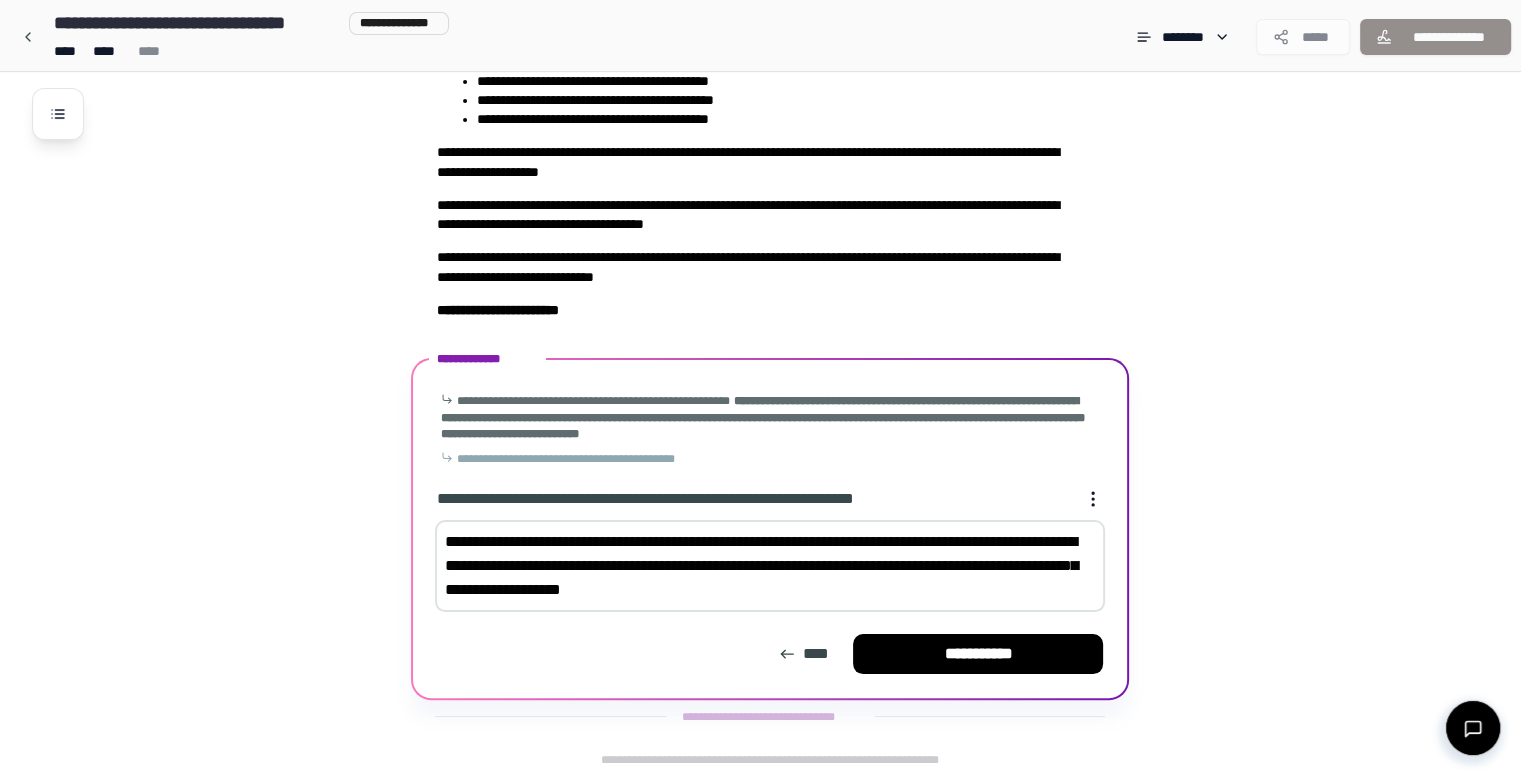 click on "**********" at bounding box center (770, 566) 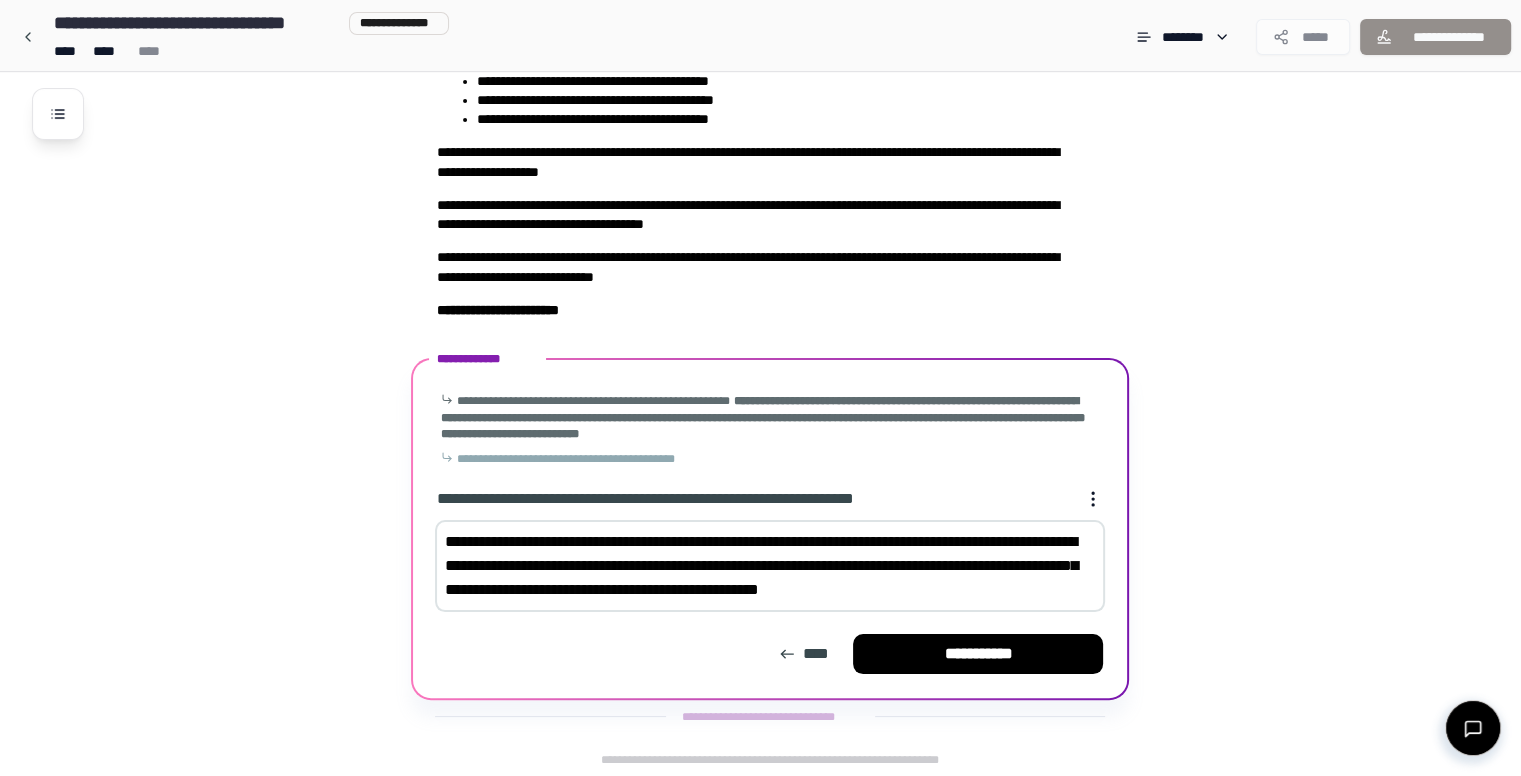 scroll, scrollTop: 291, scrollLeft: 0, axis: vertical 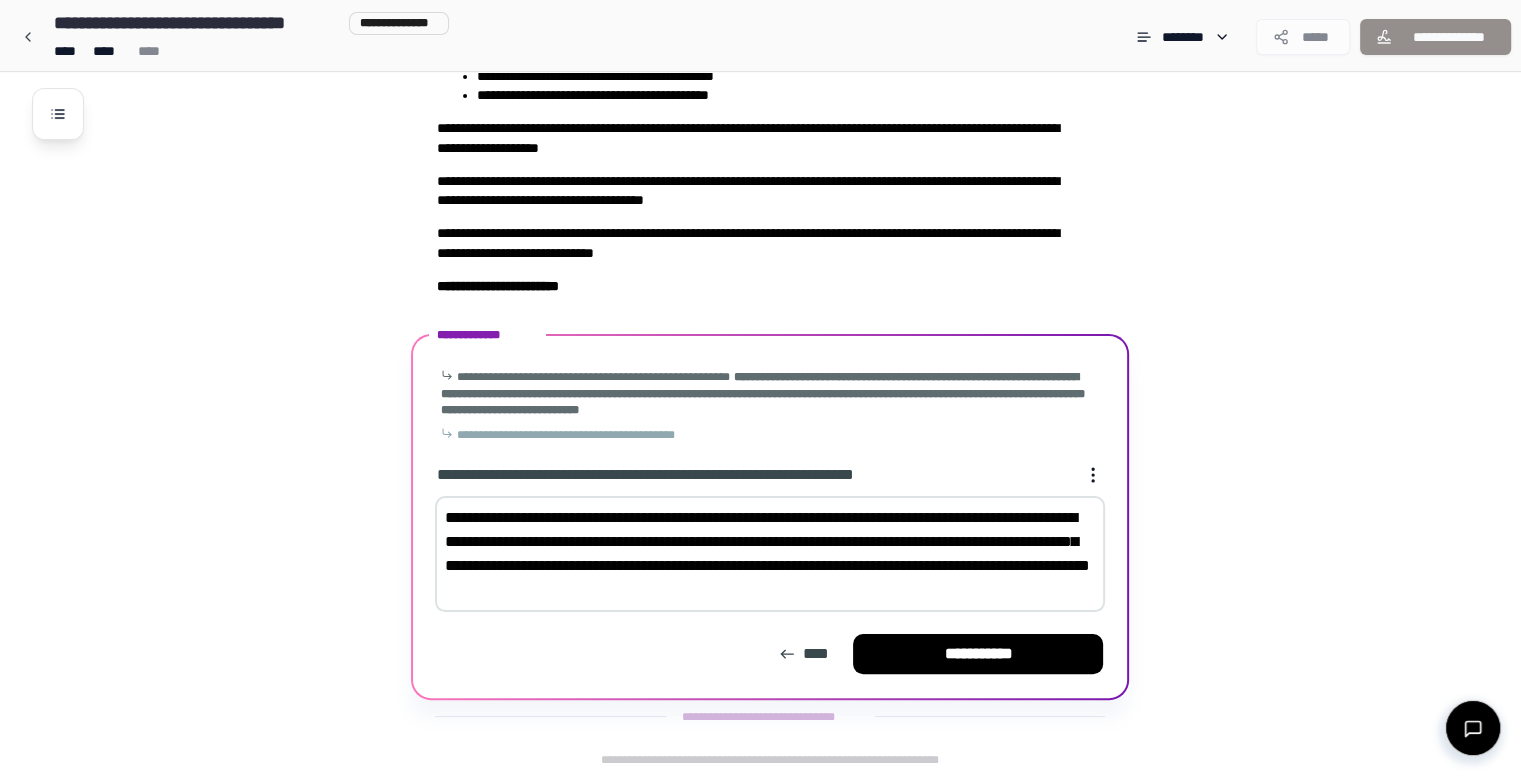 click on "**********" at bounding box center [770, 554] 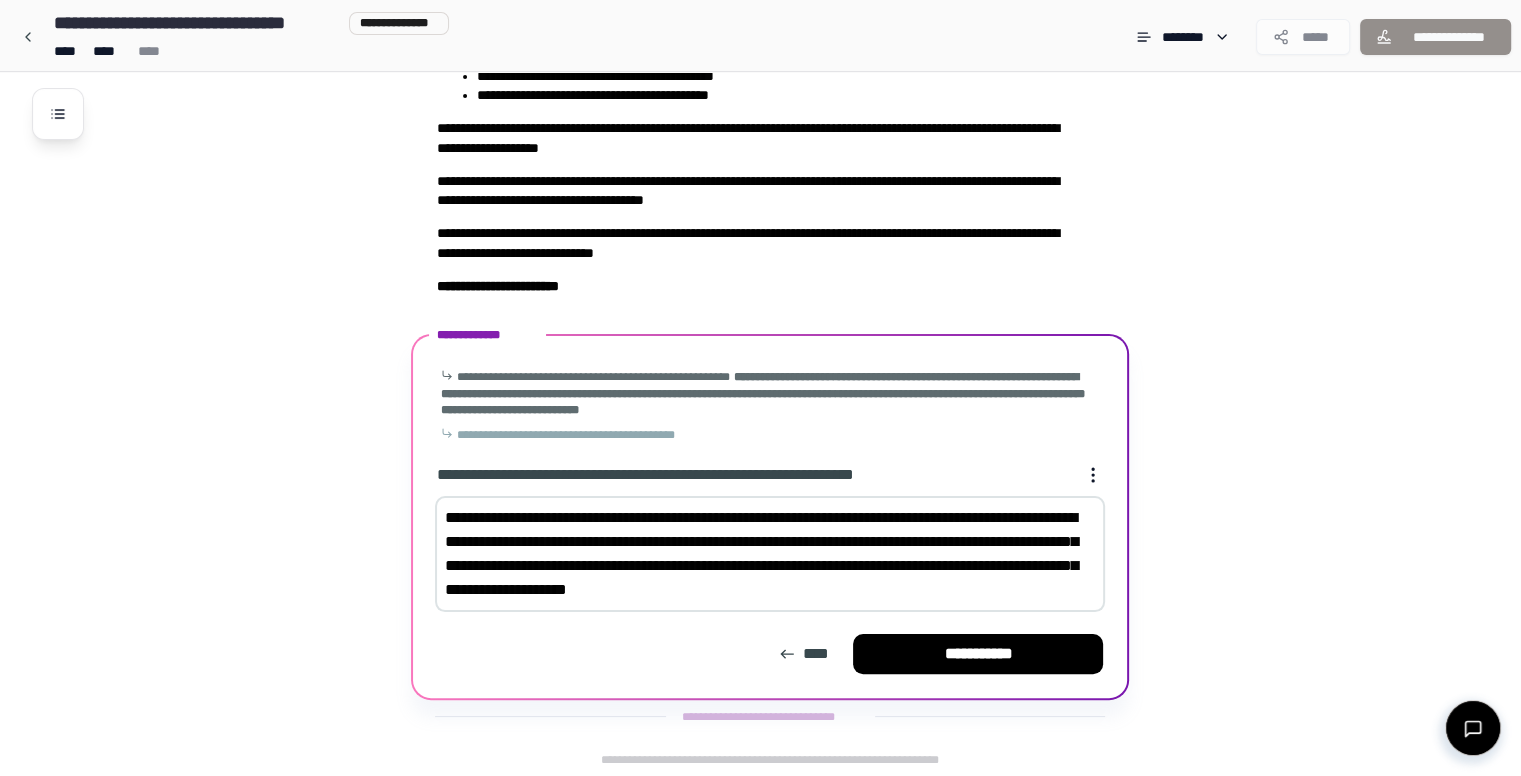 click on "**********" at bounding box center [770, 554] 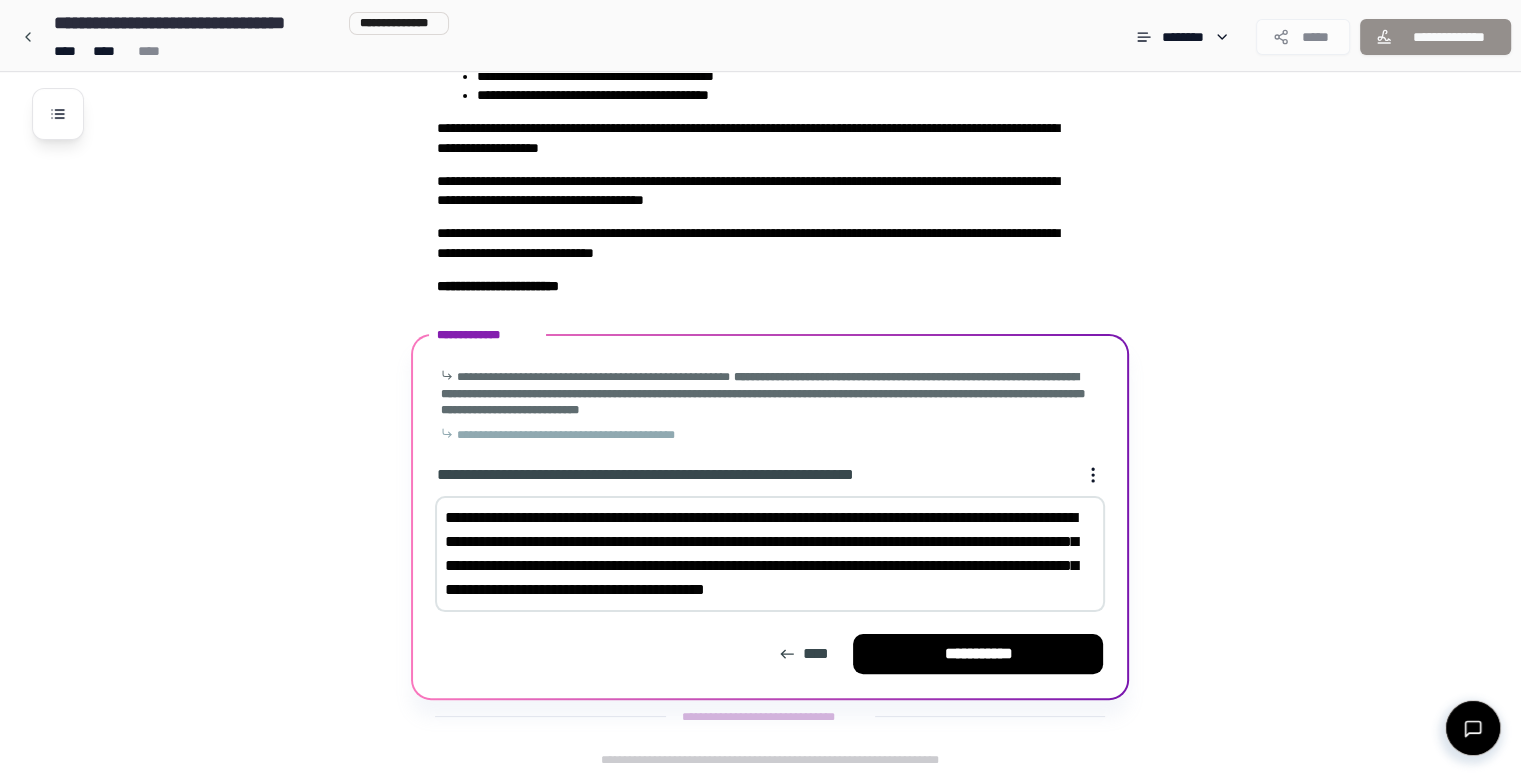 scroll, scrollTop: 315, scrollLeft: 0, axis: vertical 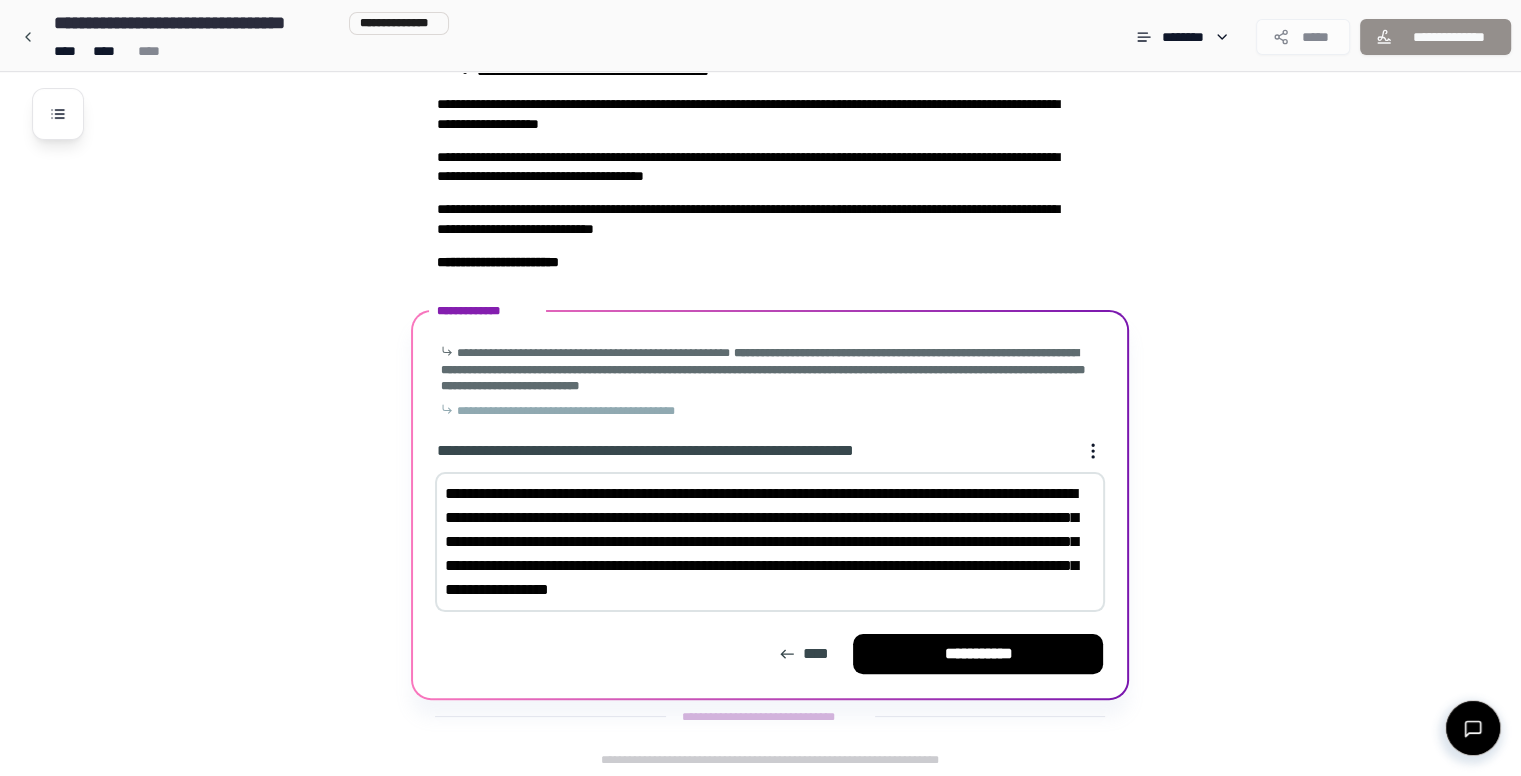 drag, startPoint x: 724, startPoint y: 587, endPoint x: 696, endPoint y: 595, distance: 29.12044 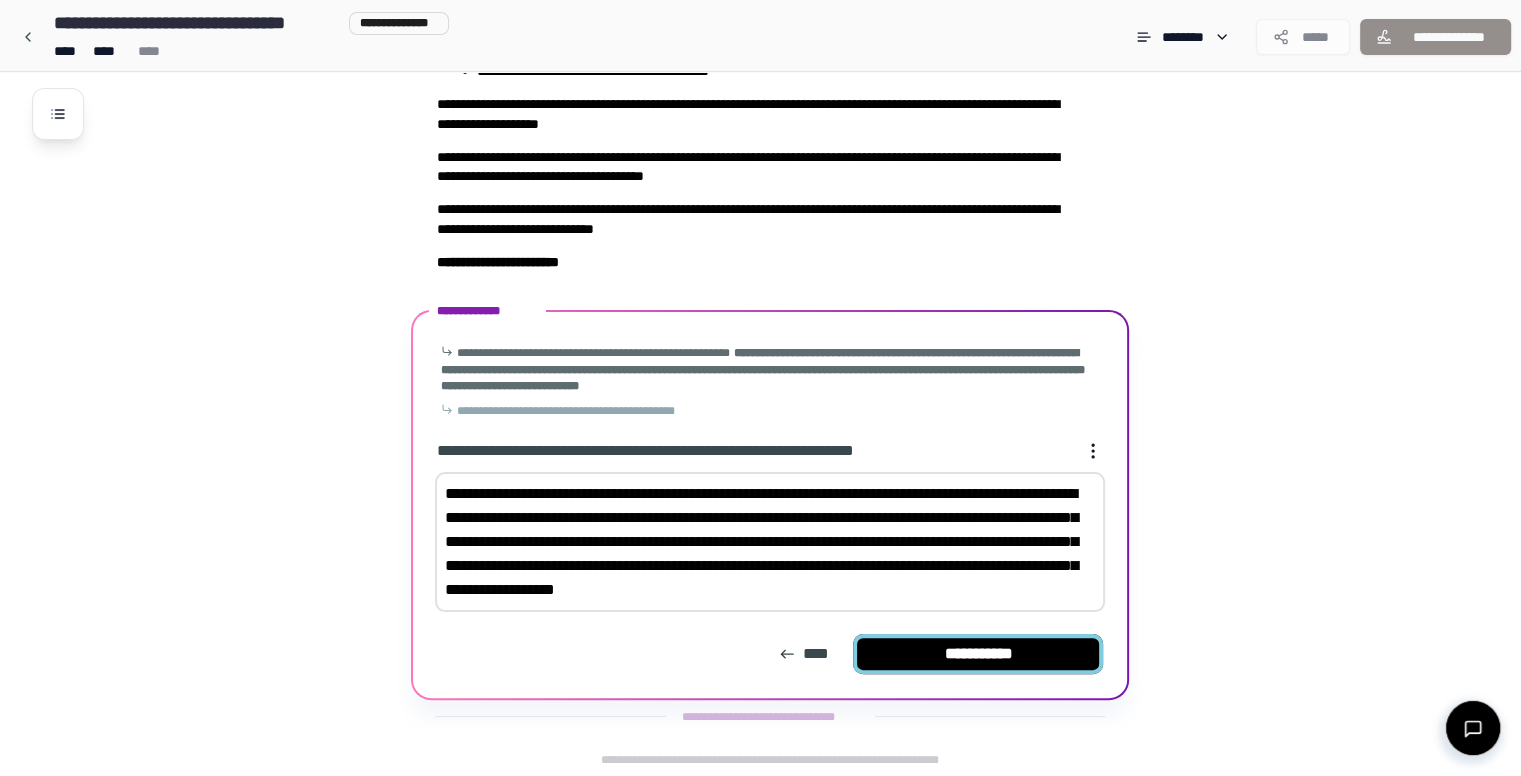 type on "**********" 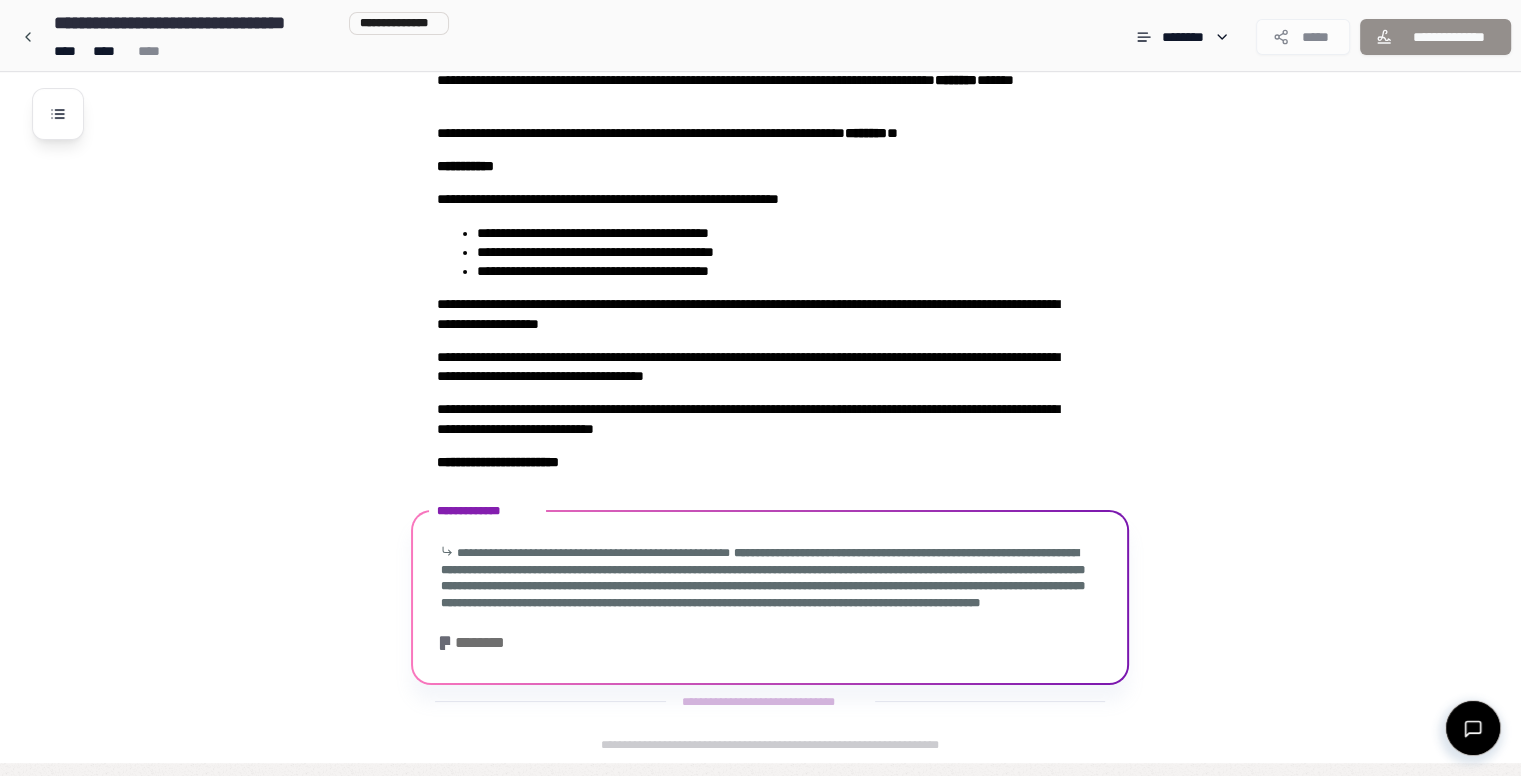 scroll, scrollTop: 203, scrollLeft: 0, axis: vertical 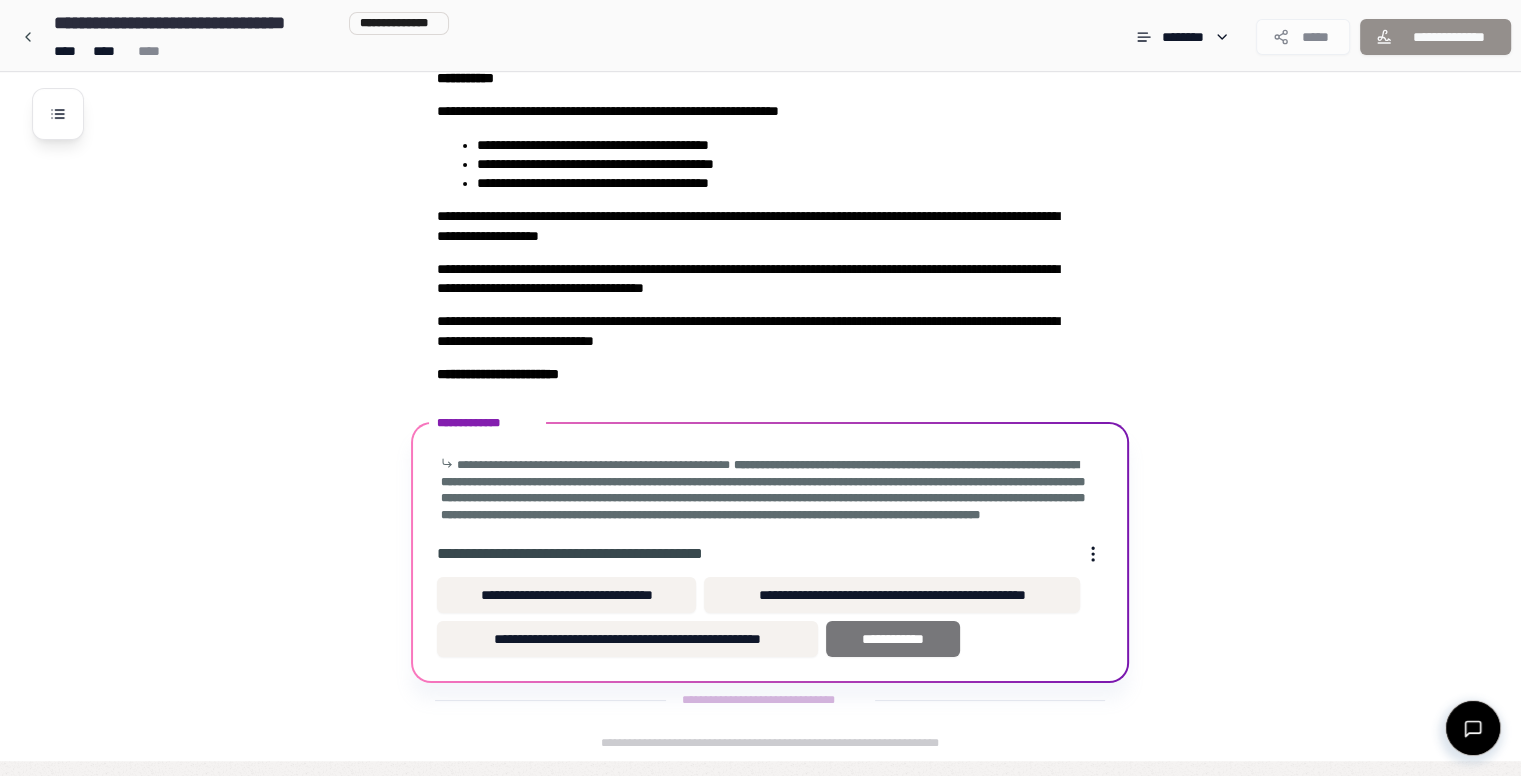 click on "**********" at bounding box center (893, 639) 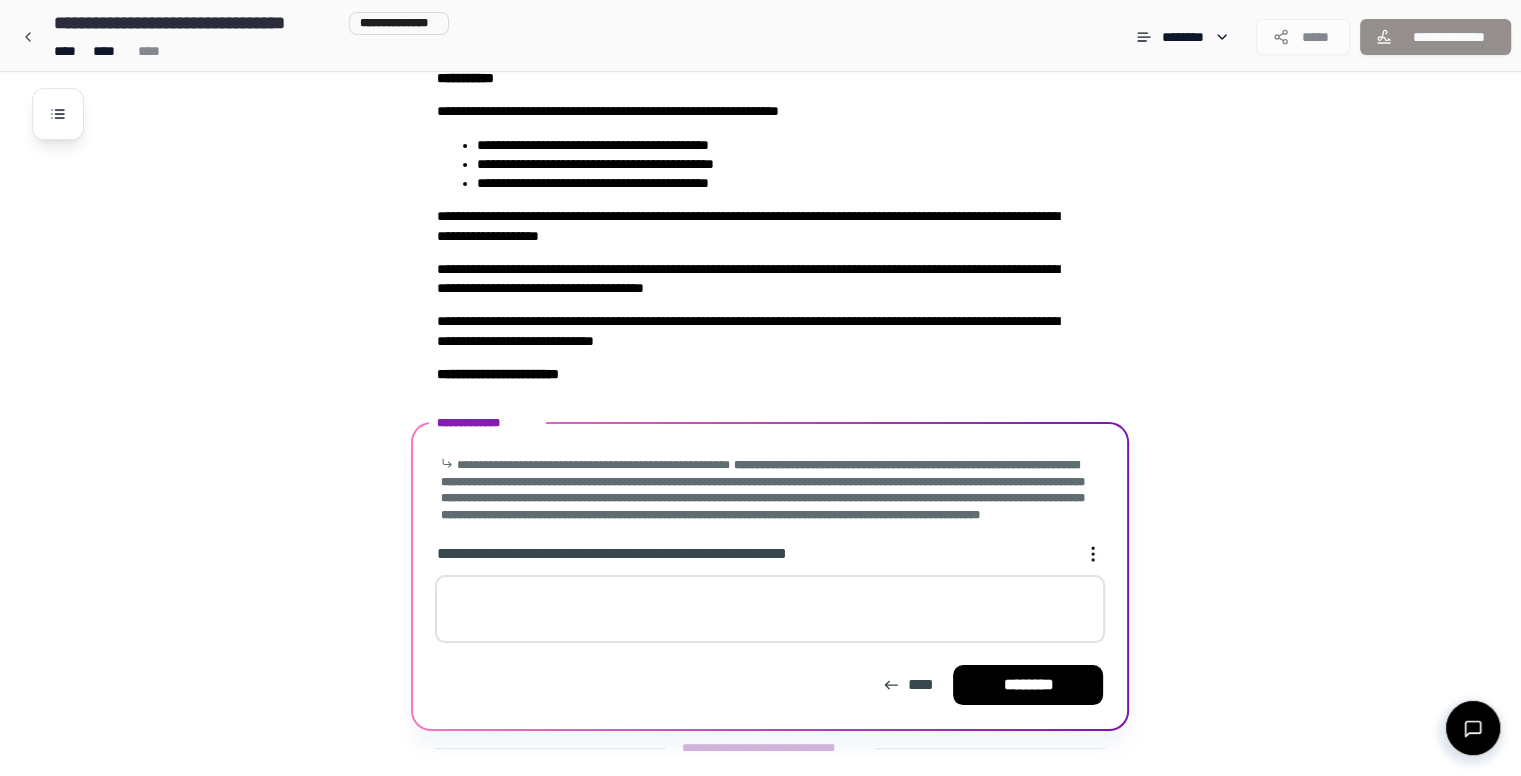 scroll, scrollTop: 251, scrollLeft: 0, axis: vertical 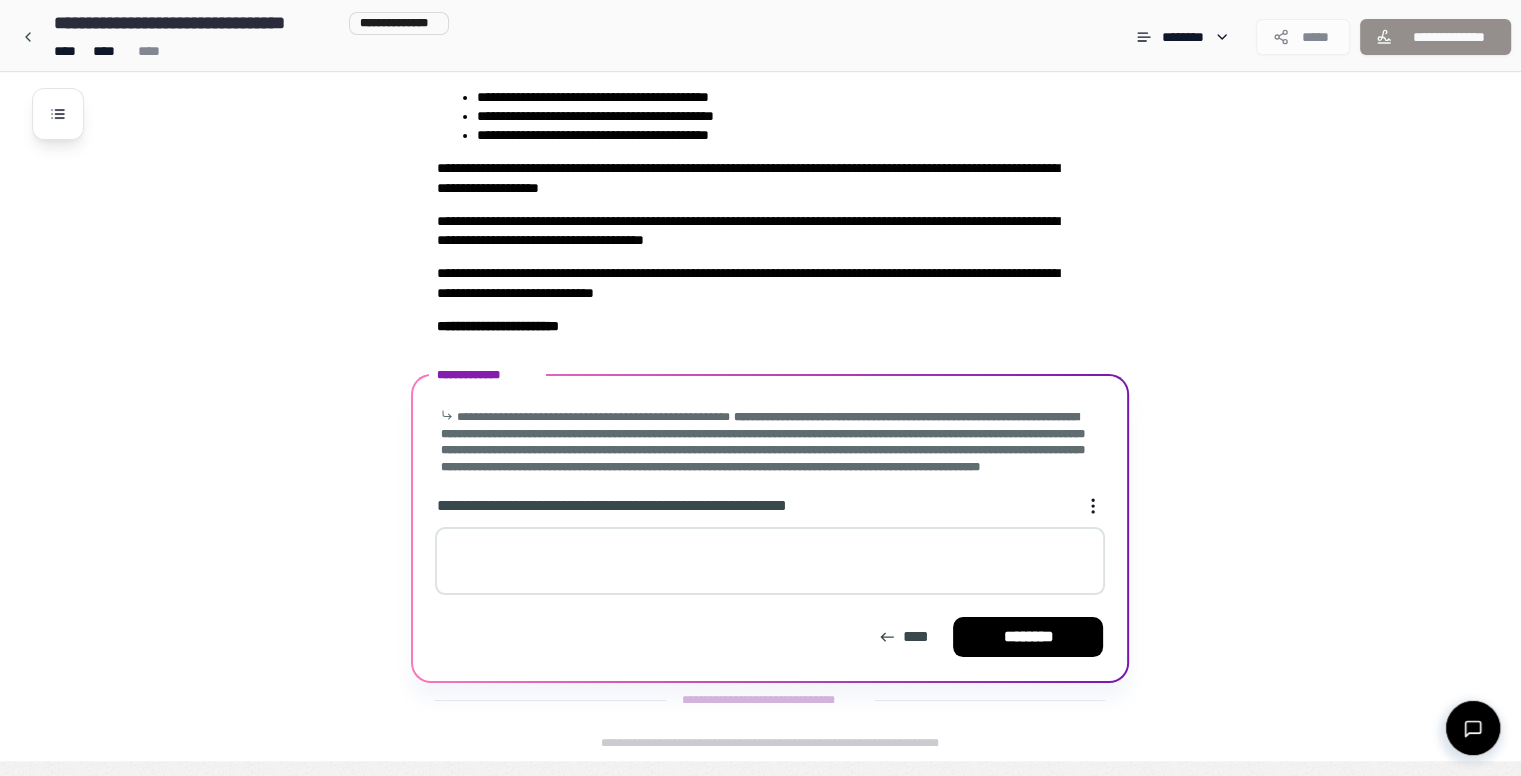 click at bounding box center [770, 561] 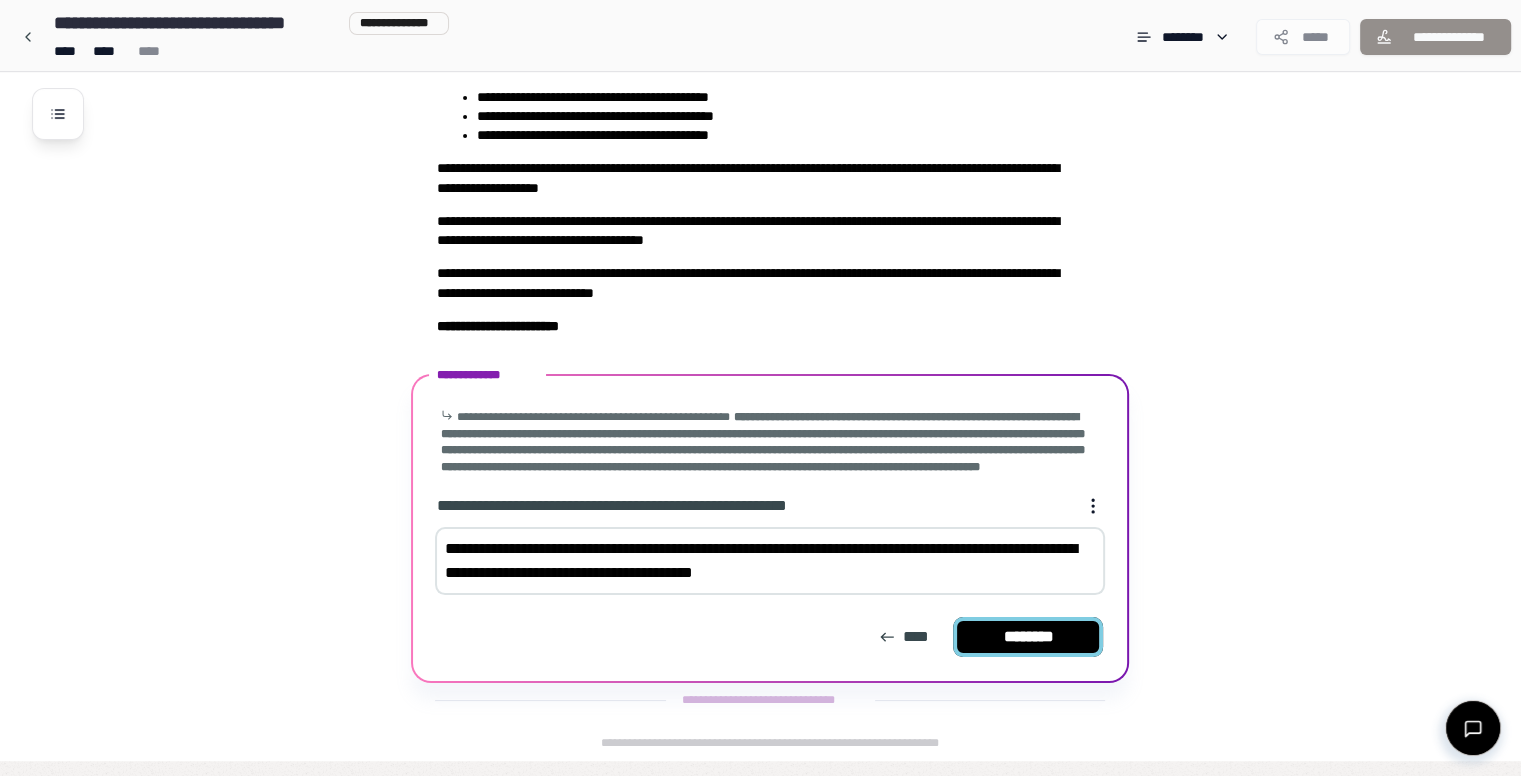 type on "**********" 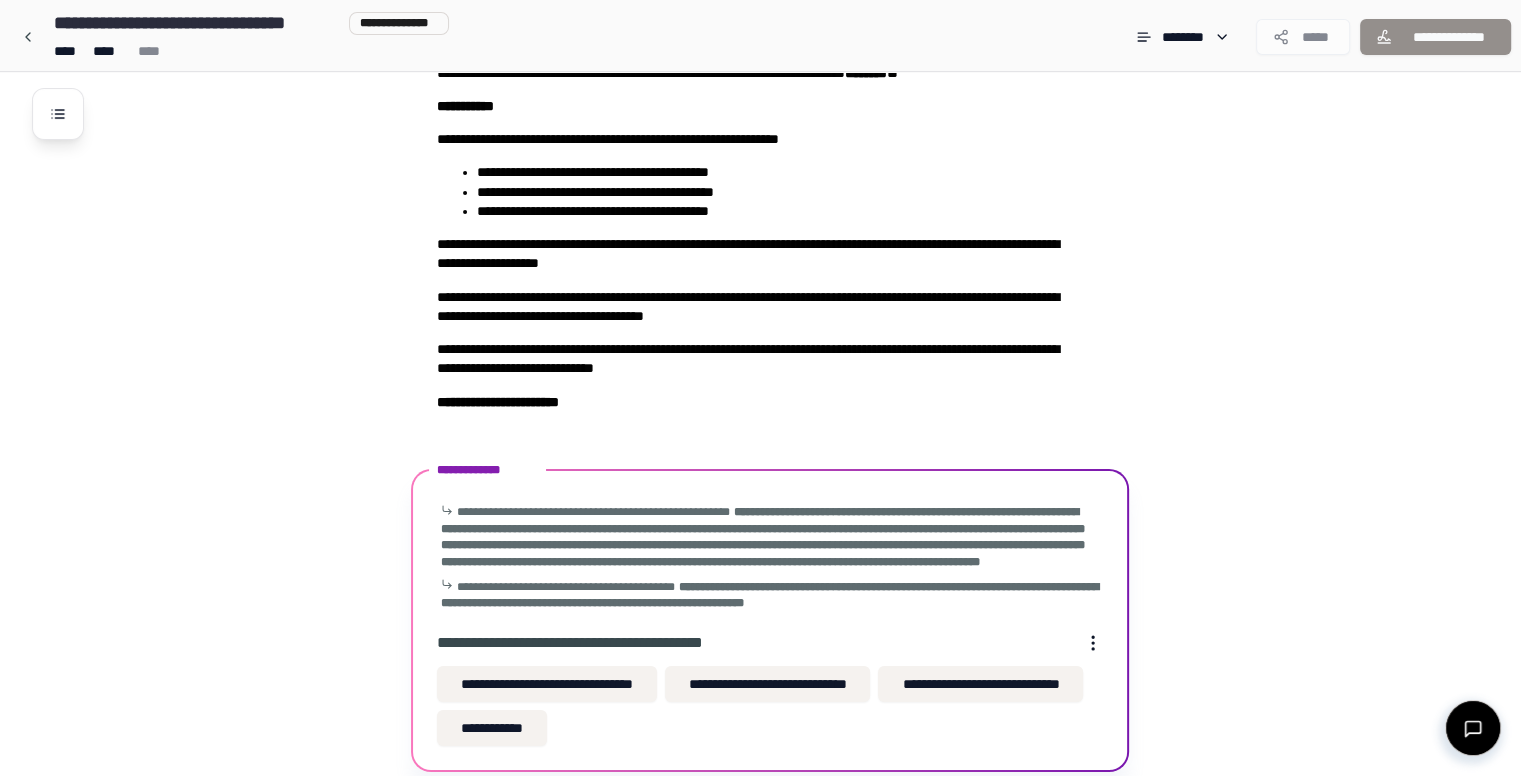 scroll, scrollTop: 244, scrollLeft: 0, axis: vertical 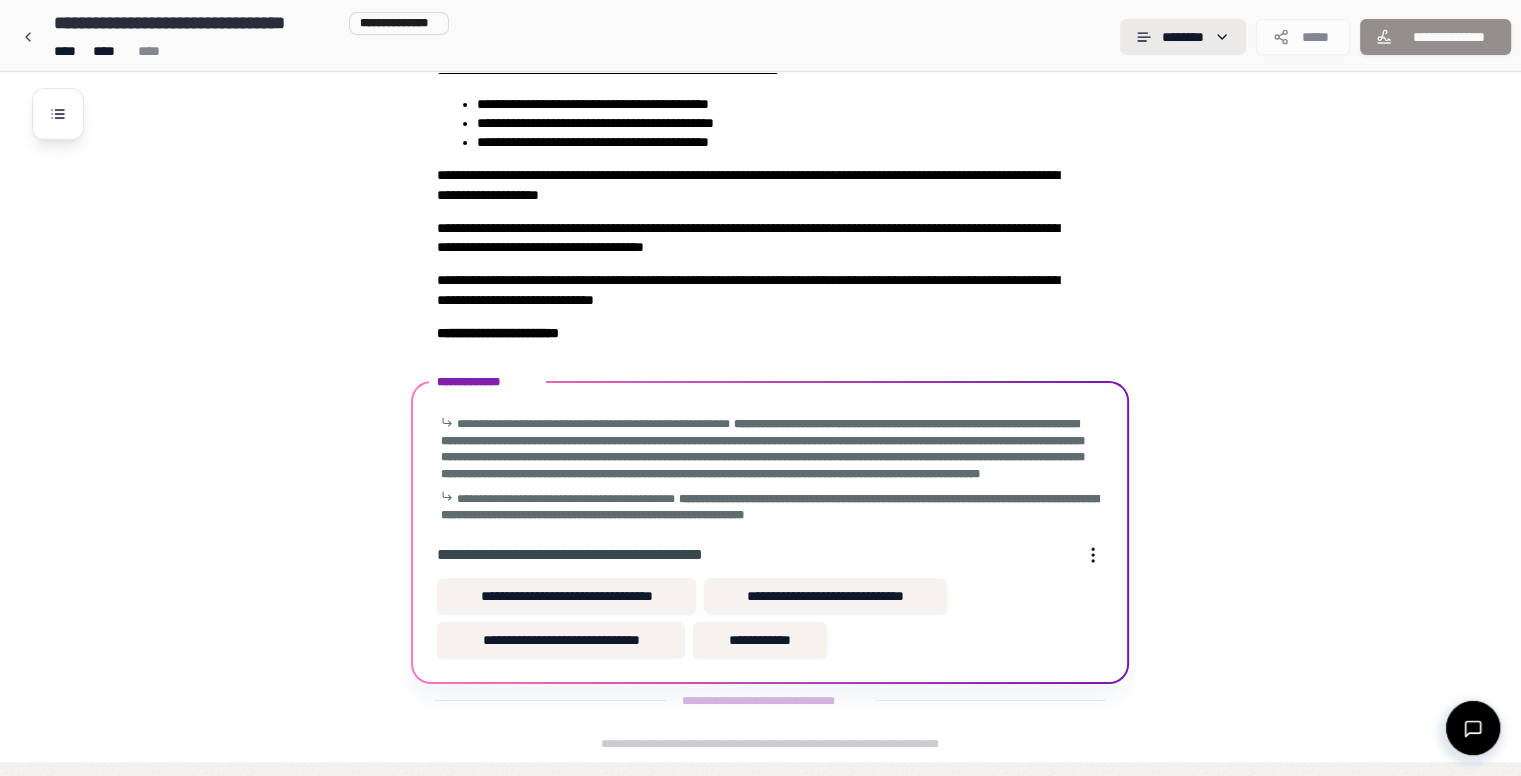 click on "**********" at bounding box center (760, 266) 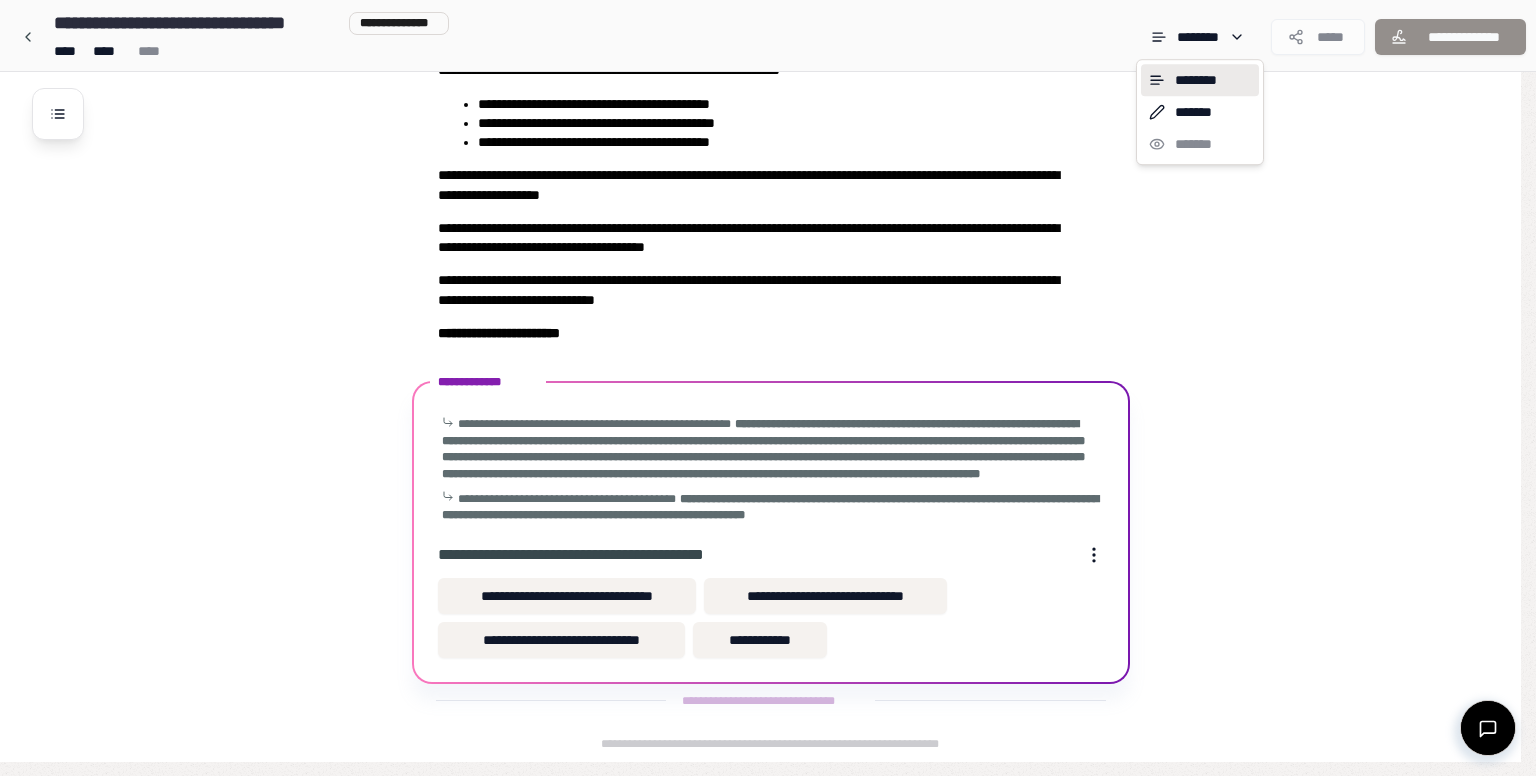 click on "********" at bounding box center (1200, 80) 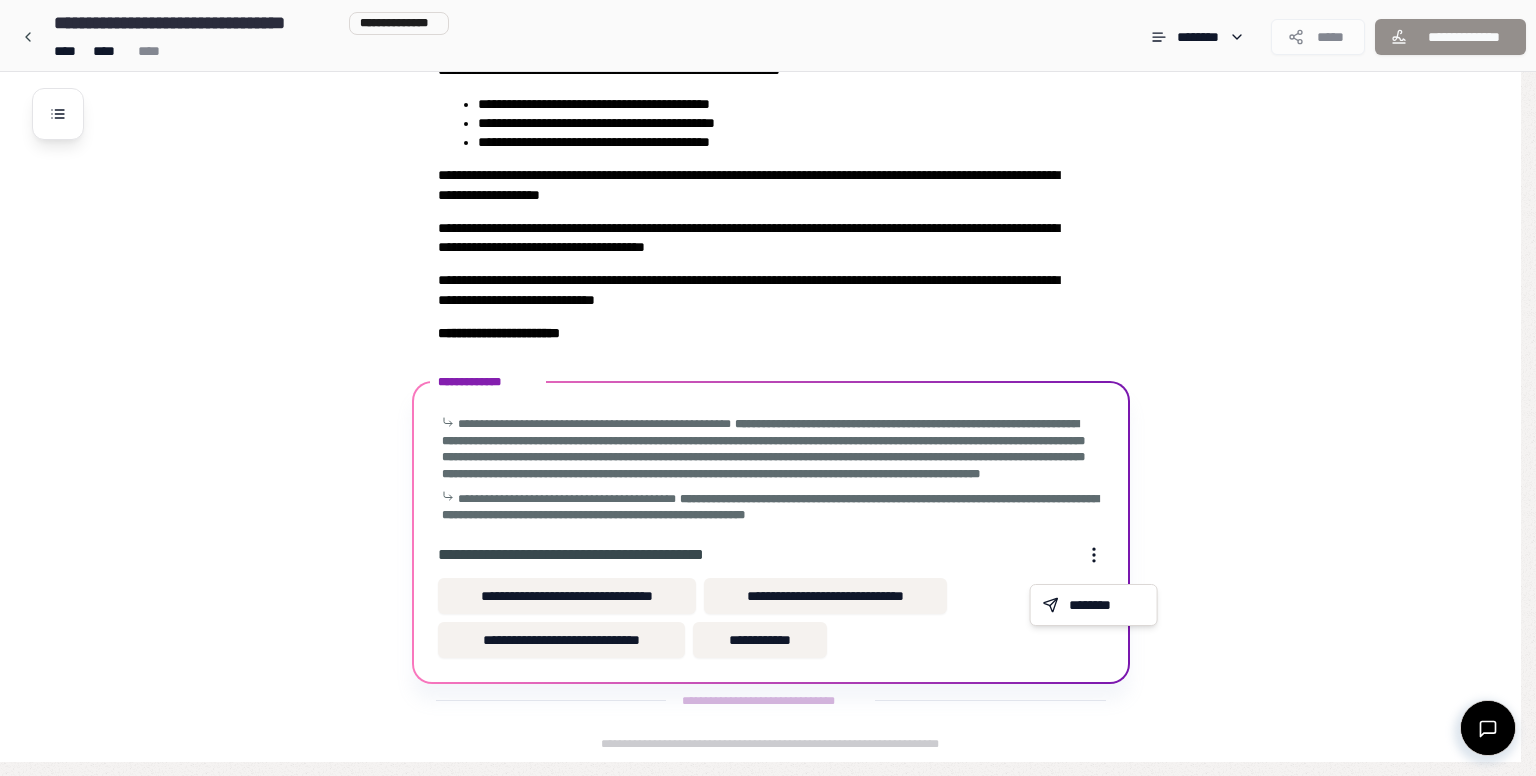 click on "**********" at bounding box center (768, 266) 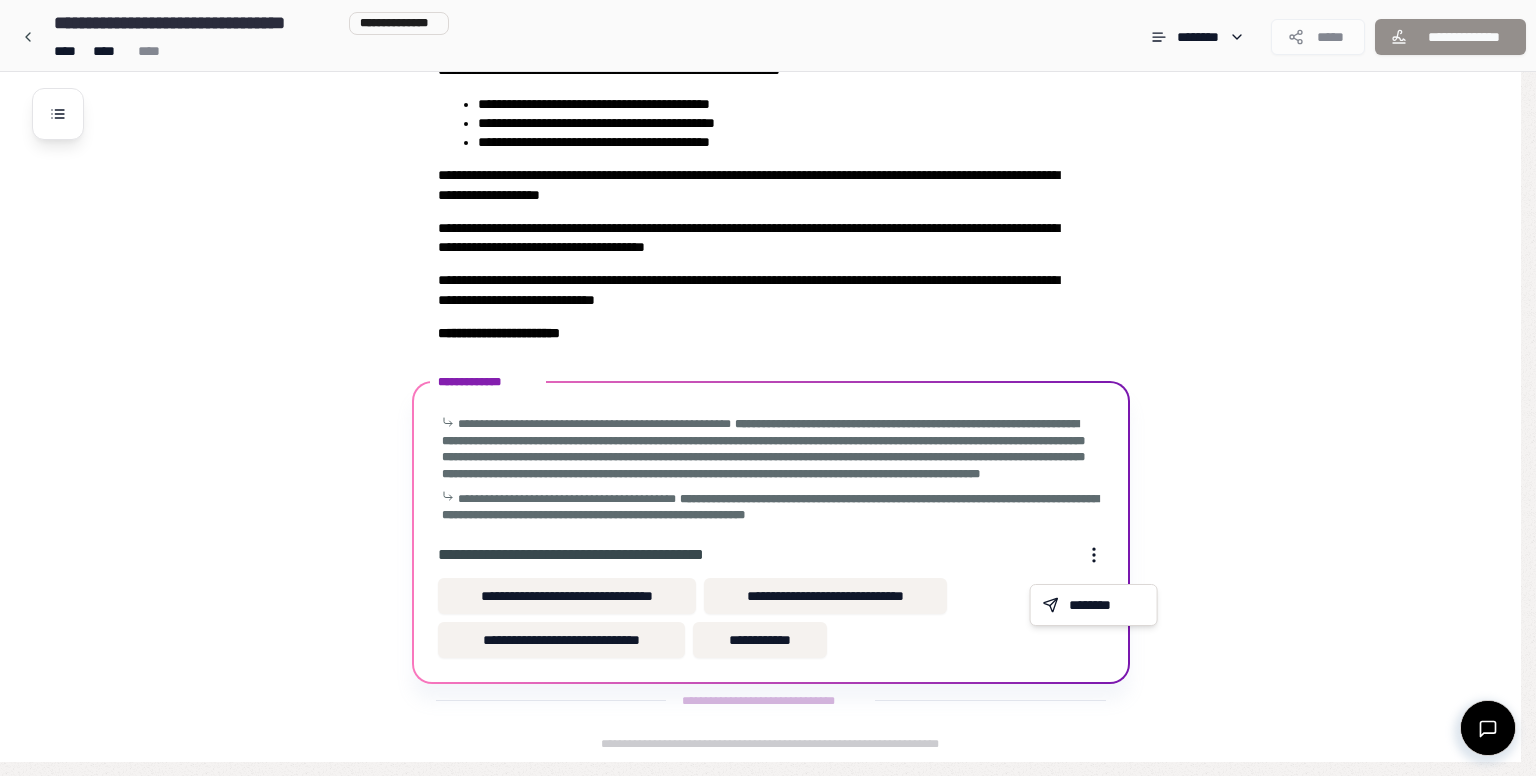 click on "**********" at bounding box center (768, 266) 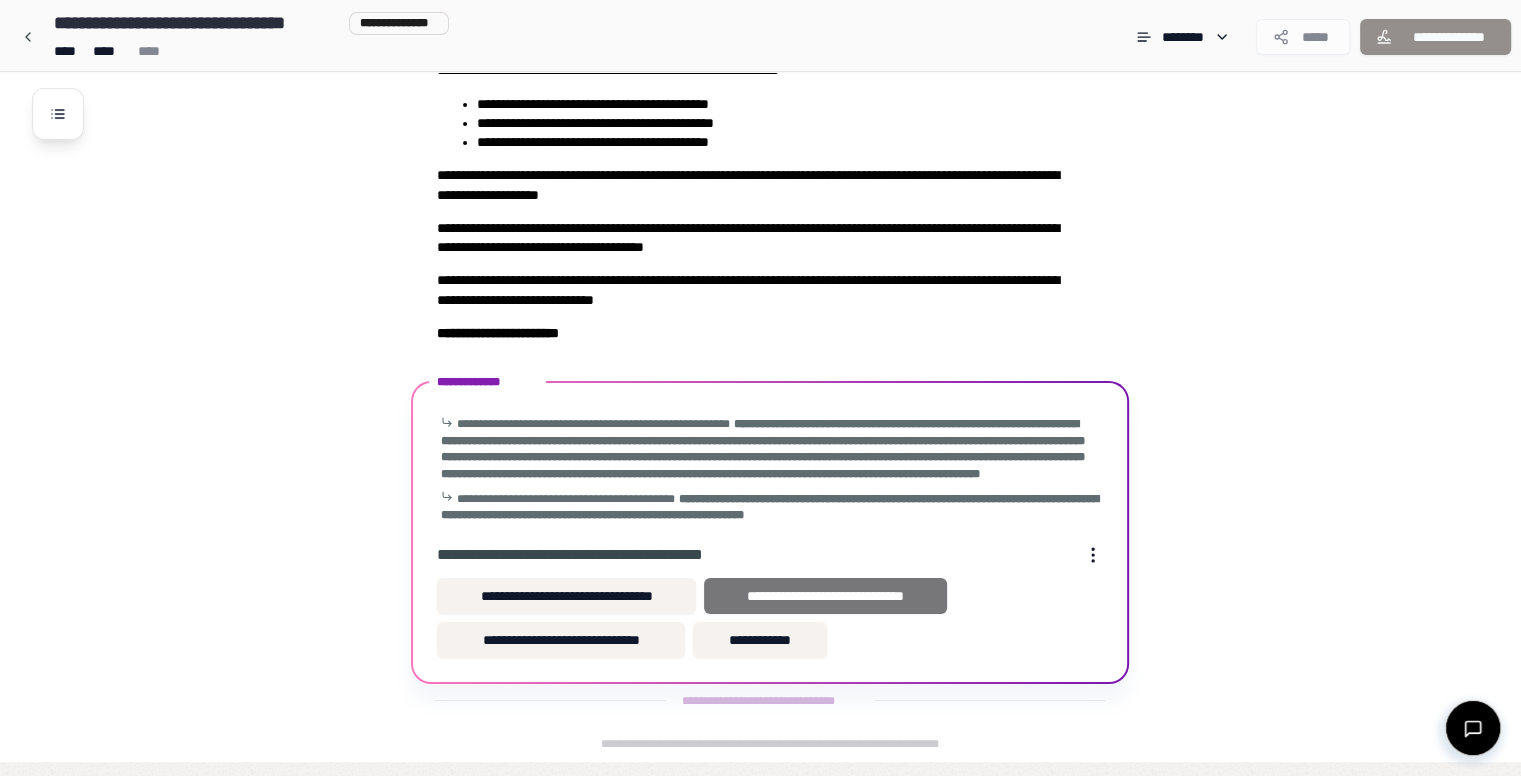 click on "**********" at bounding box center [825, 596] 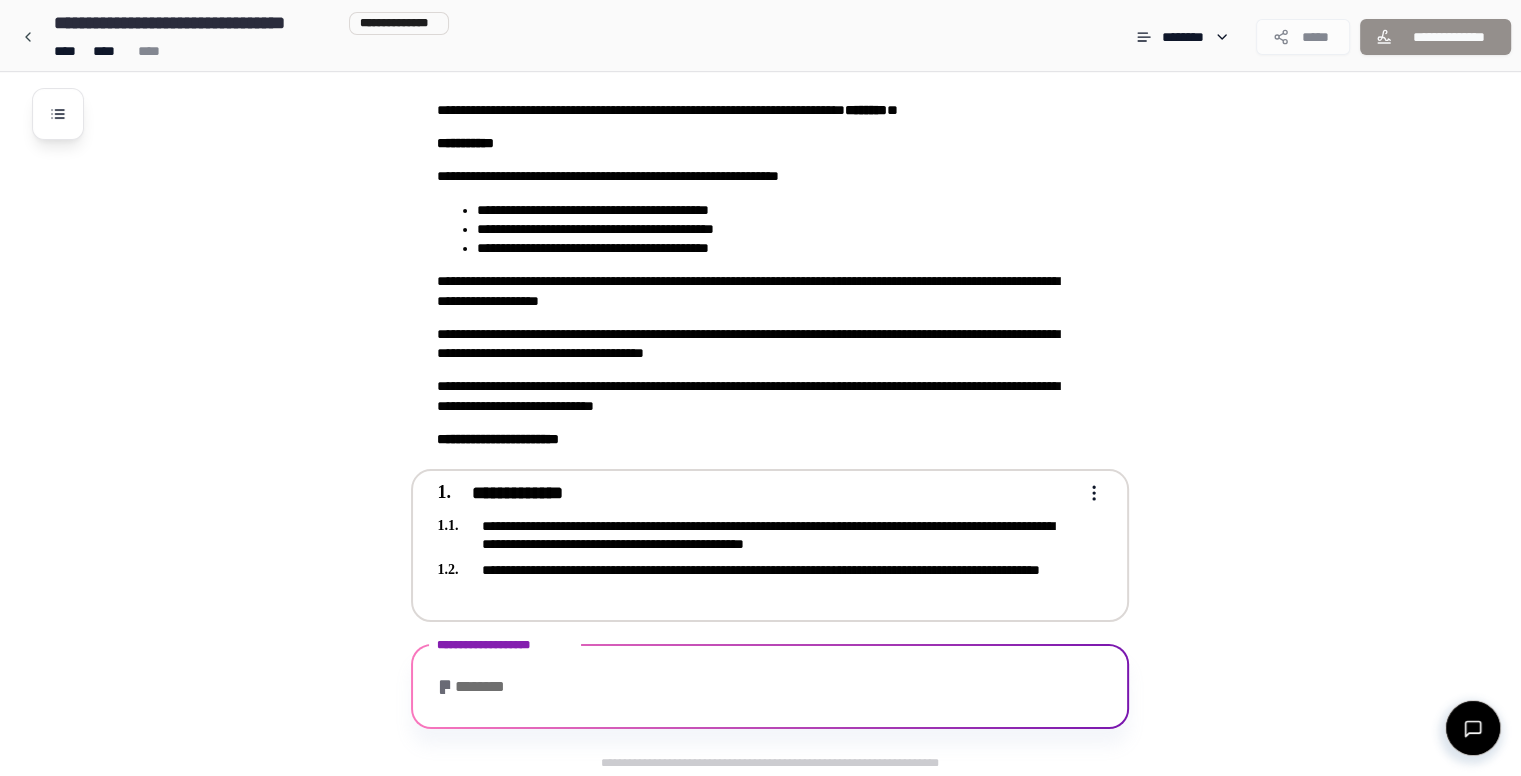 scroll, scrollTop: 789, scrollLeft: 0, axis: vertical 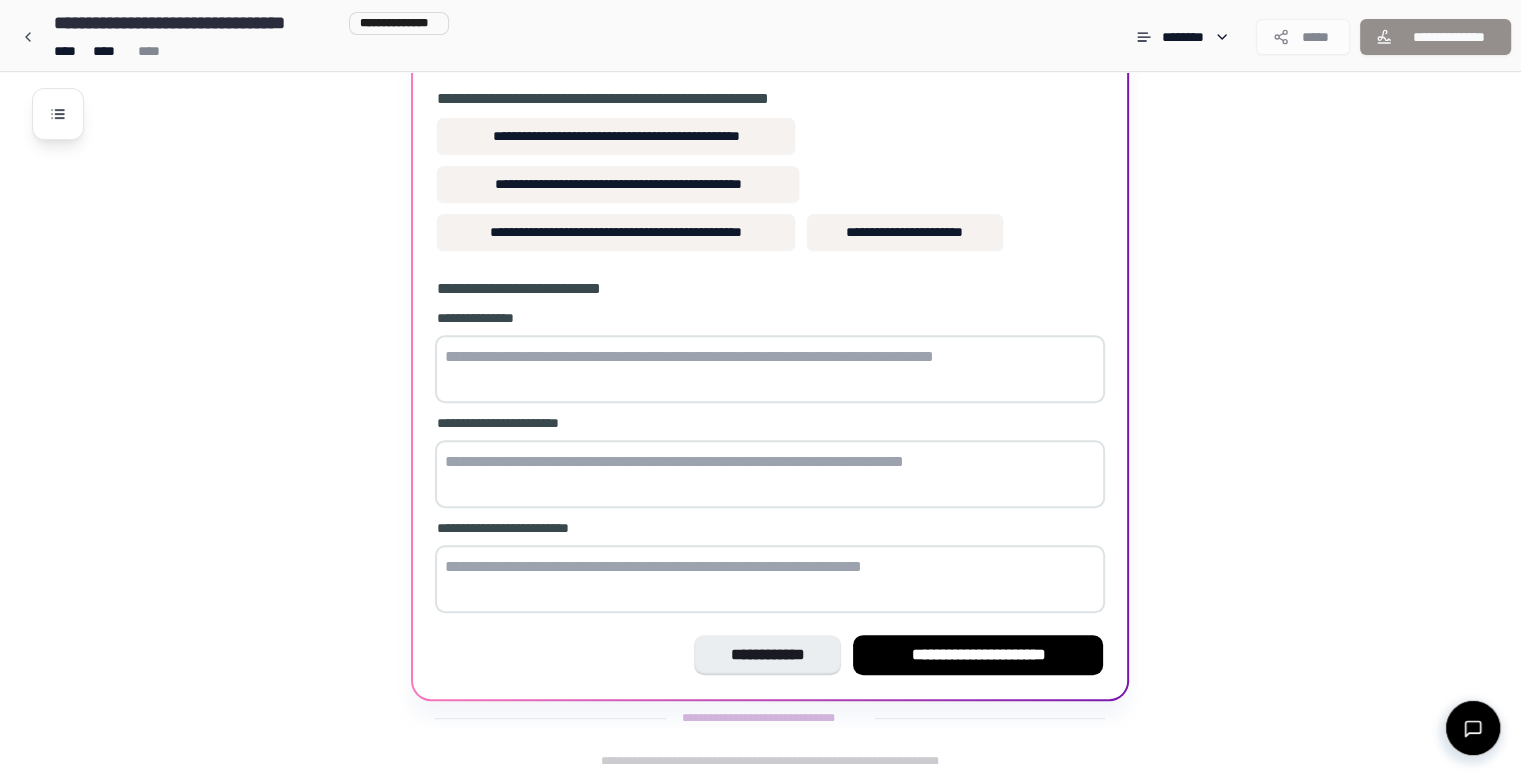 click at bounding box center (770, 369) 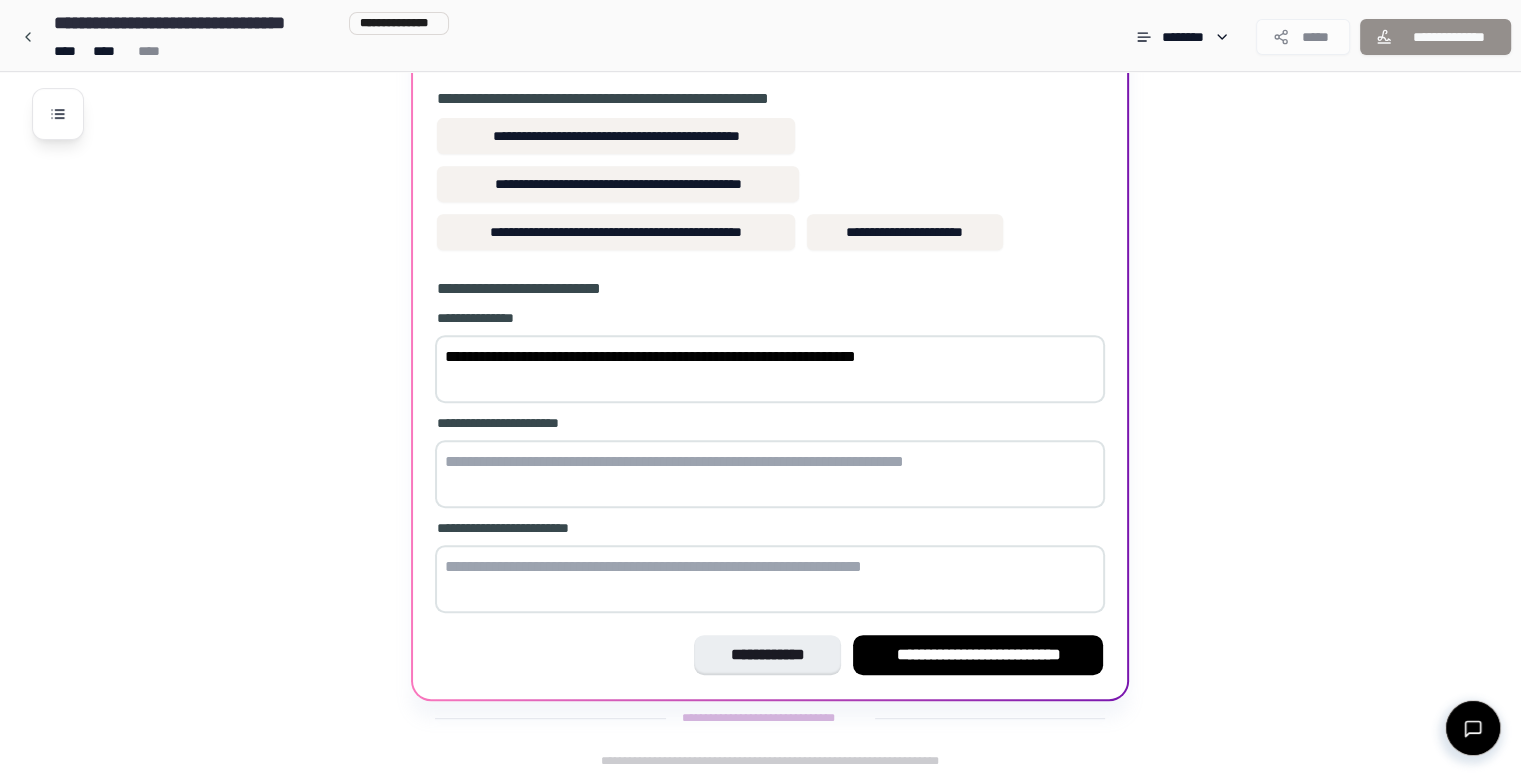 click on "**********" at bounding box center [770, 369] 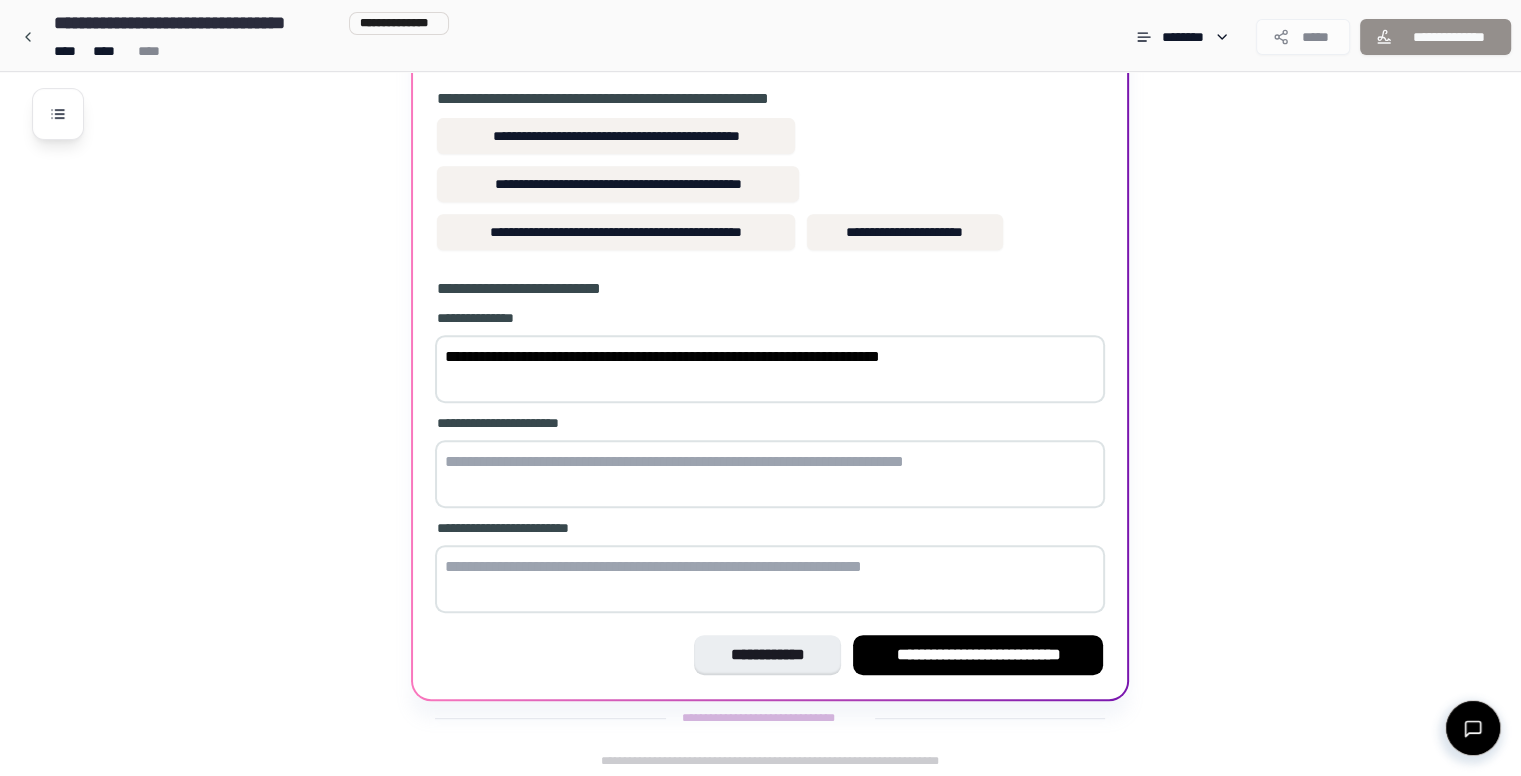 click on "**********" at bounding box center (770, 369) 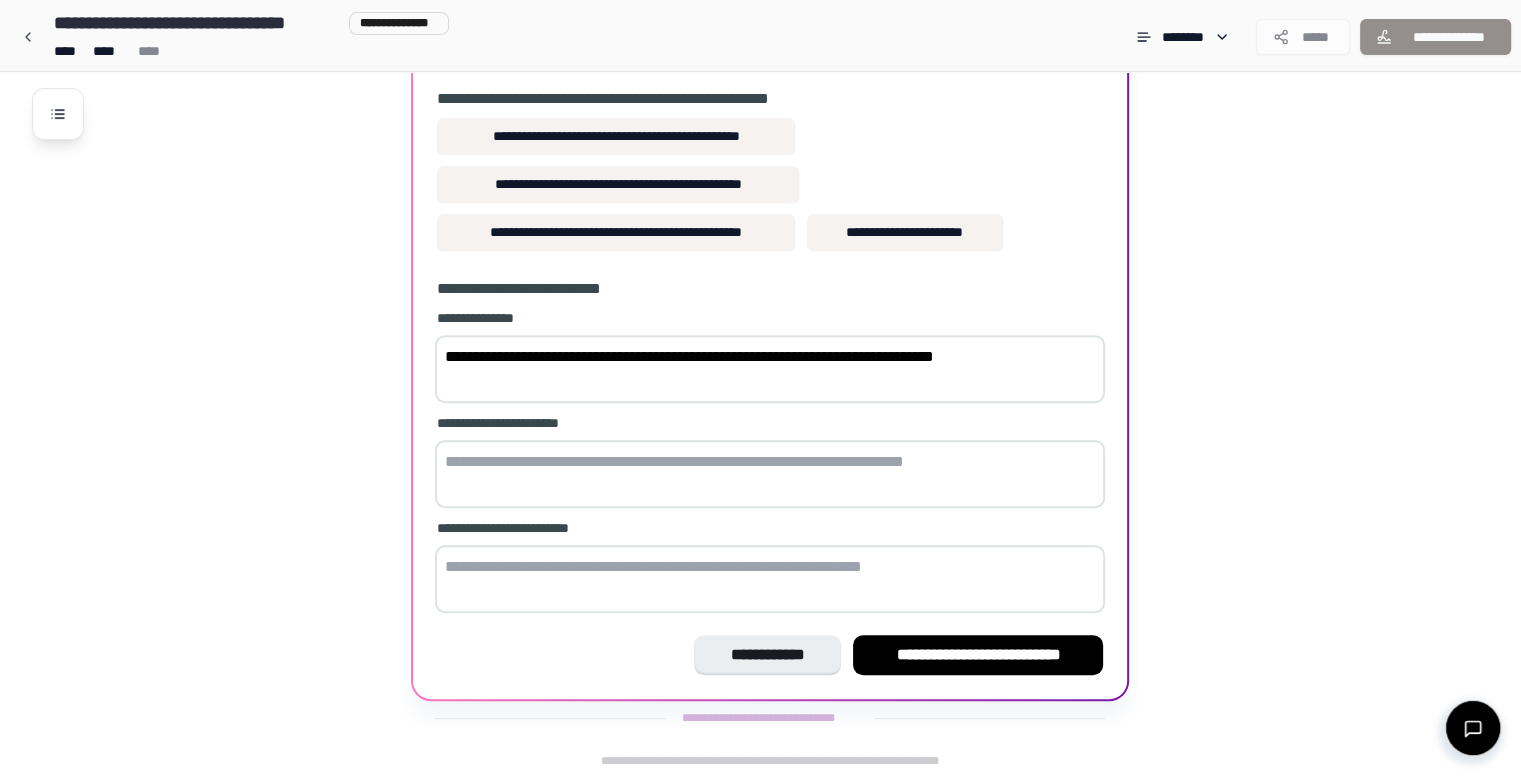 click at bounding box center (770, 474) 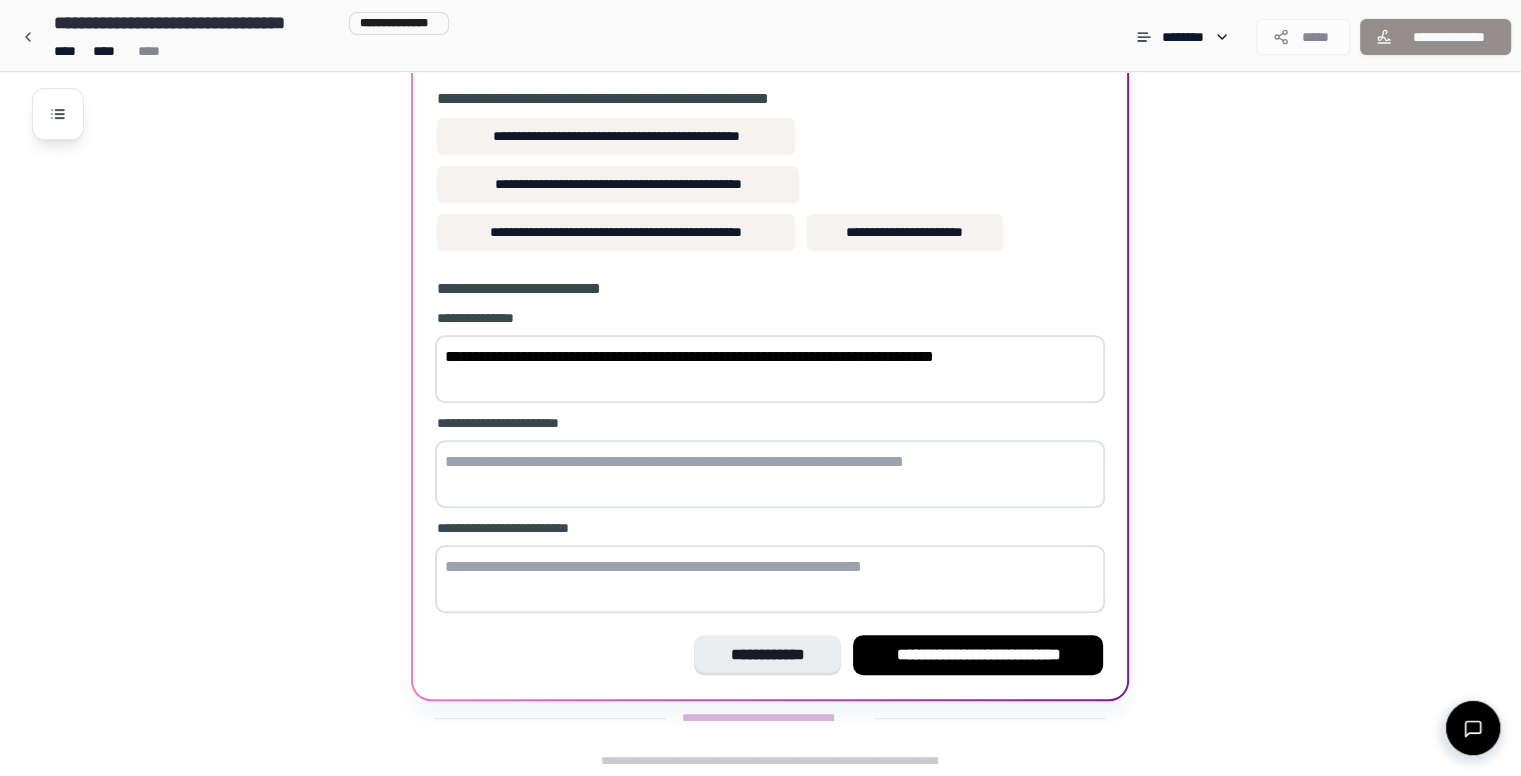 click on "**********" at bounding box center [770, 369] 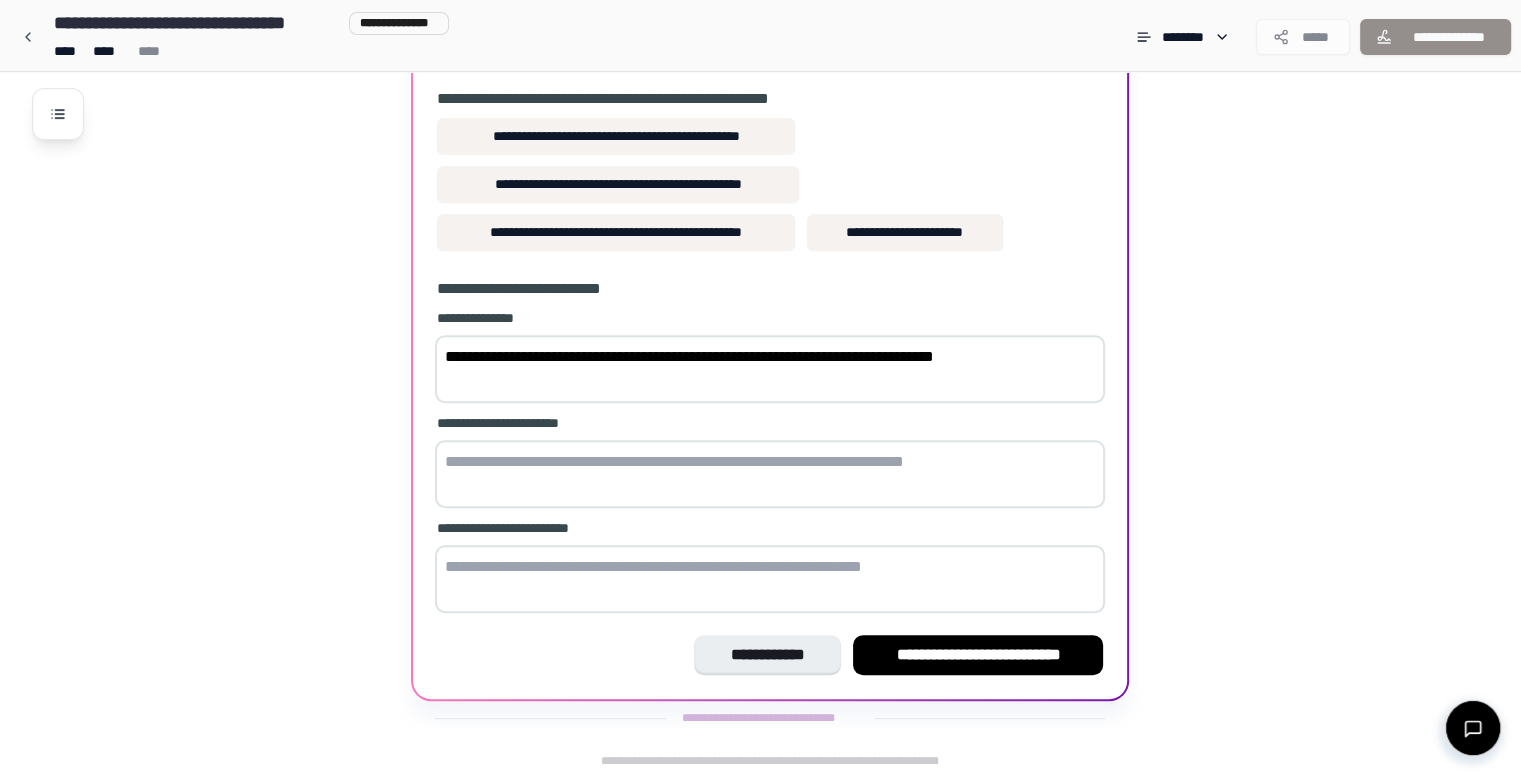 click on "**********" at bounding box center [770, 369] 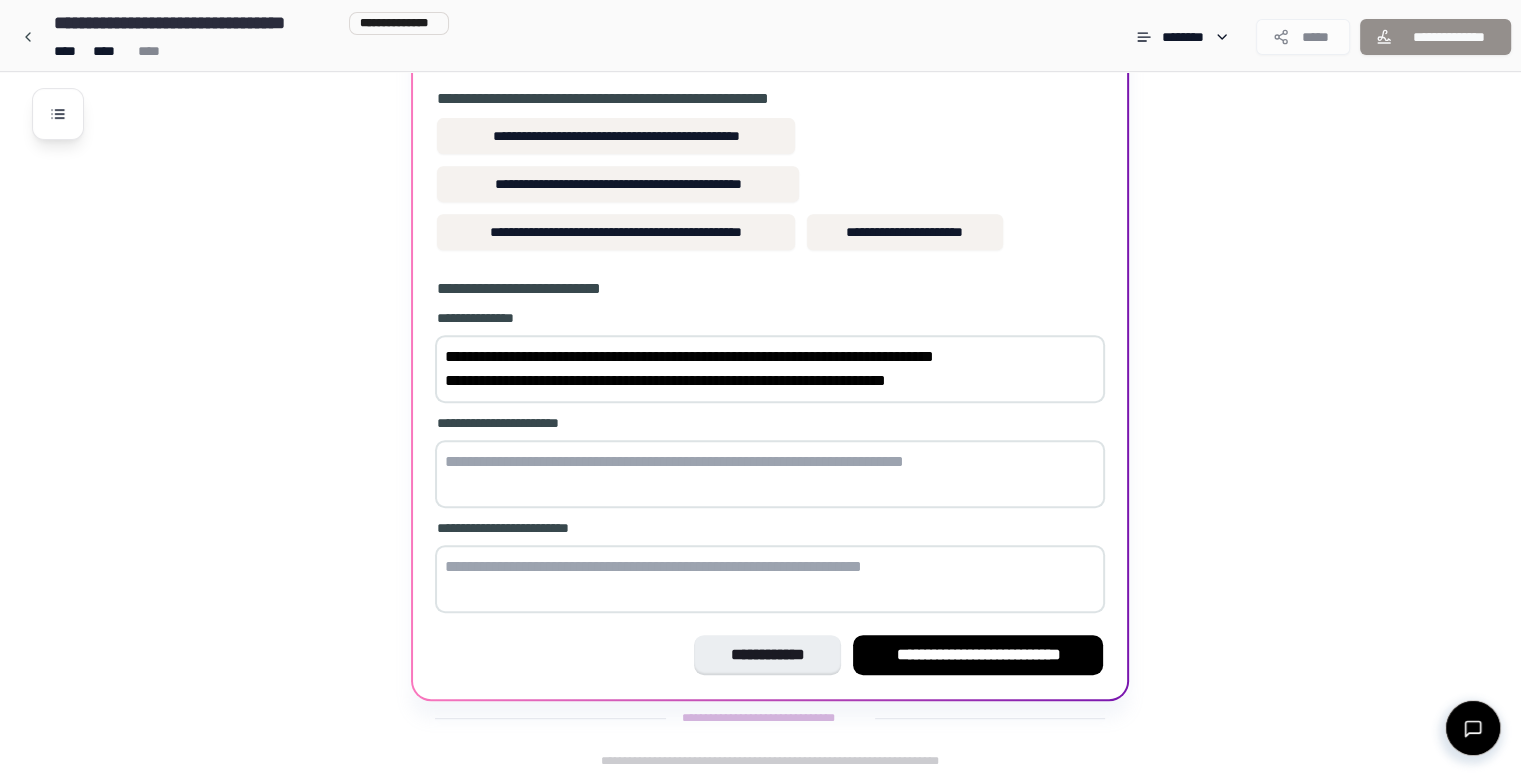 type on "**********" 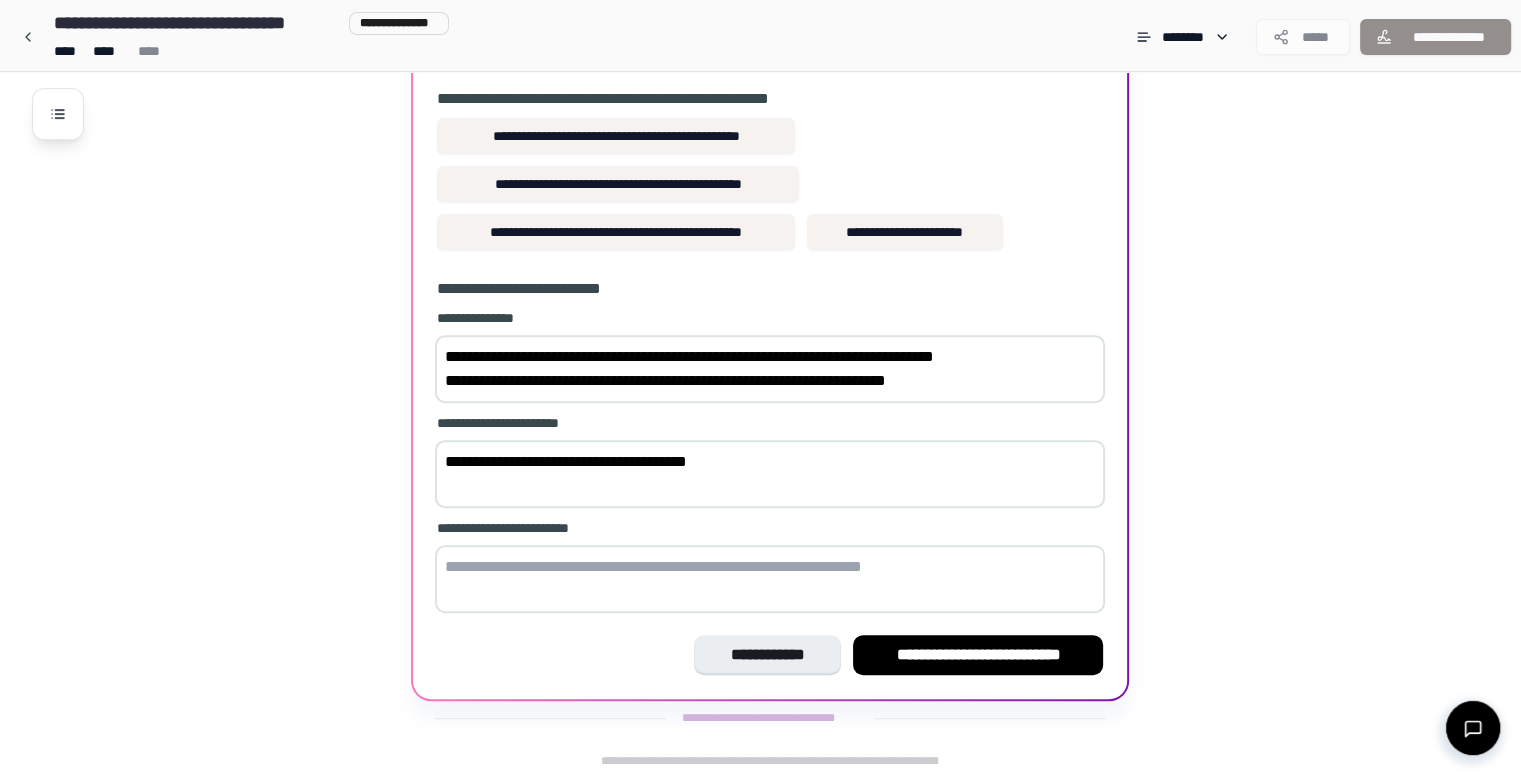type on "**********" 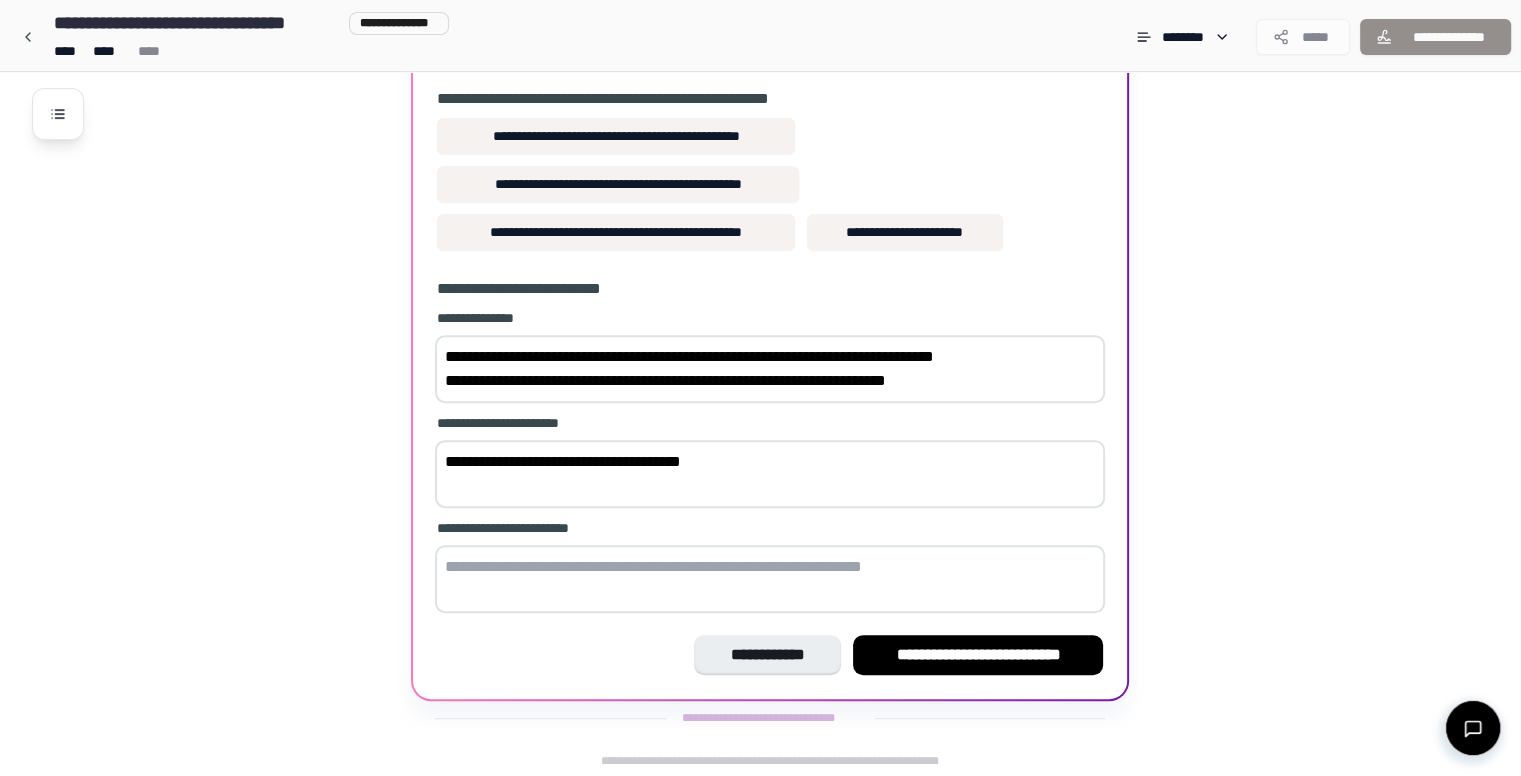 click at bounding box center (770, 579) 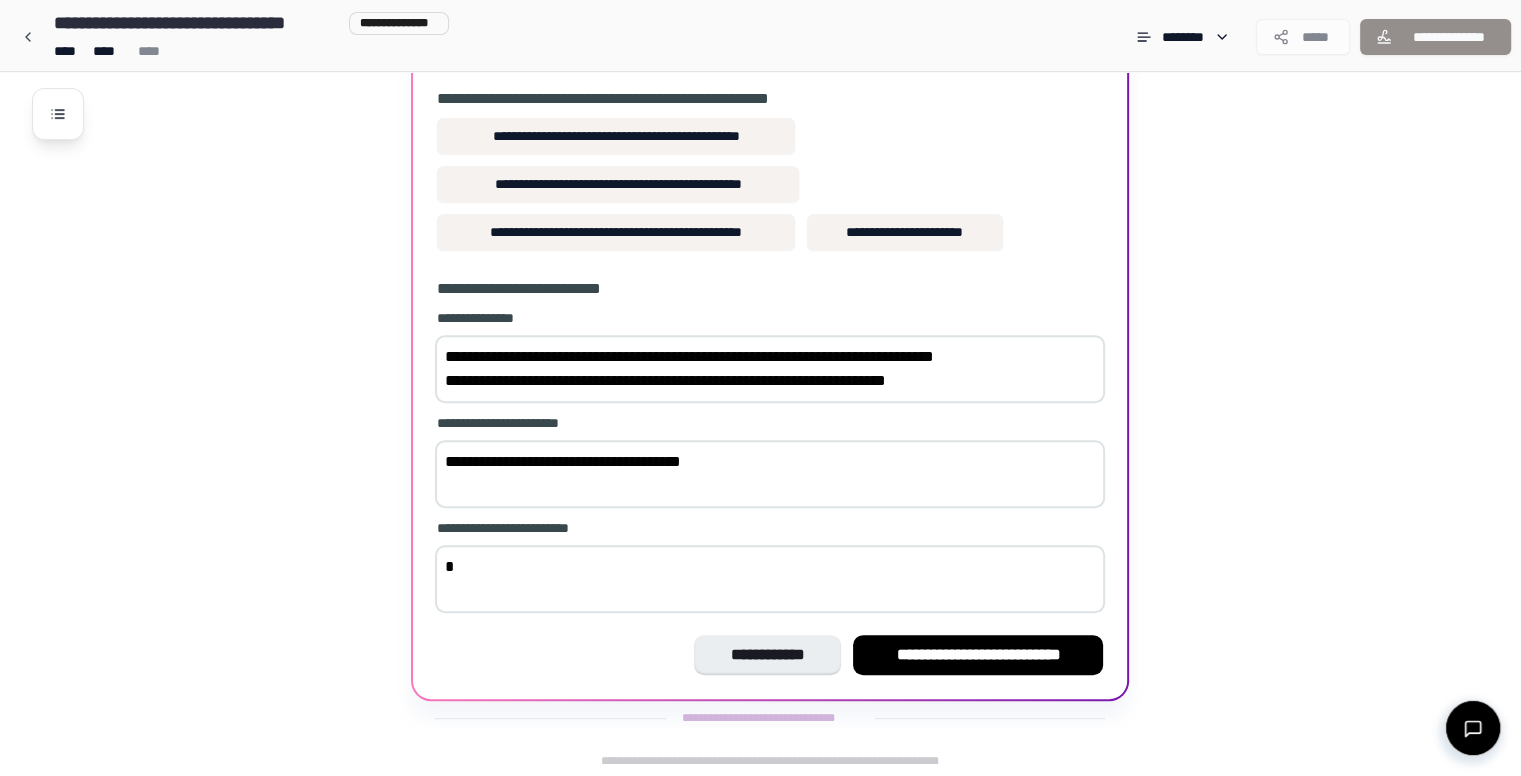 type on "*" 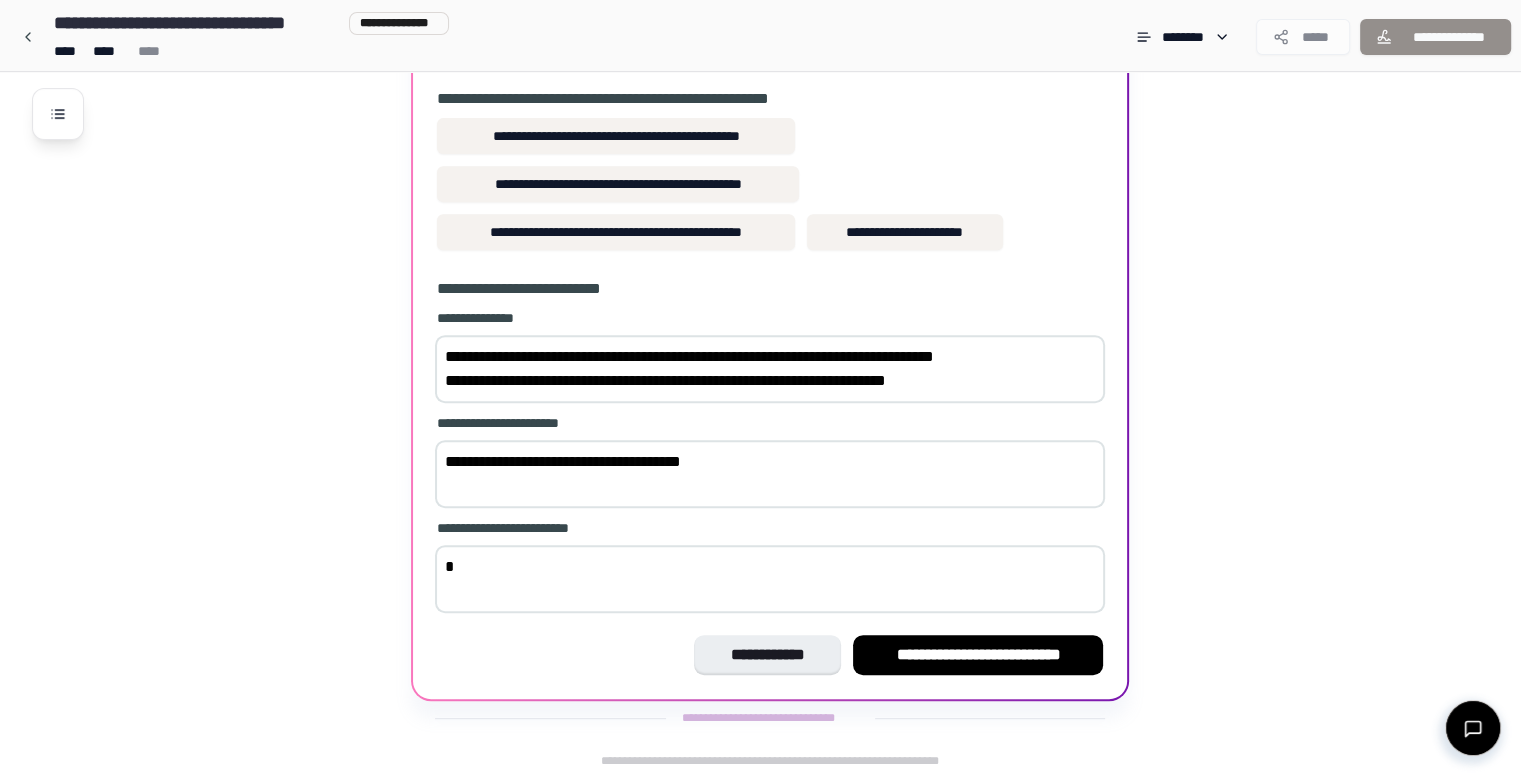 click on "**********" at bounding box center [770, 474] 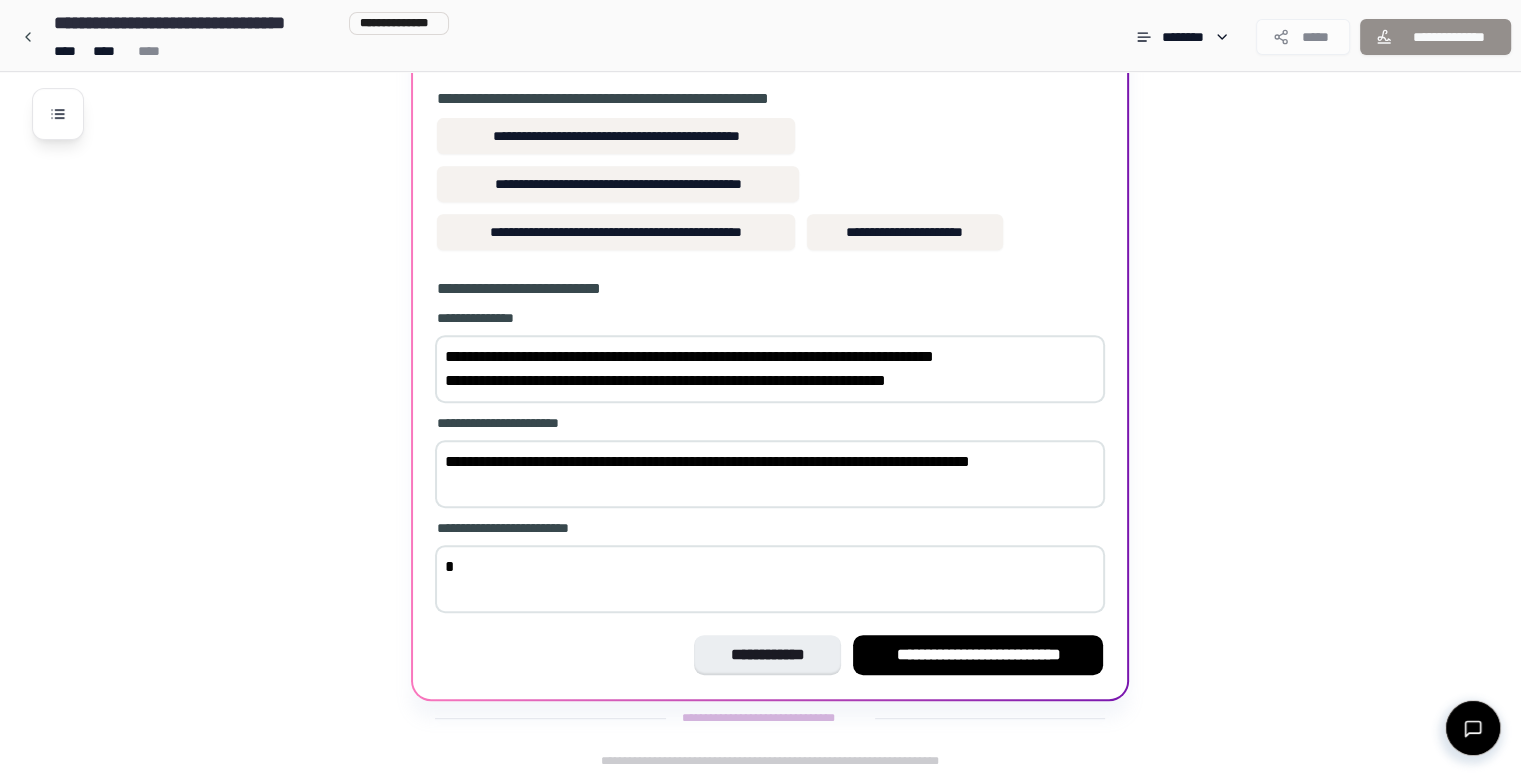 type on "**********" 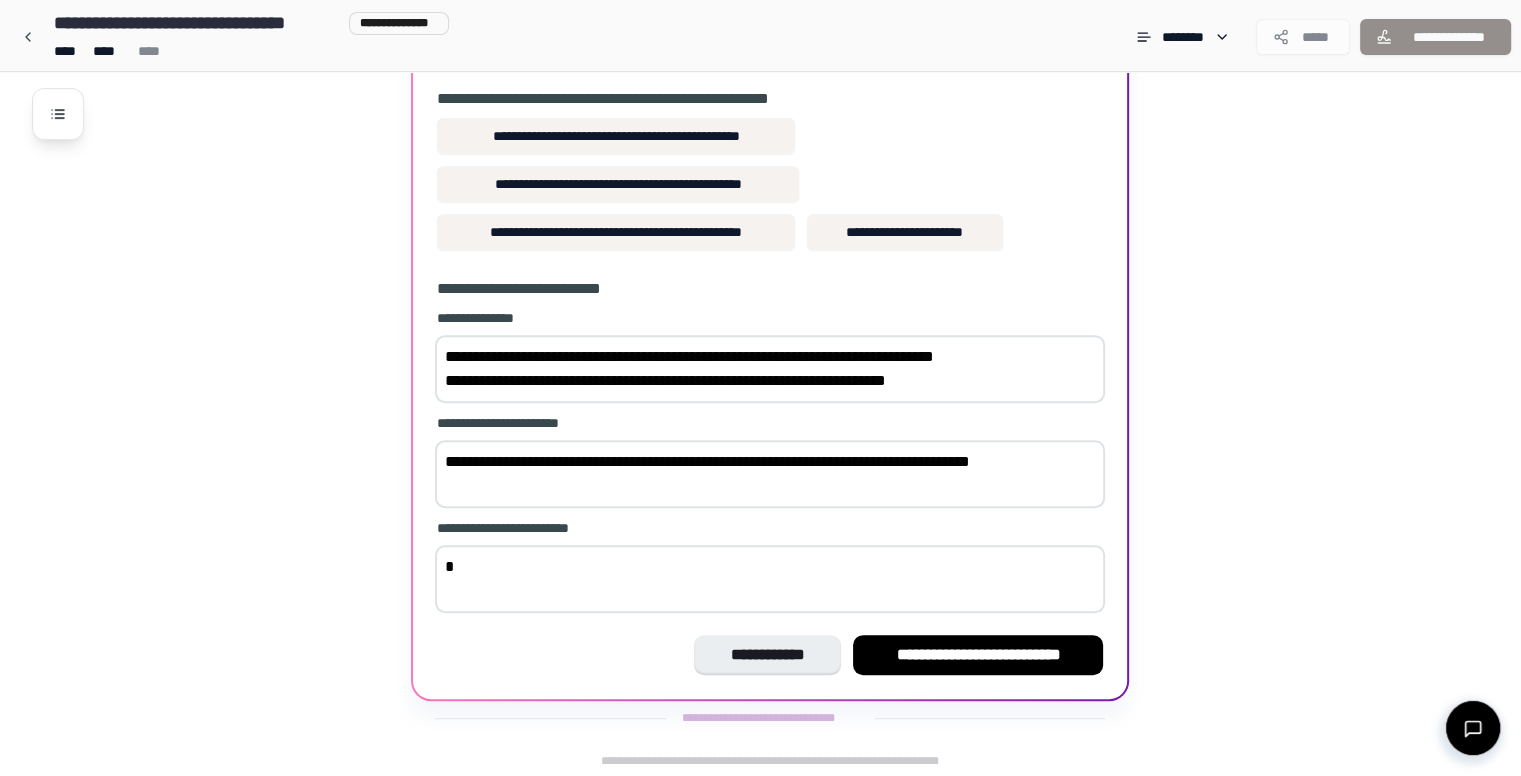 click on "*" at bounding box center [770, 579] 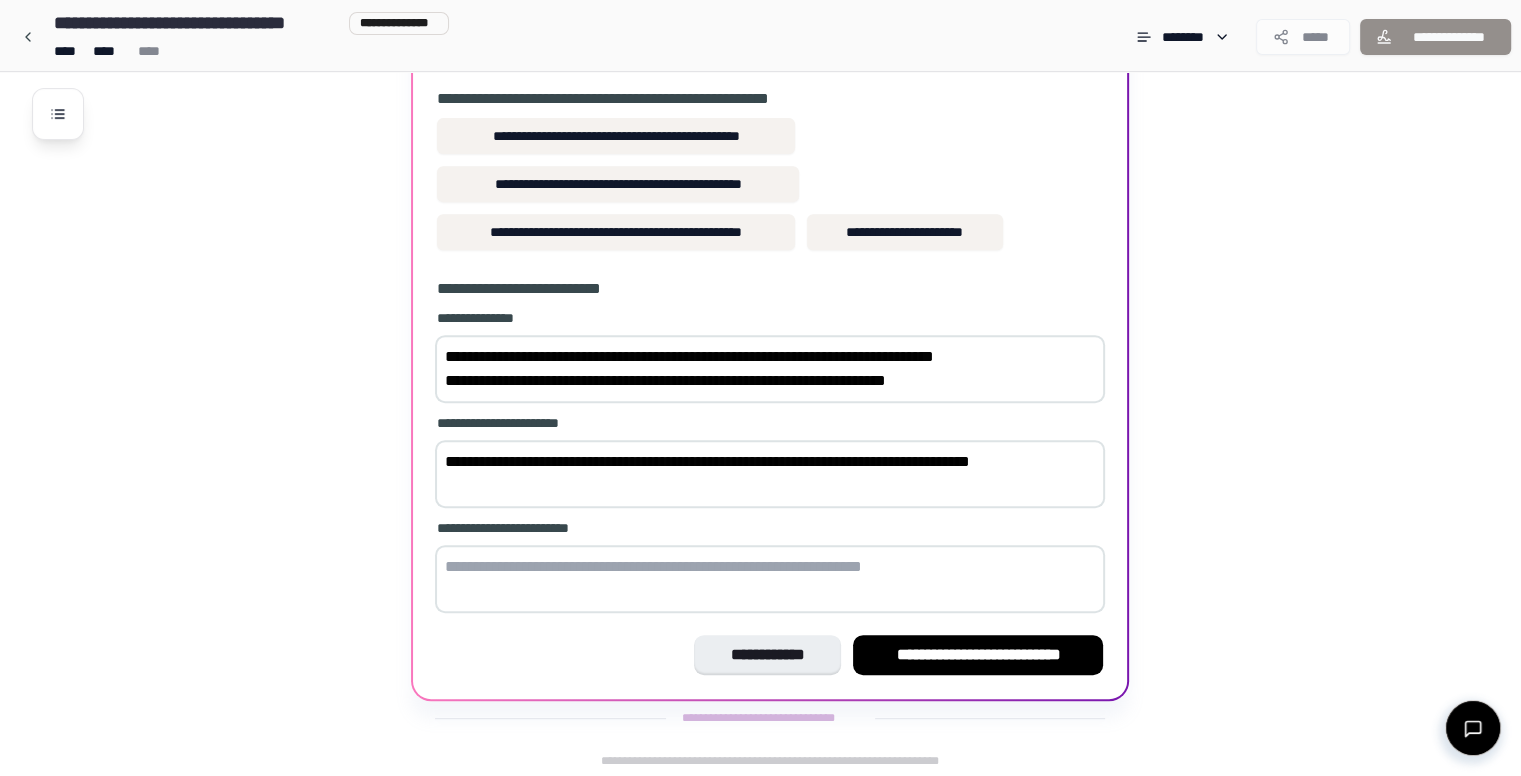 drag, startPoint x: 1036, startPoint y: 460, endPoint x: 404, endPoint y: 513, distance: 634.21844 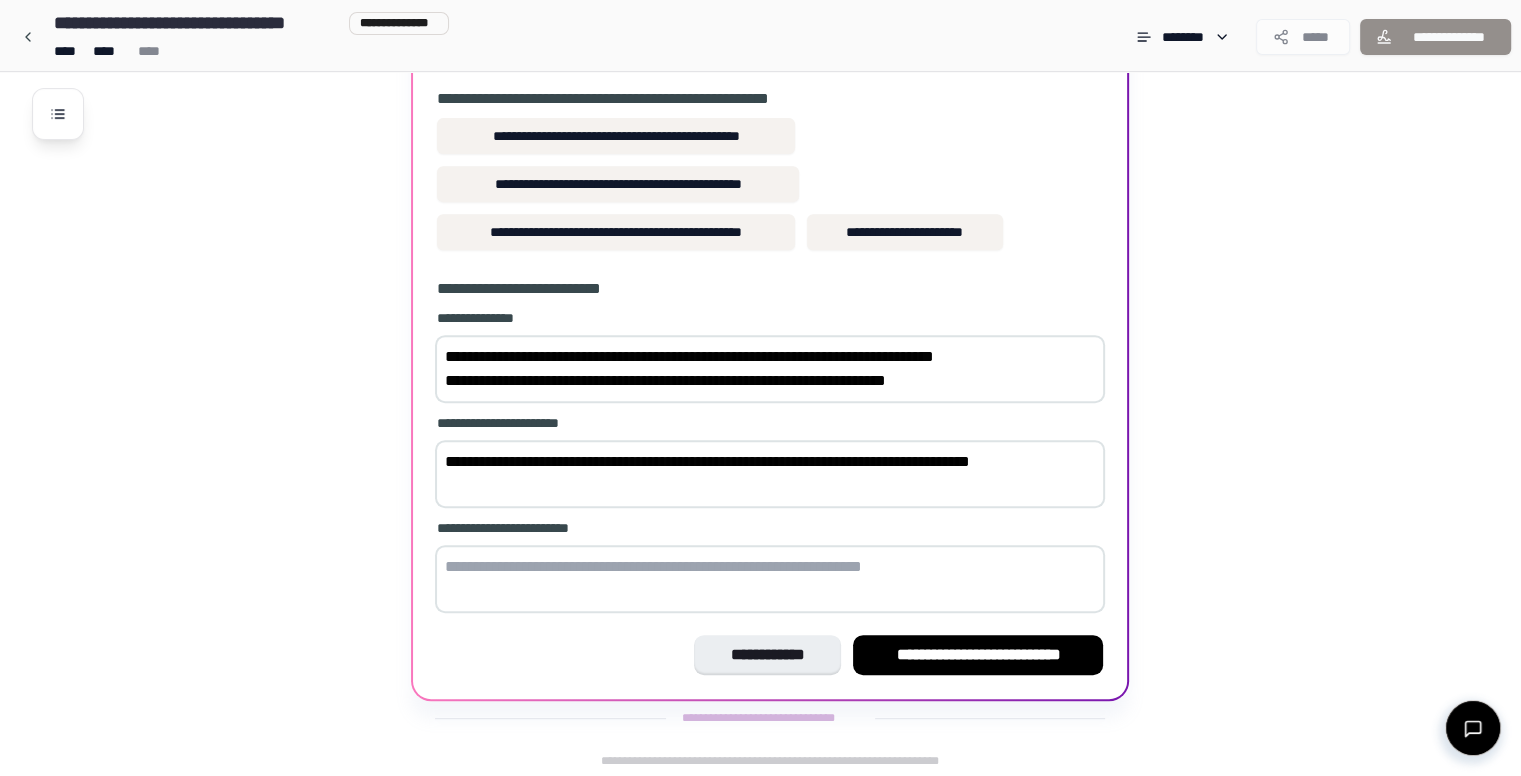 click at bounding box center [770, 579] 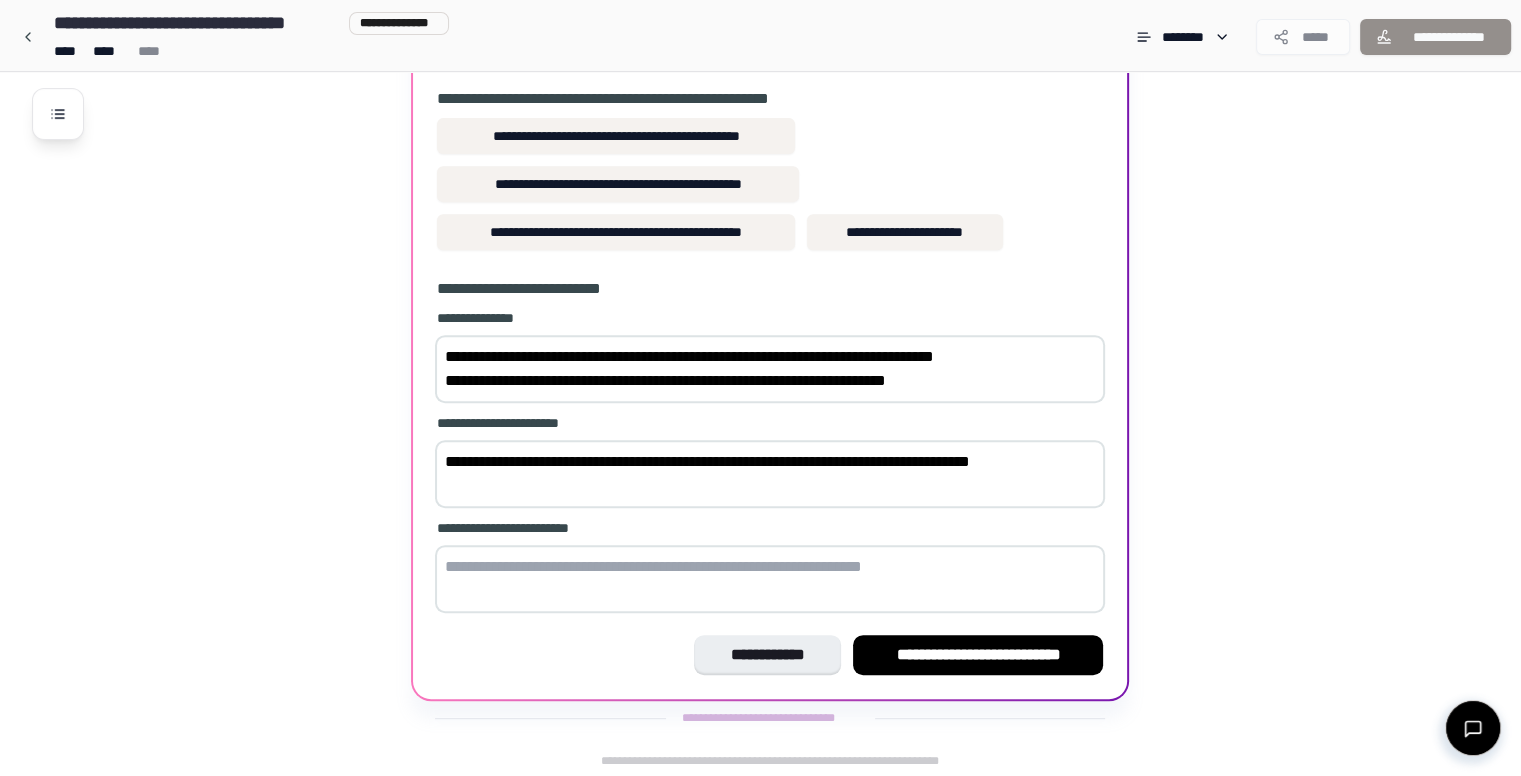 paste on "**********" 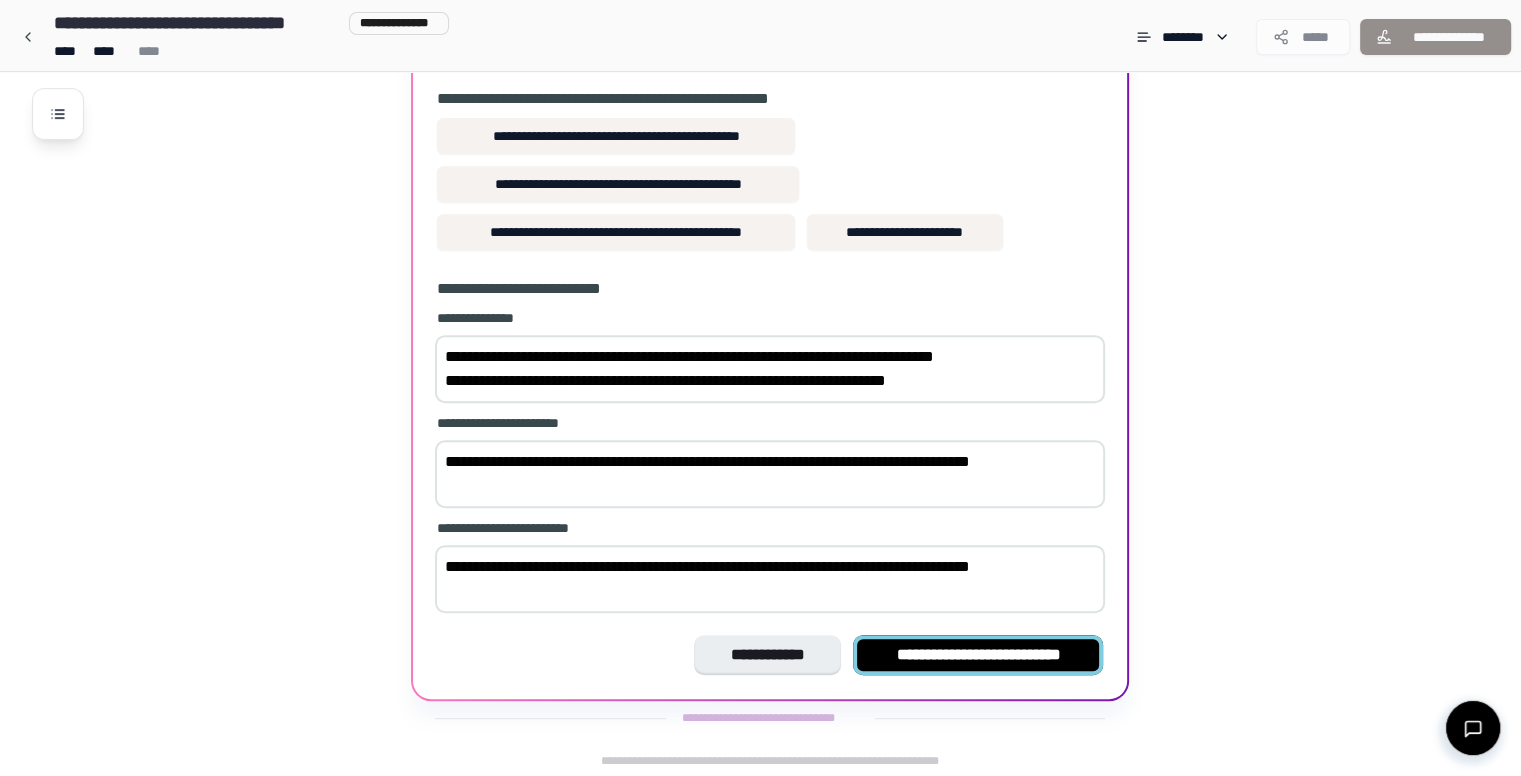 type on "**********" 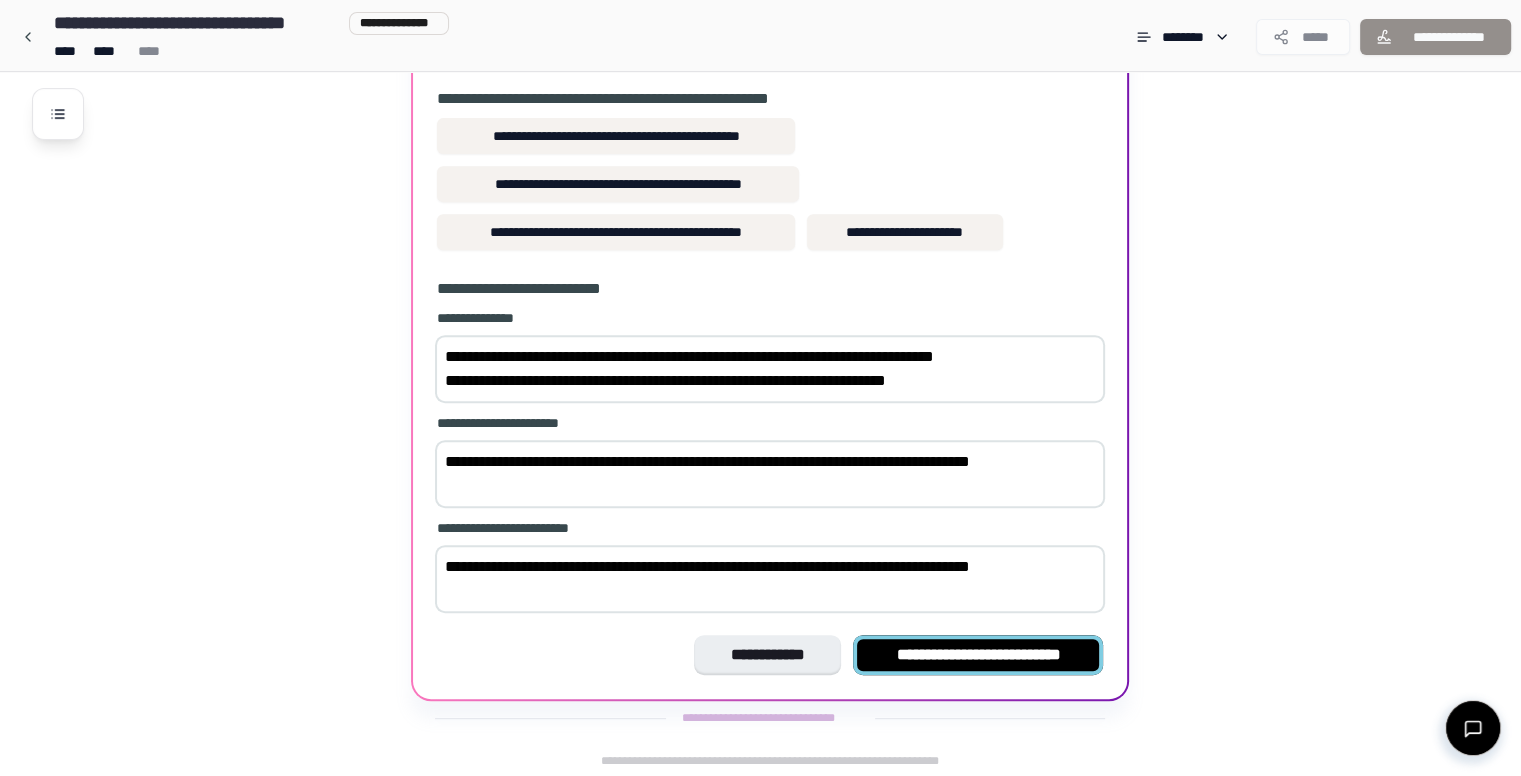 click on "**********" at bounding box center [978, 655] 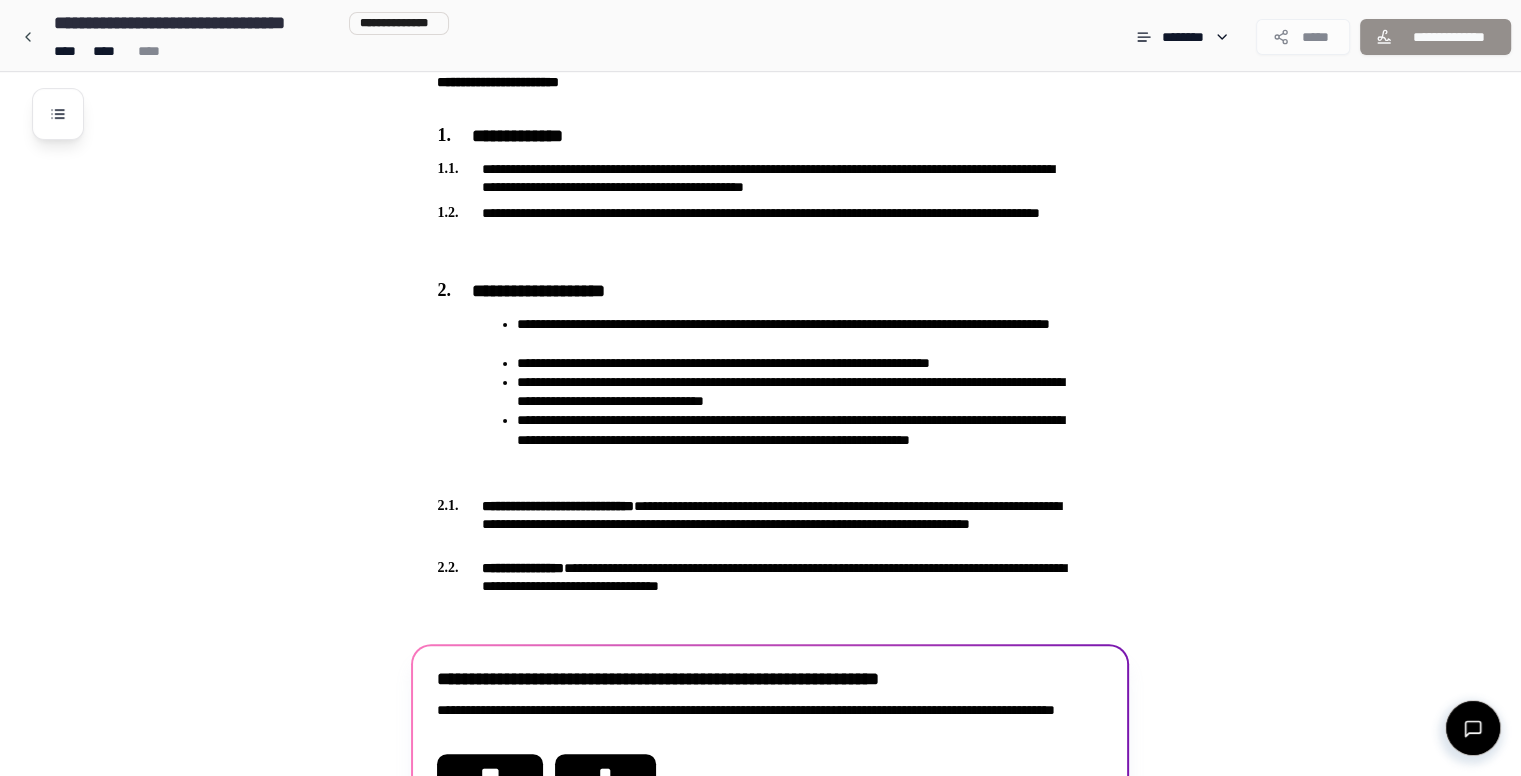 scroll, scrollTop: 613, scrollLeft: 0, axis: vertical 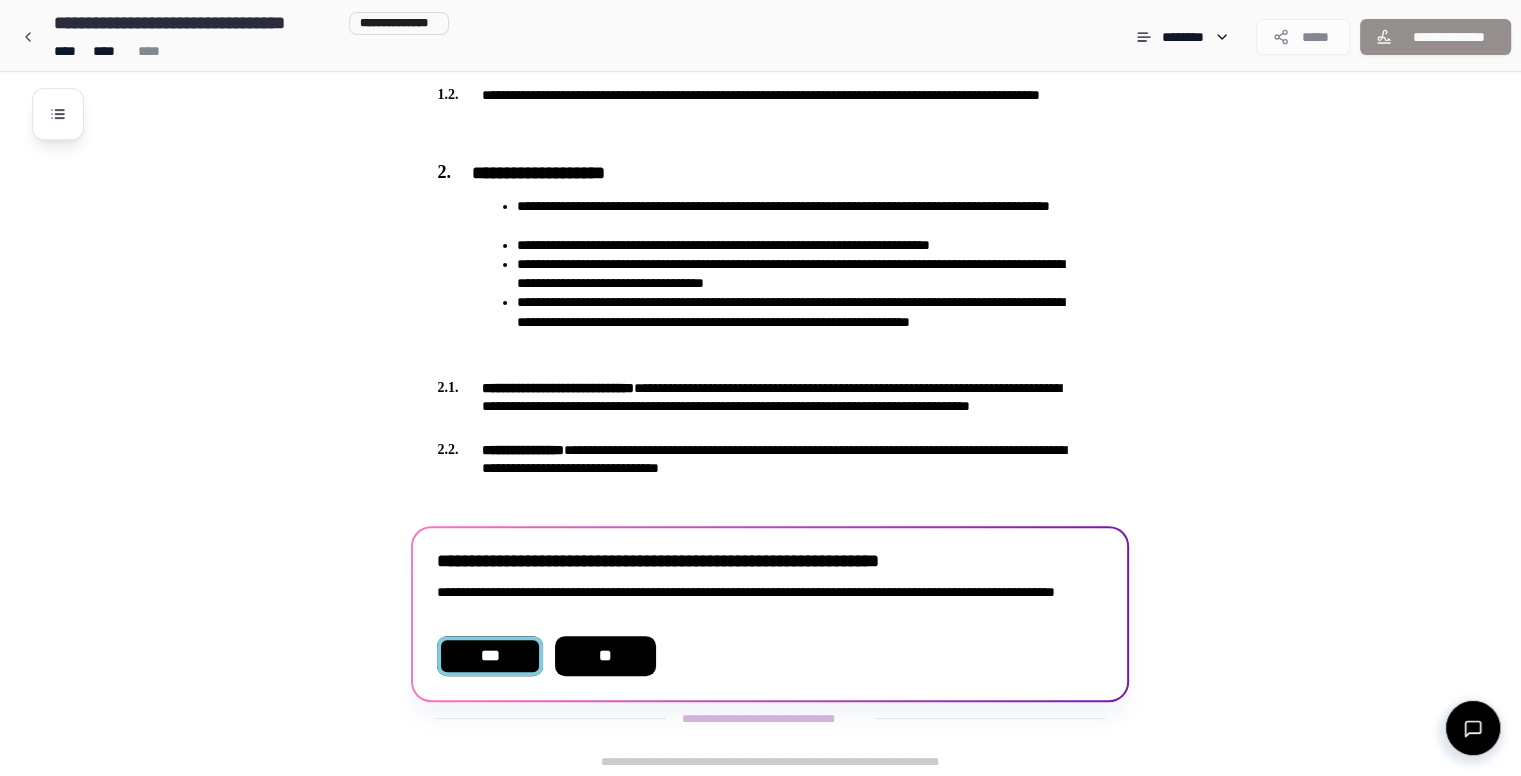 click on "***" at bounding box center [489, 656] 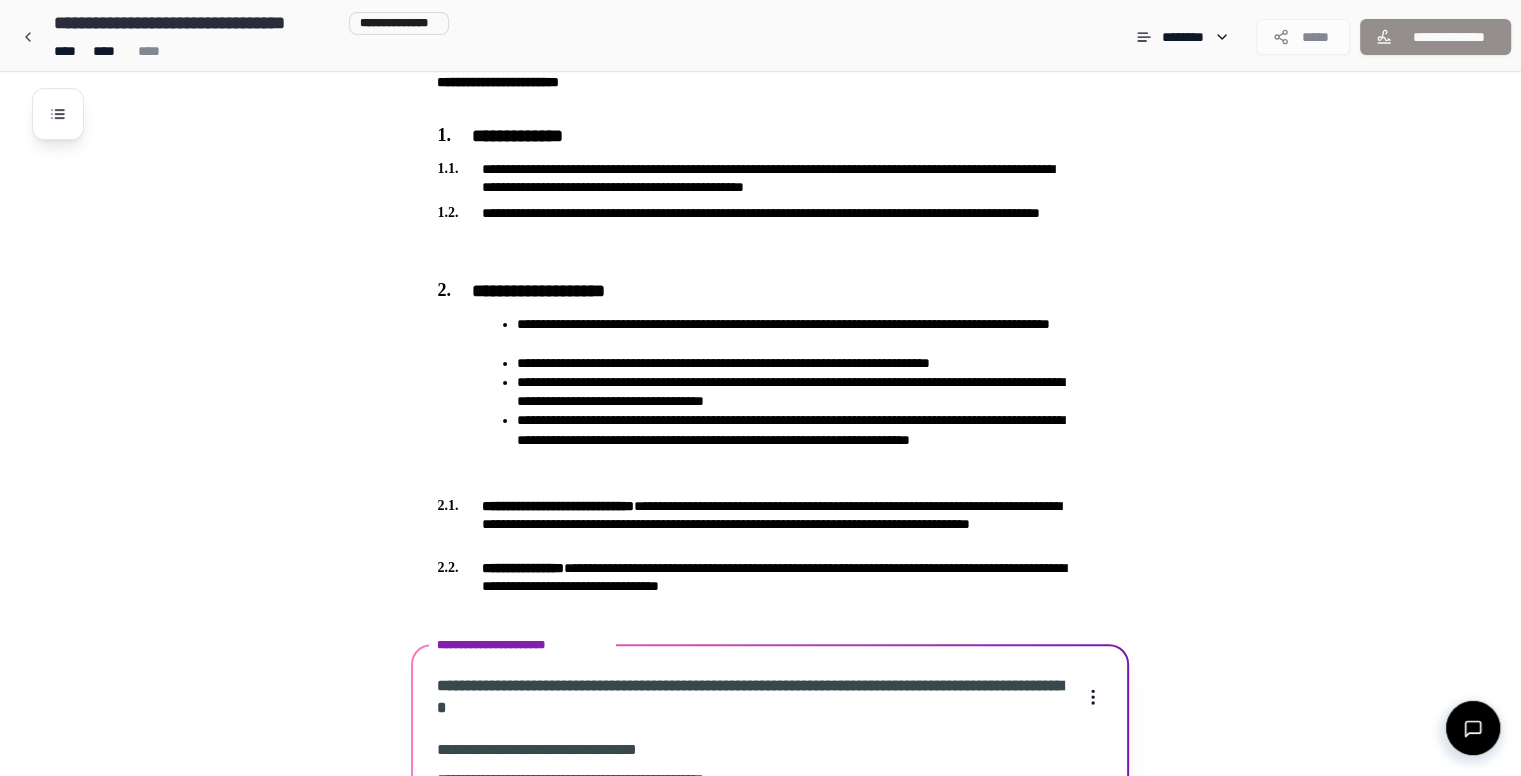 scroll, scrollTop: 1055, scrollLeft: 0, axis: vertical 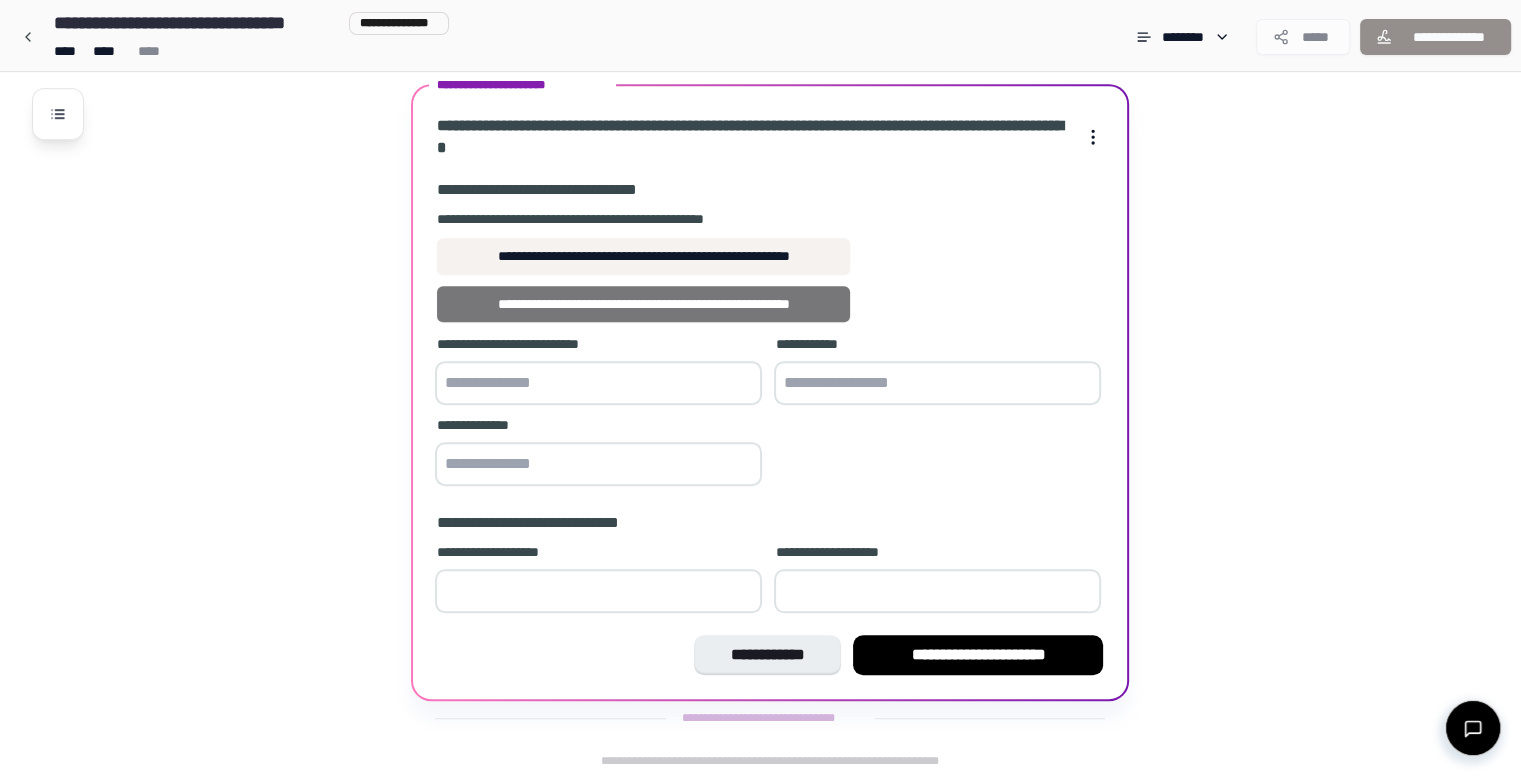 click on "**********" at bounding box center (643, 304) 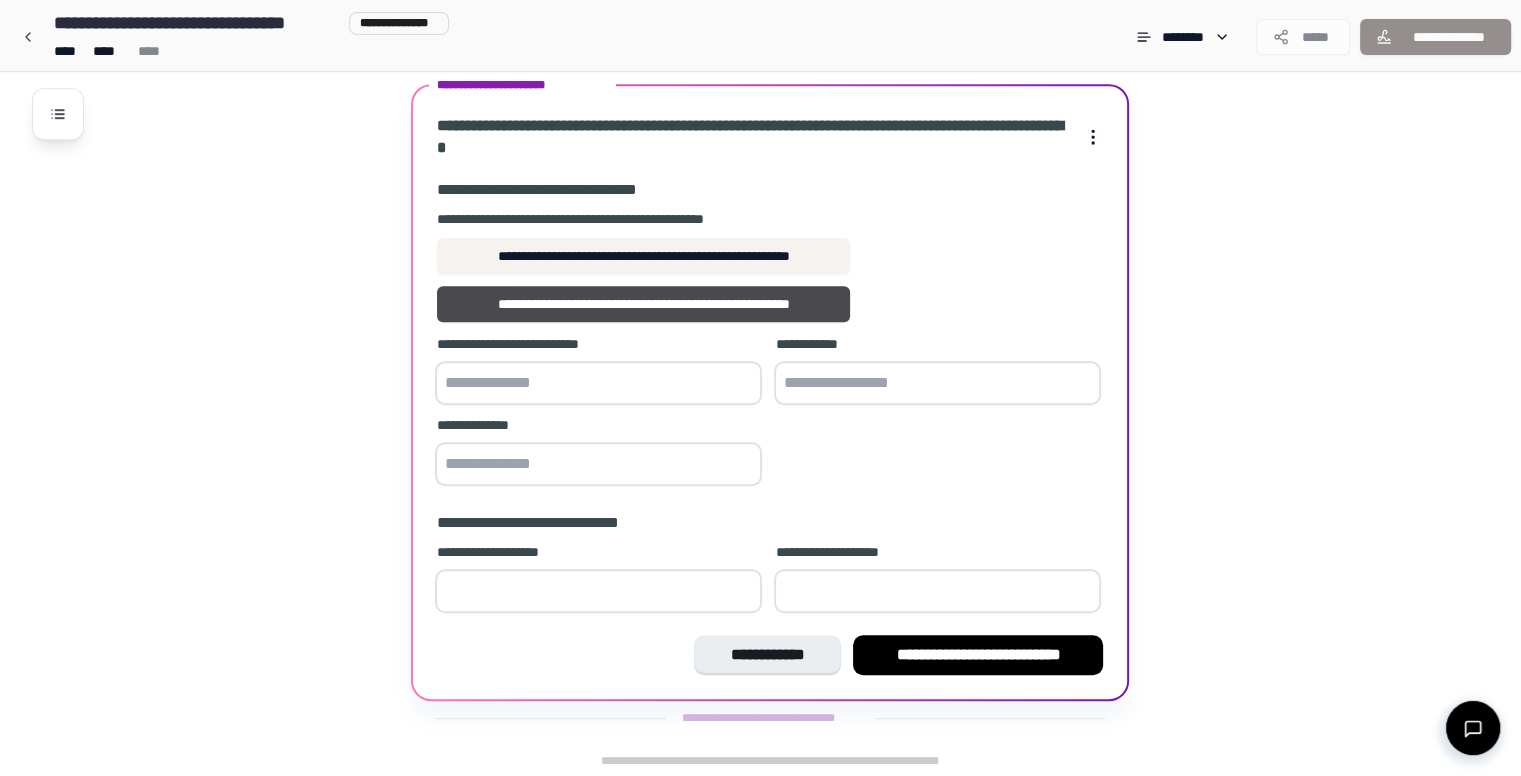 click at bounding box center (598, 464) 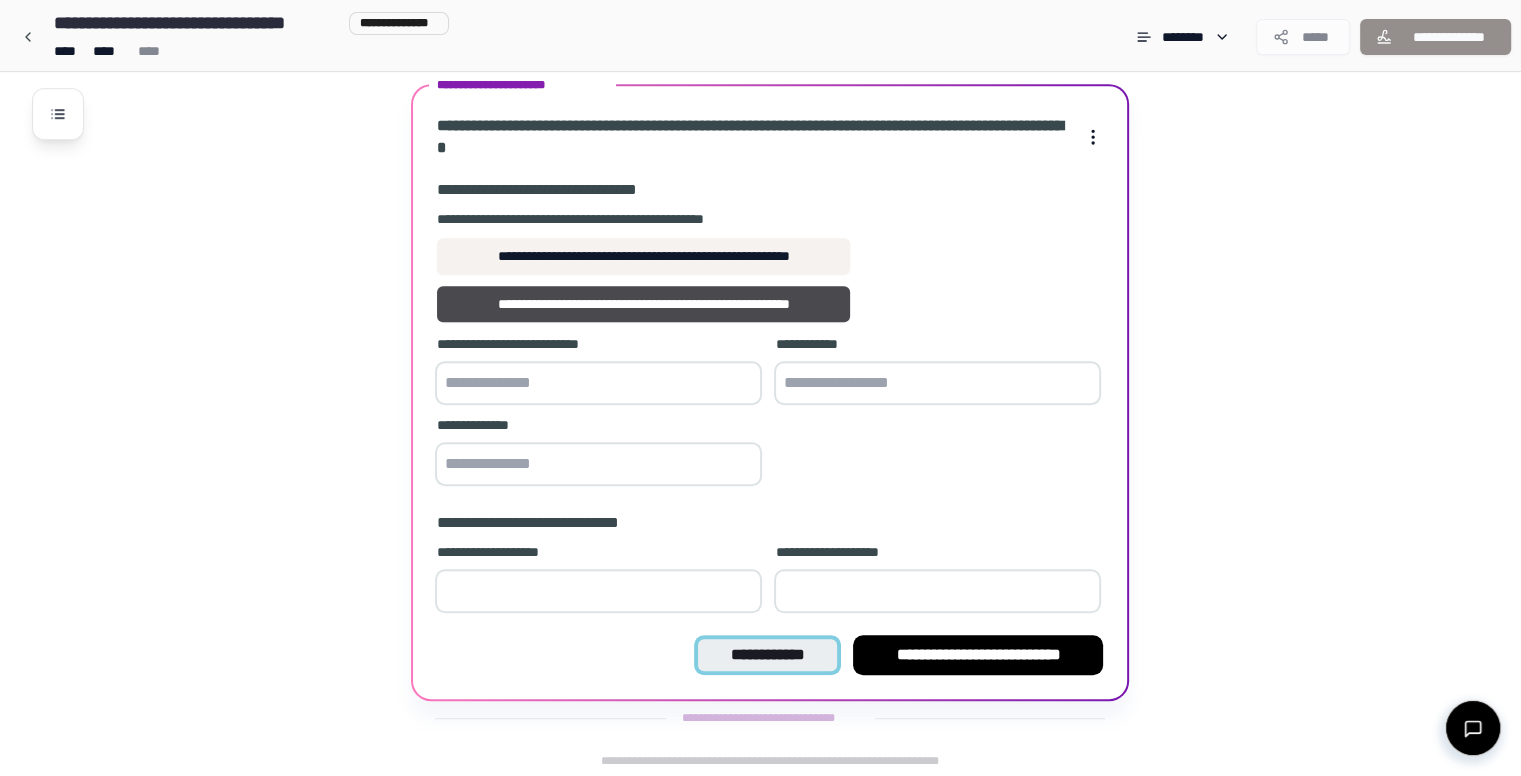 click on "**********" at bounding box center (767, 655) 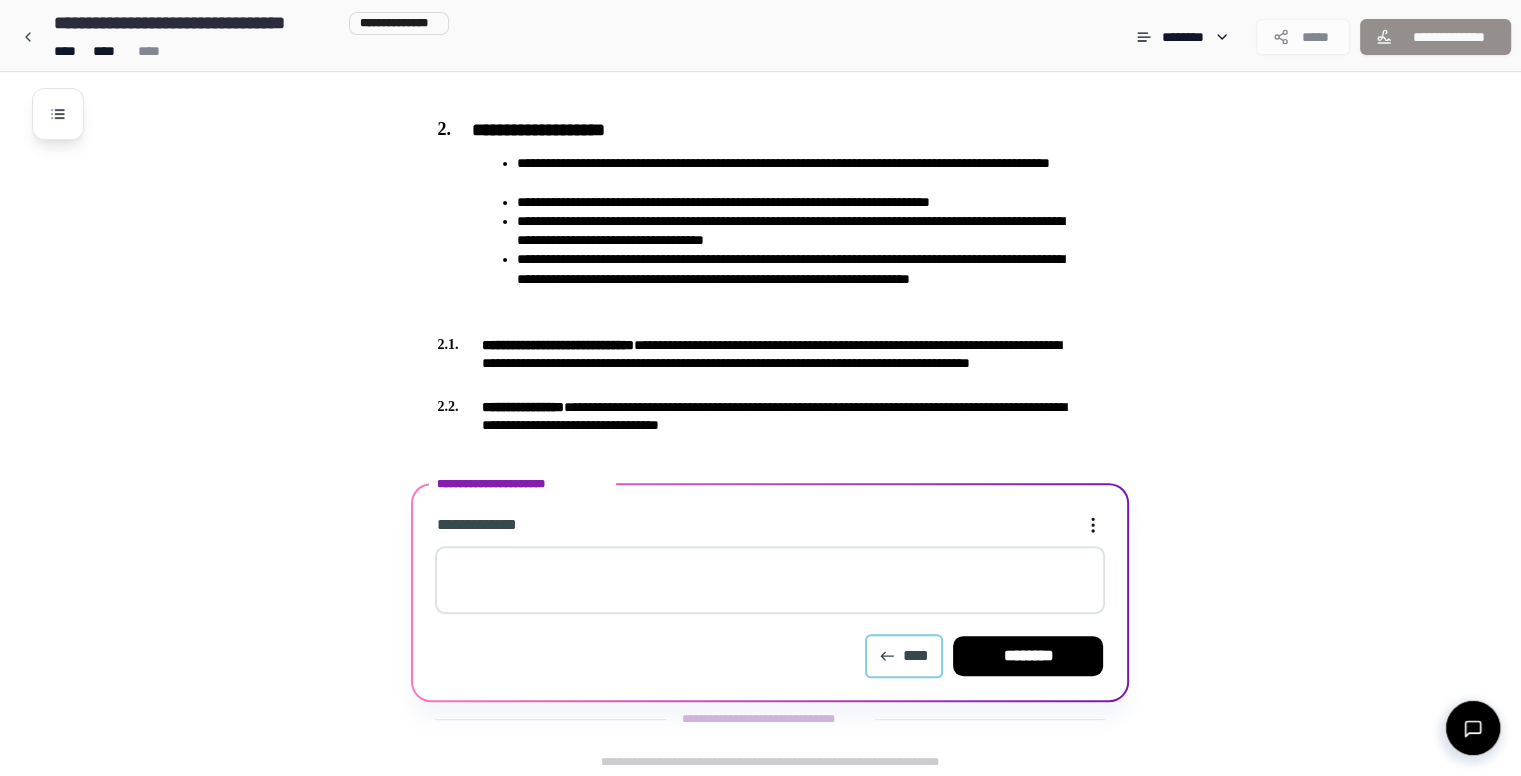 click on "****" at bounding box center [904, 656] 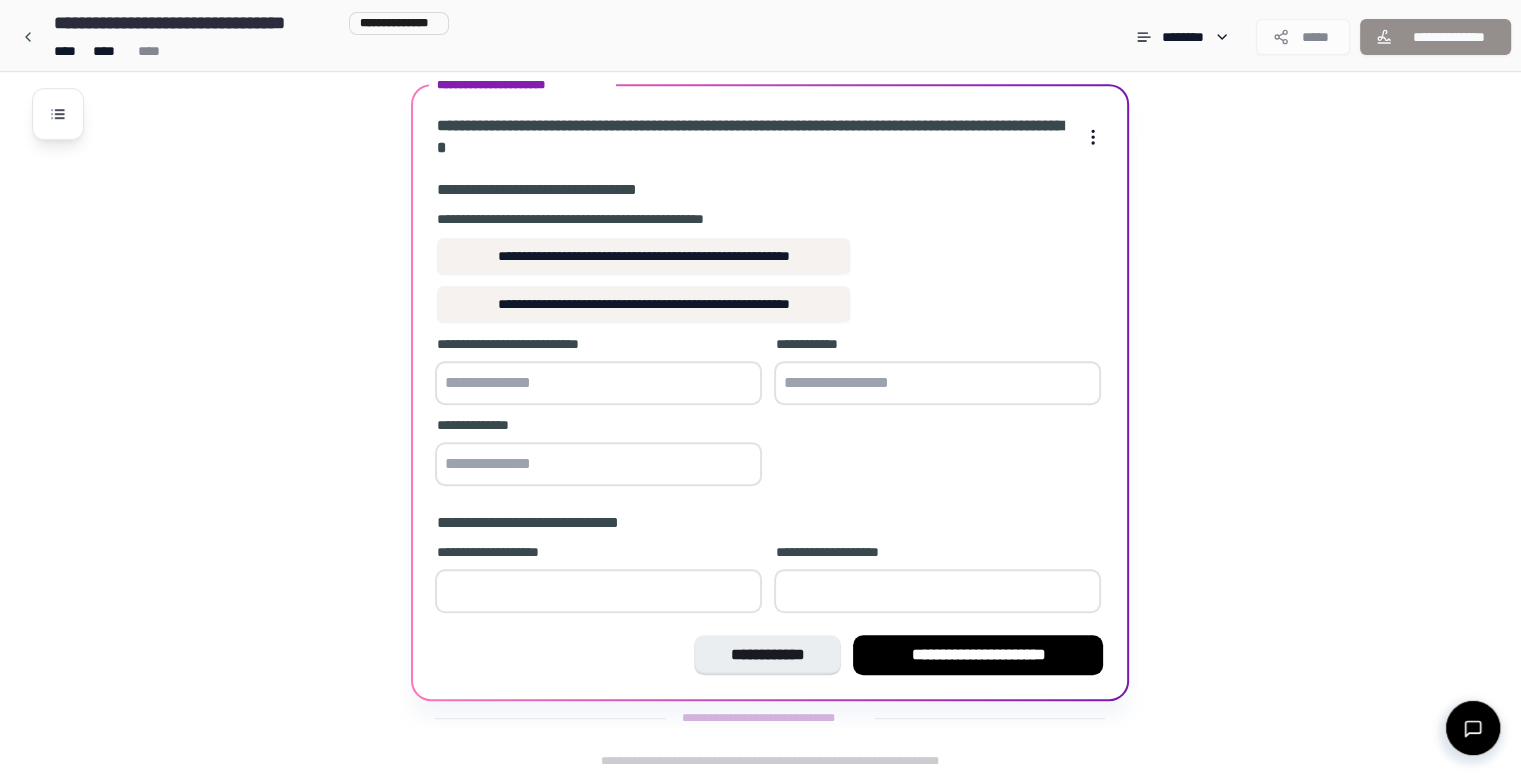 click at bounding box center (598, 383) 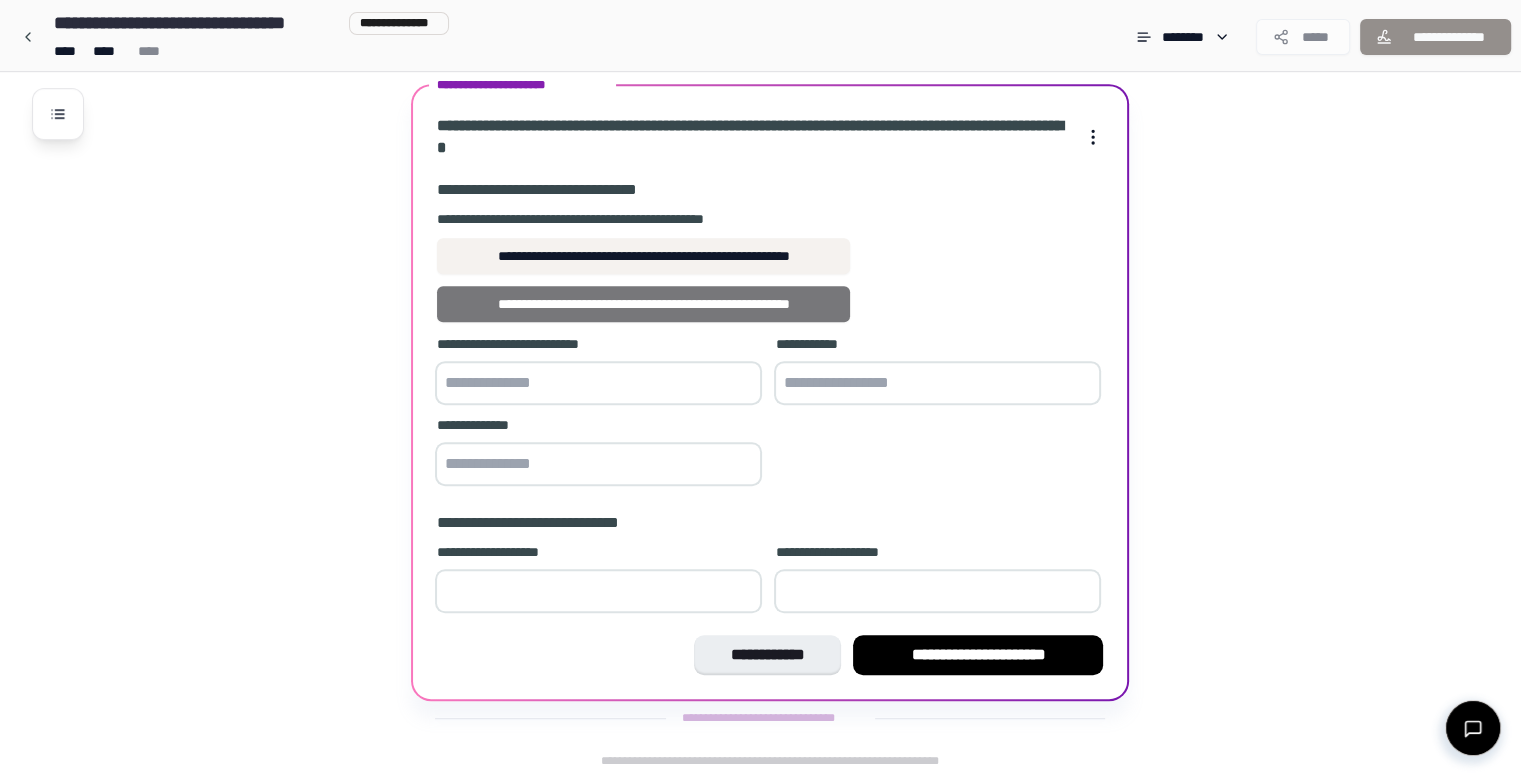 click on "**********" at bounding box center (643, 304) 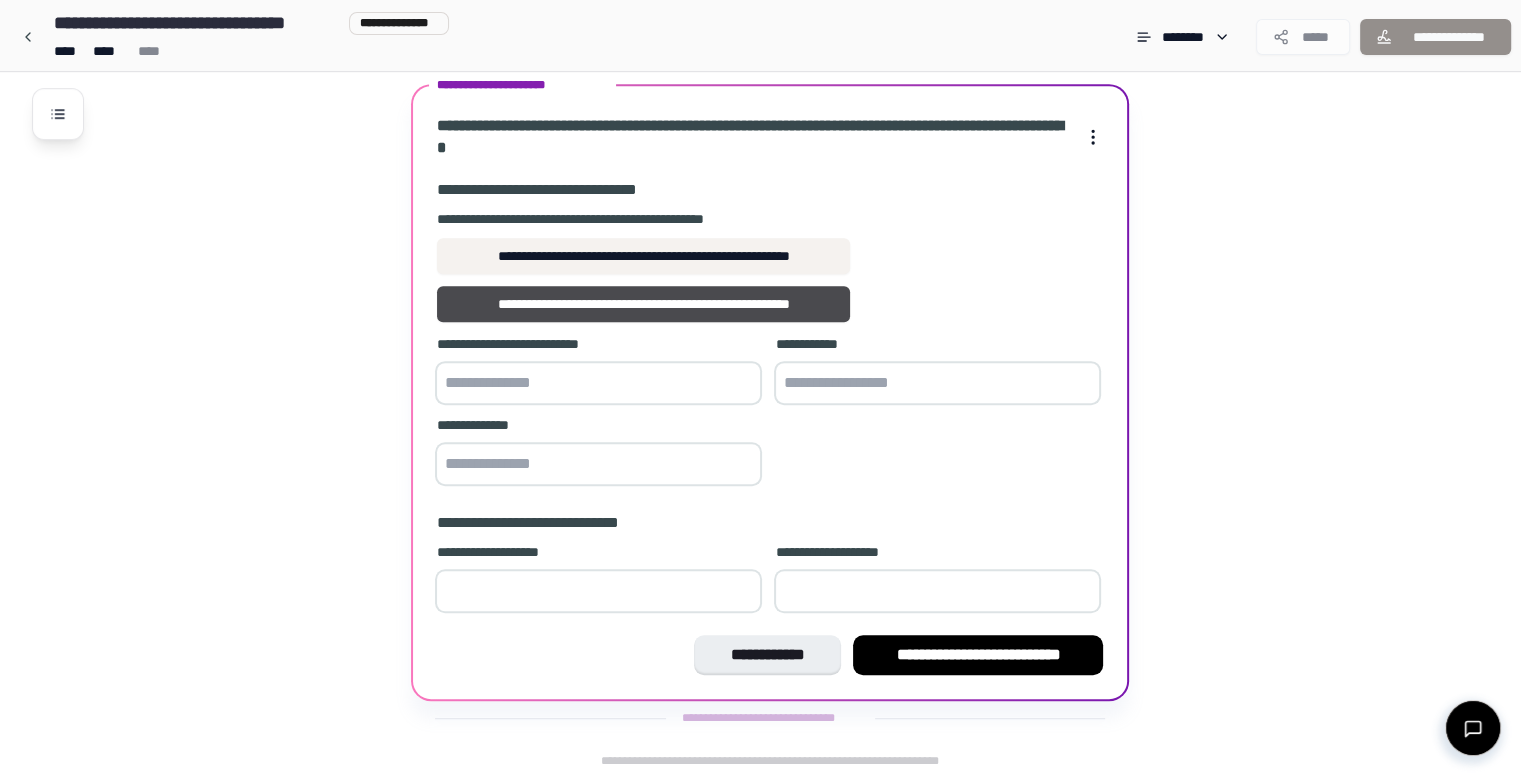 click at bounding box center [598, 383] 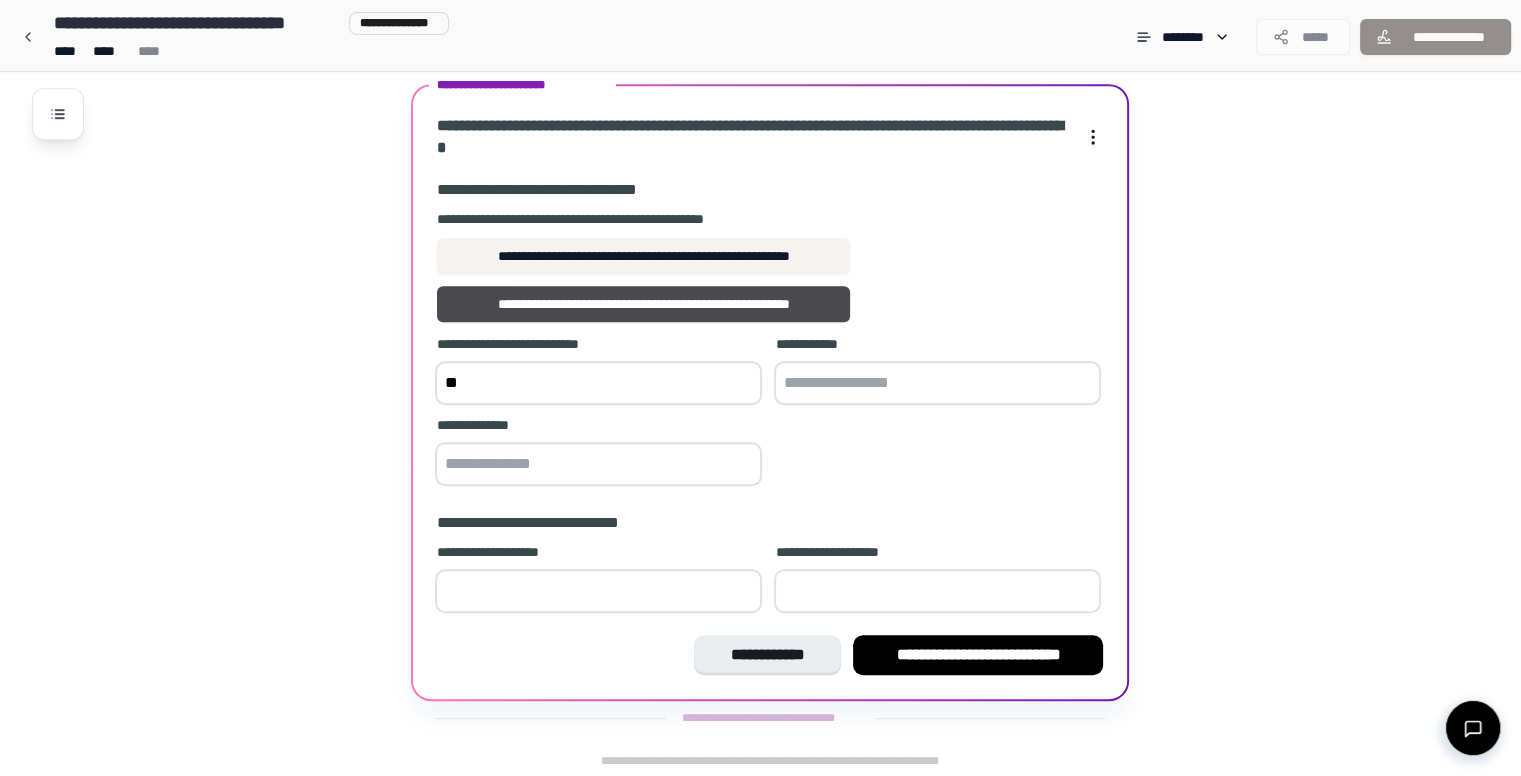 type on "*" 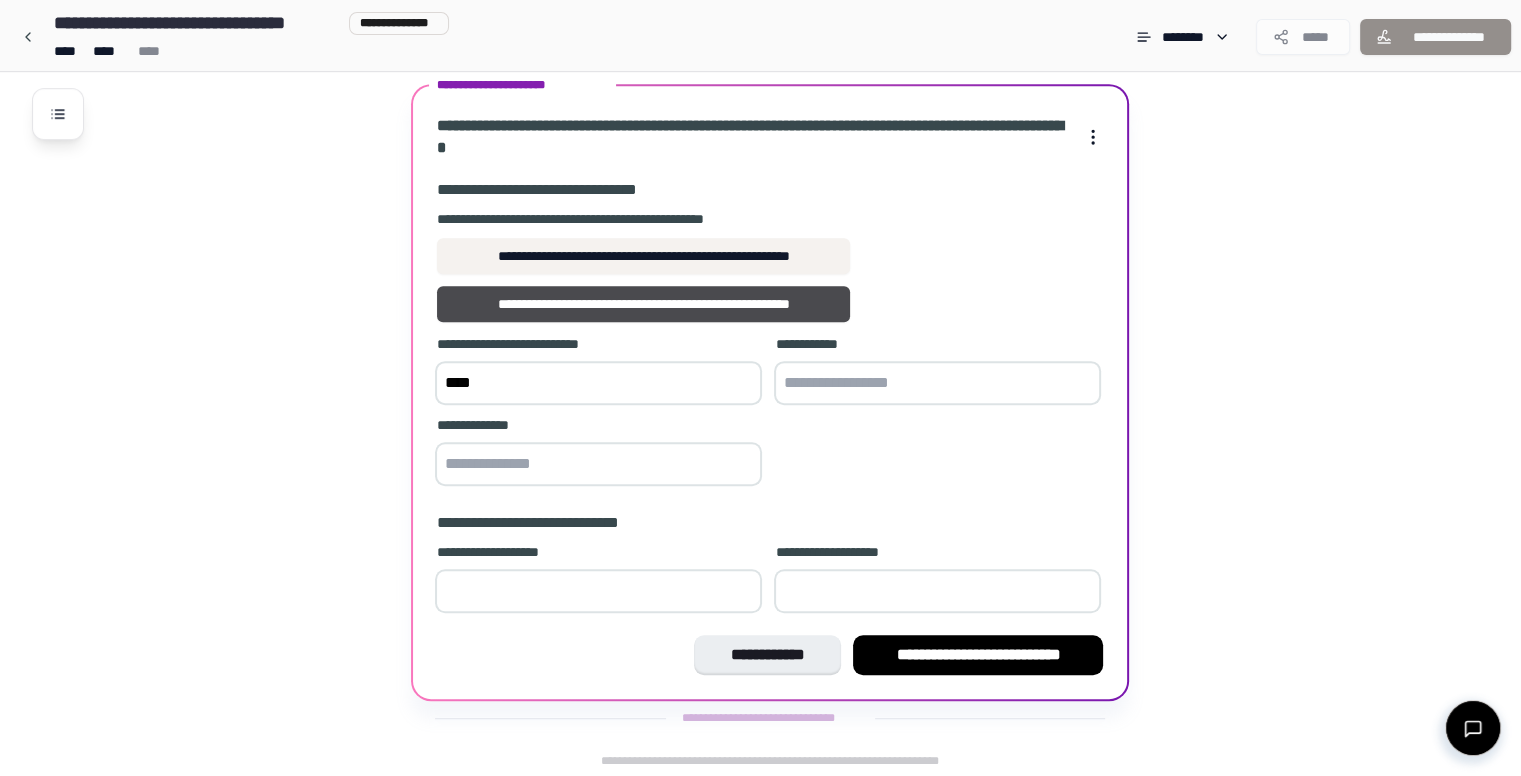 type on "****" 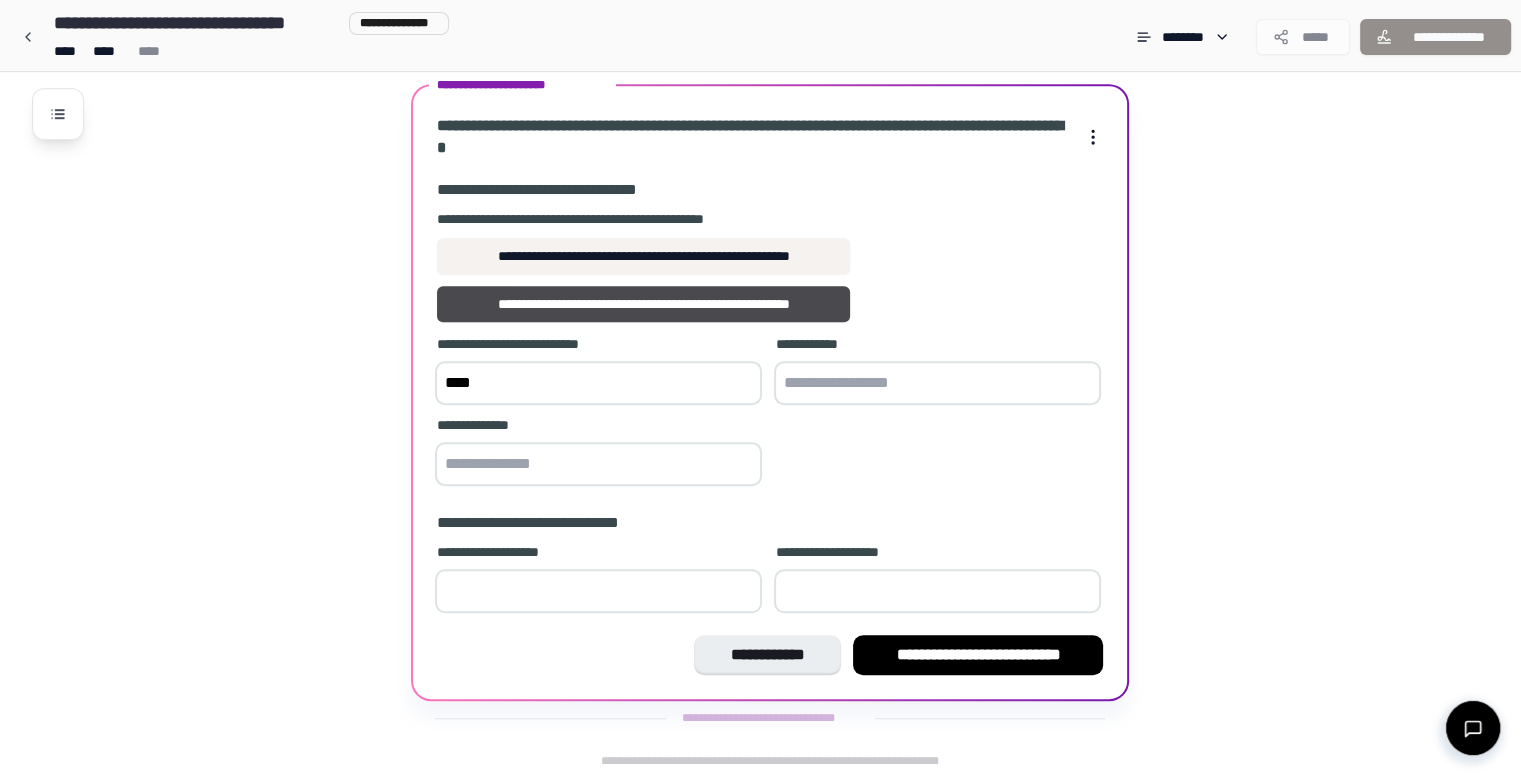 click at bounding box center (937, 383) 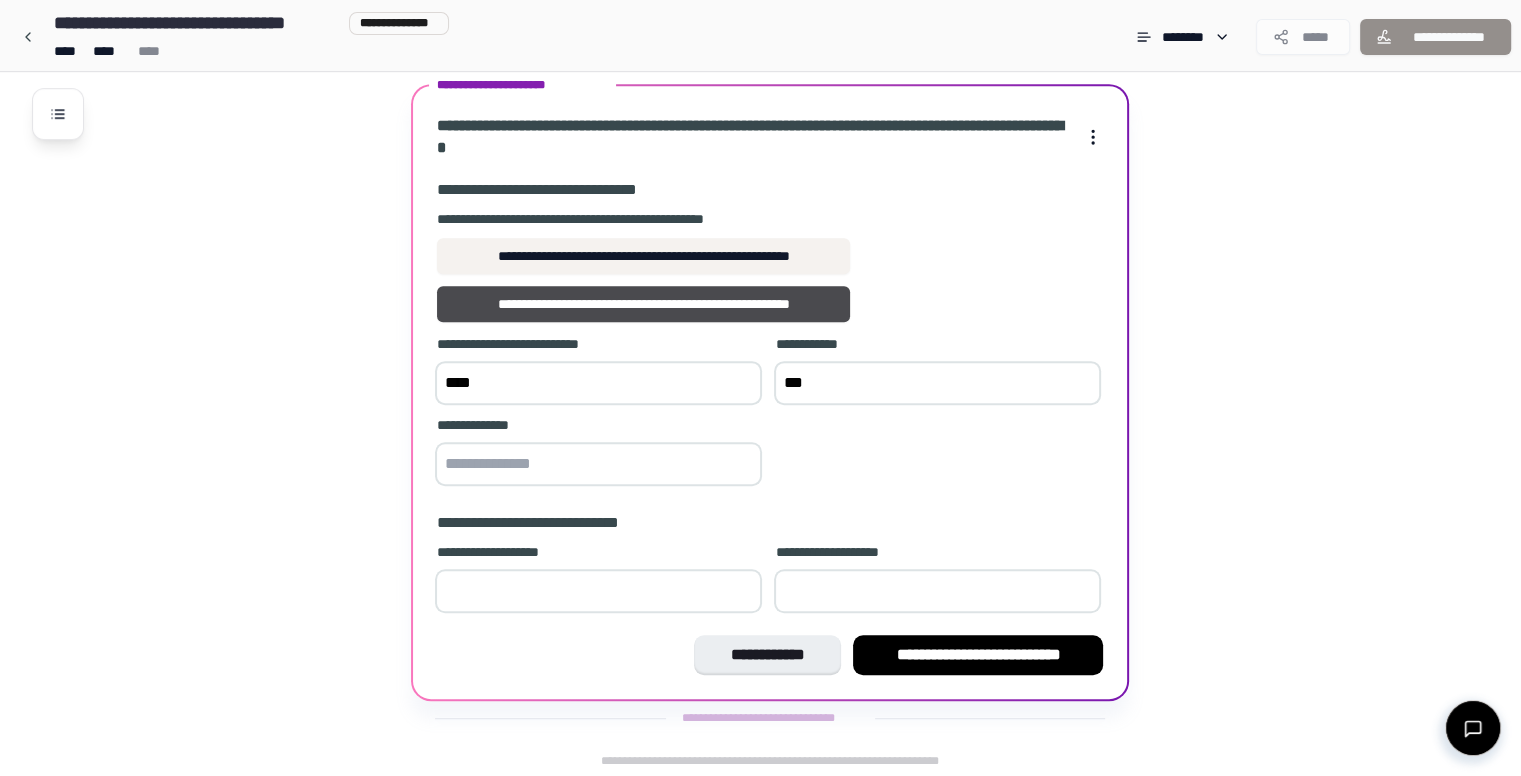 type on "***" 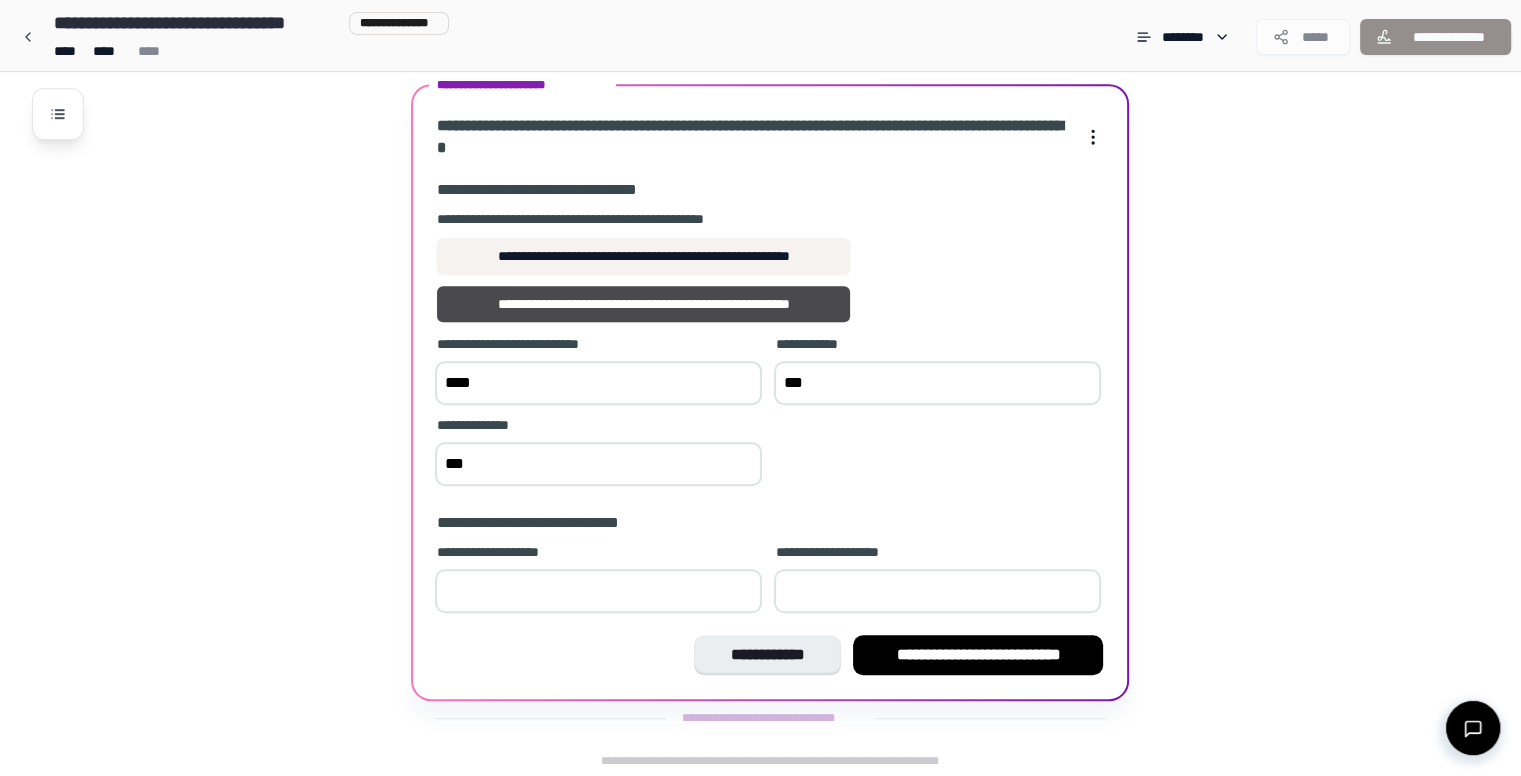type on "***" 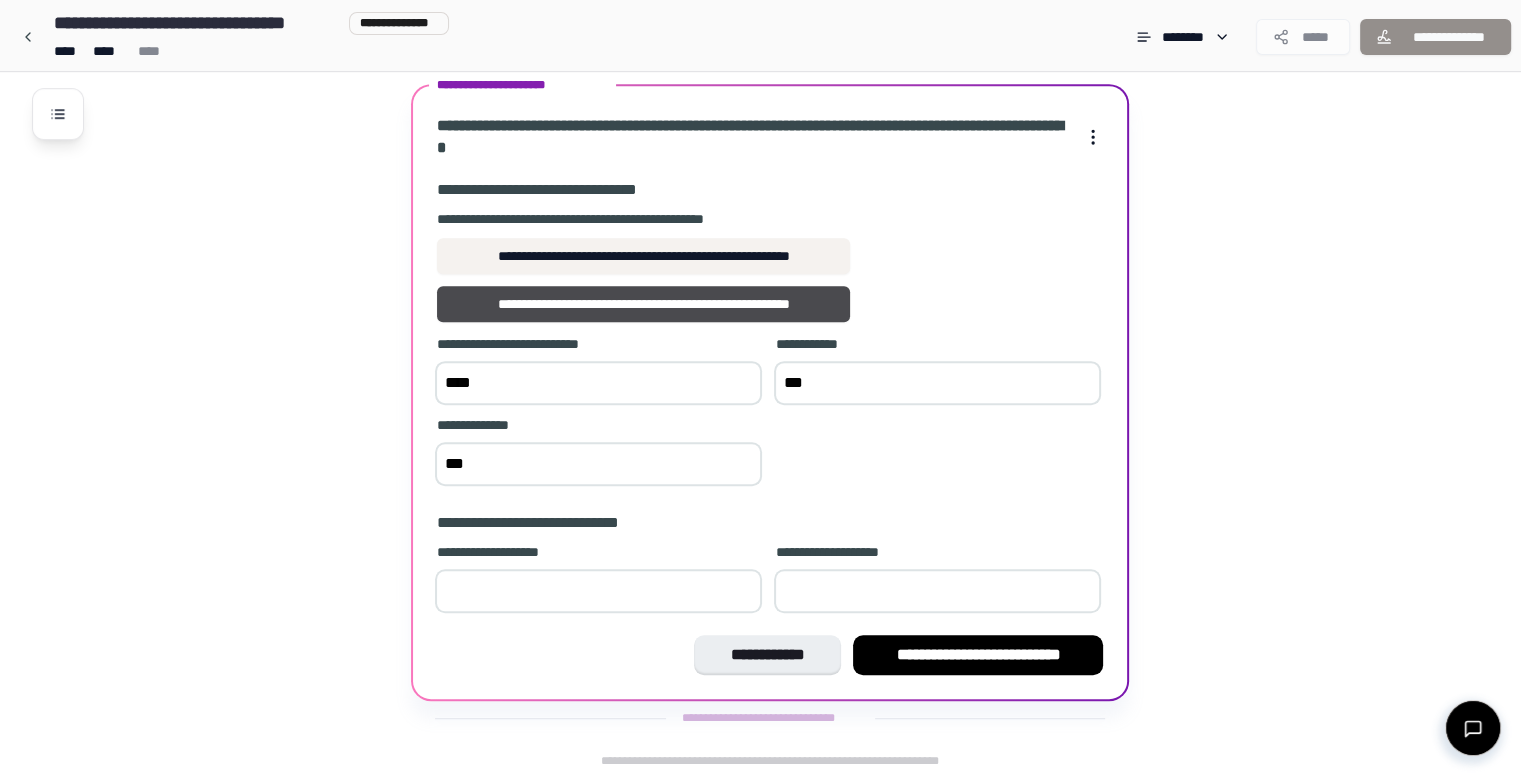 click on "*" at bounding box center (598, 591) 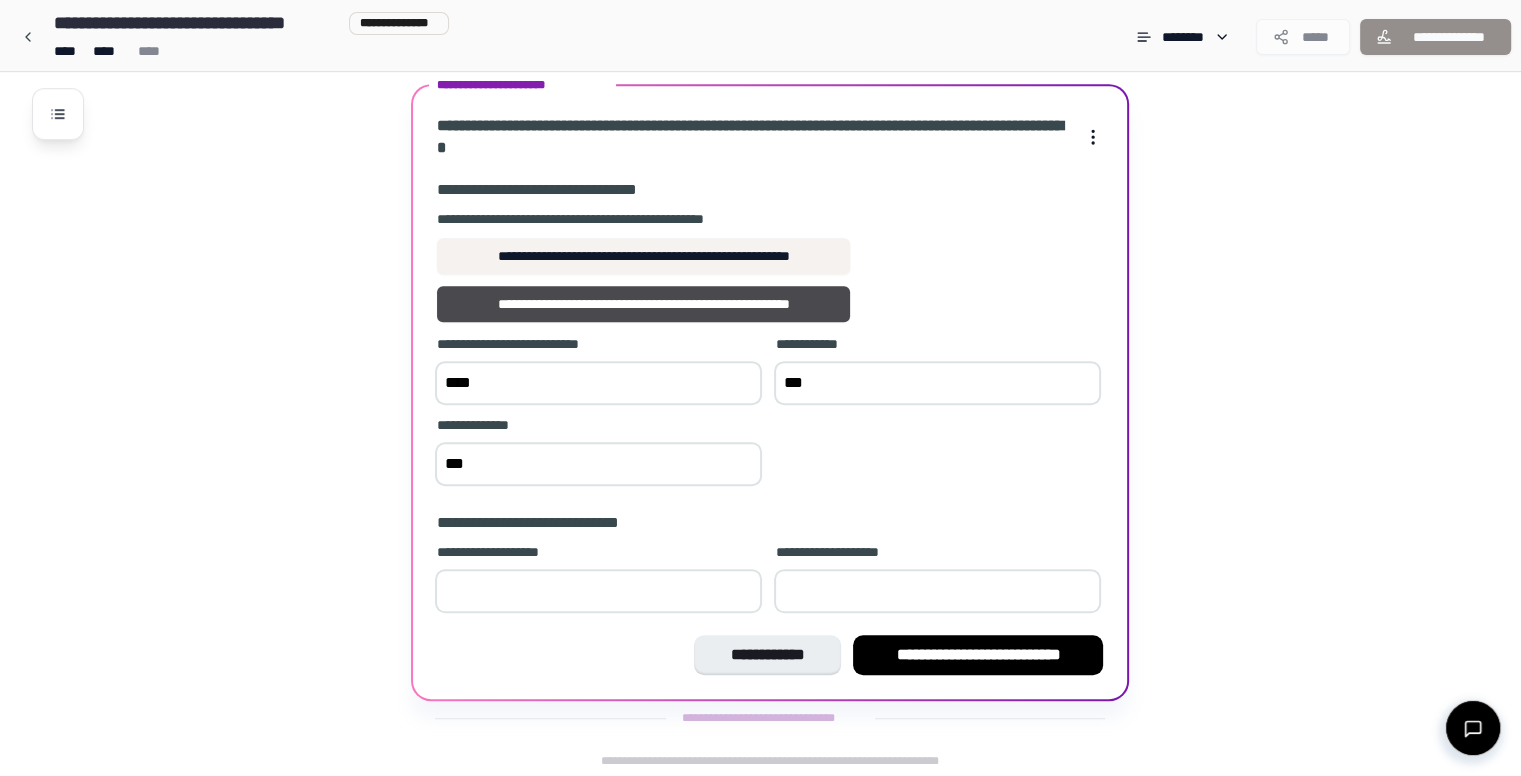 click on "*" at bounding box center [598, 591] 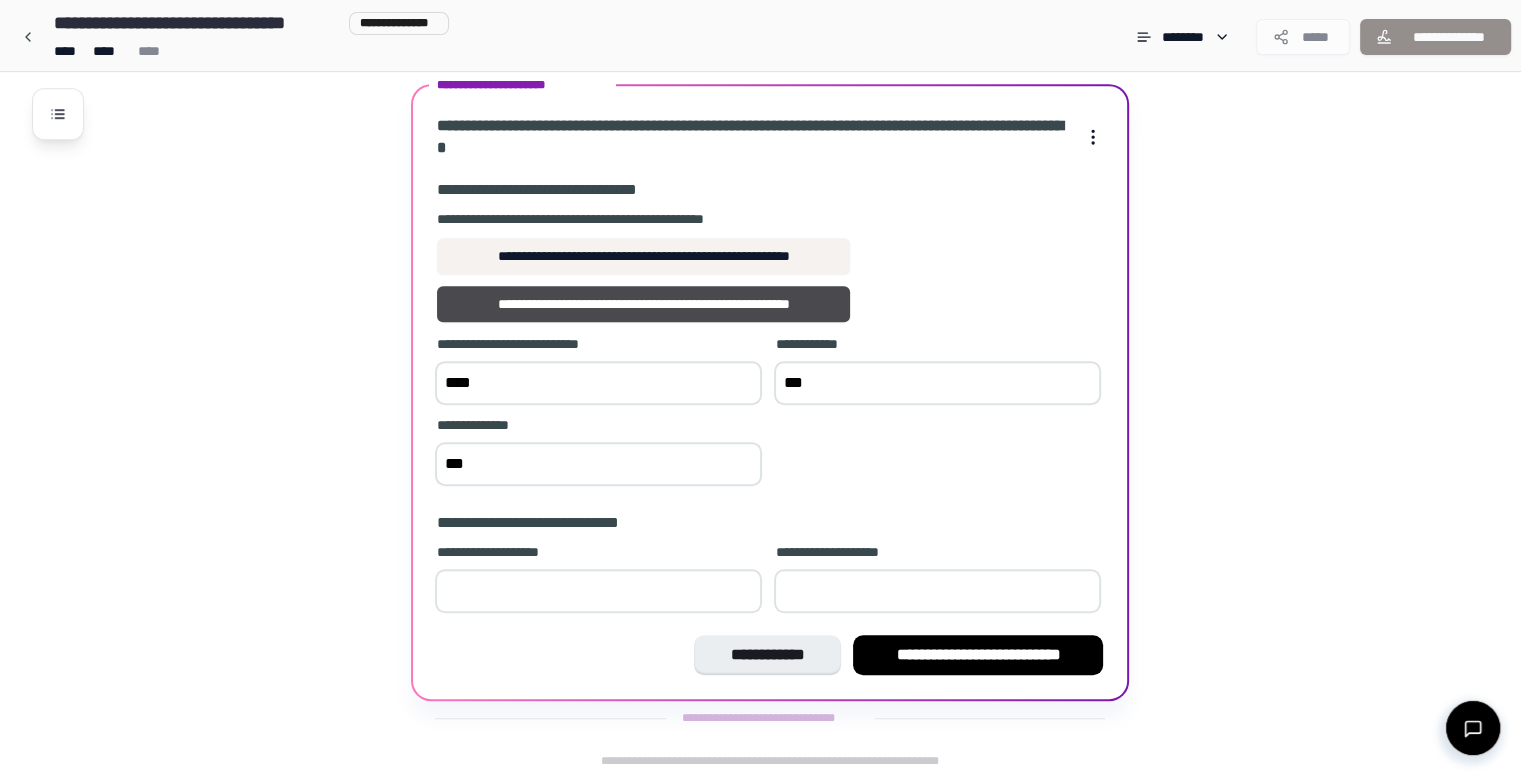 click on "*" at bounding box center (598, 591) 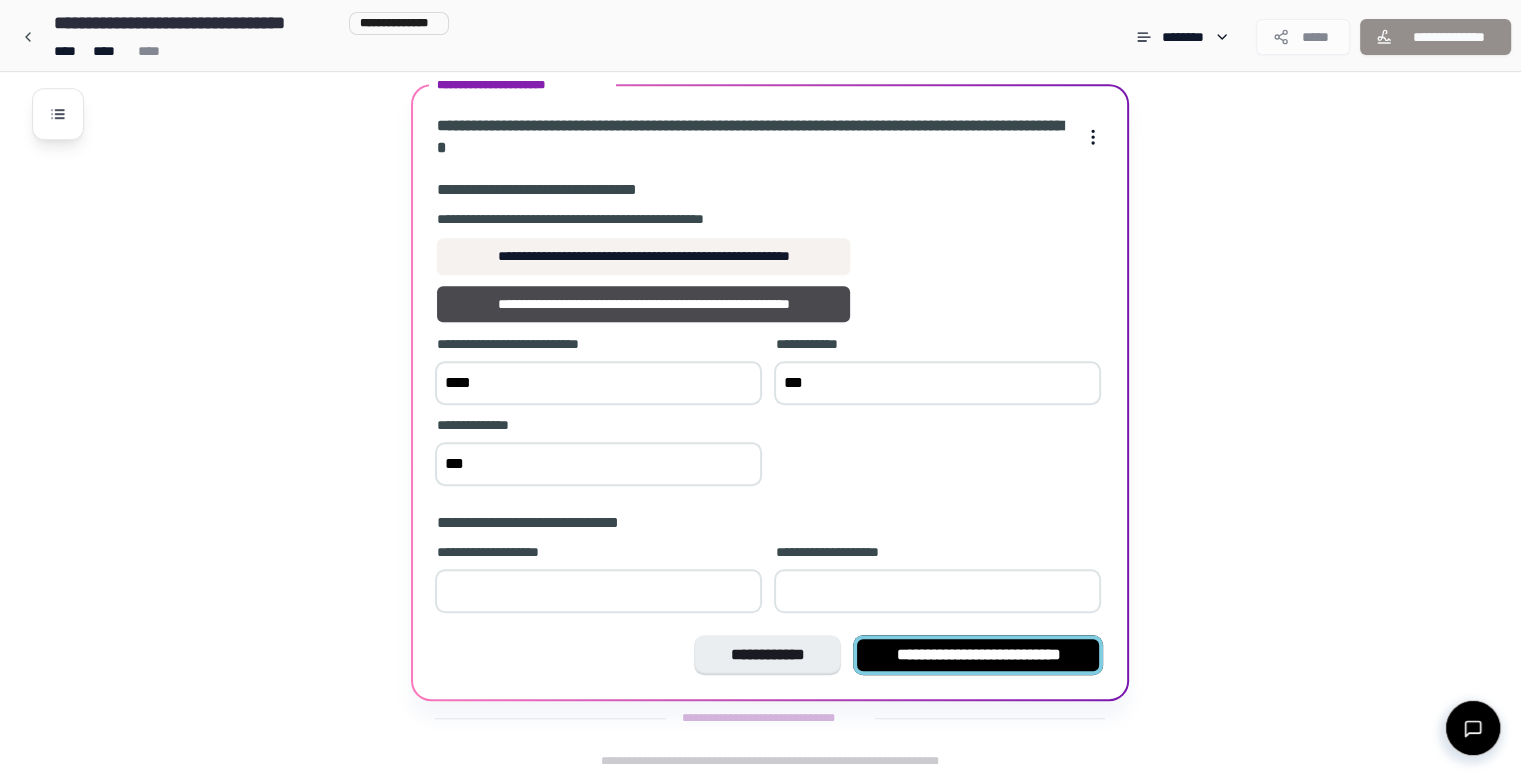 click on "**********" at bounding box center (978, 655) 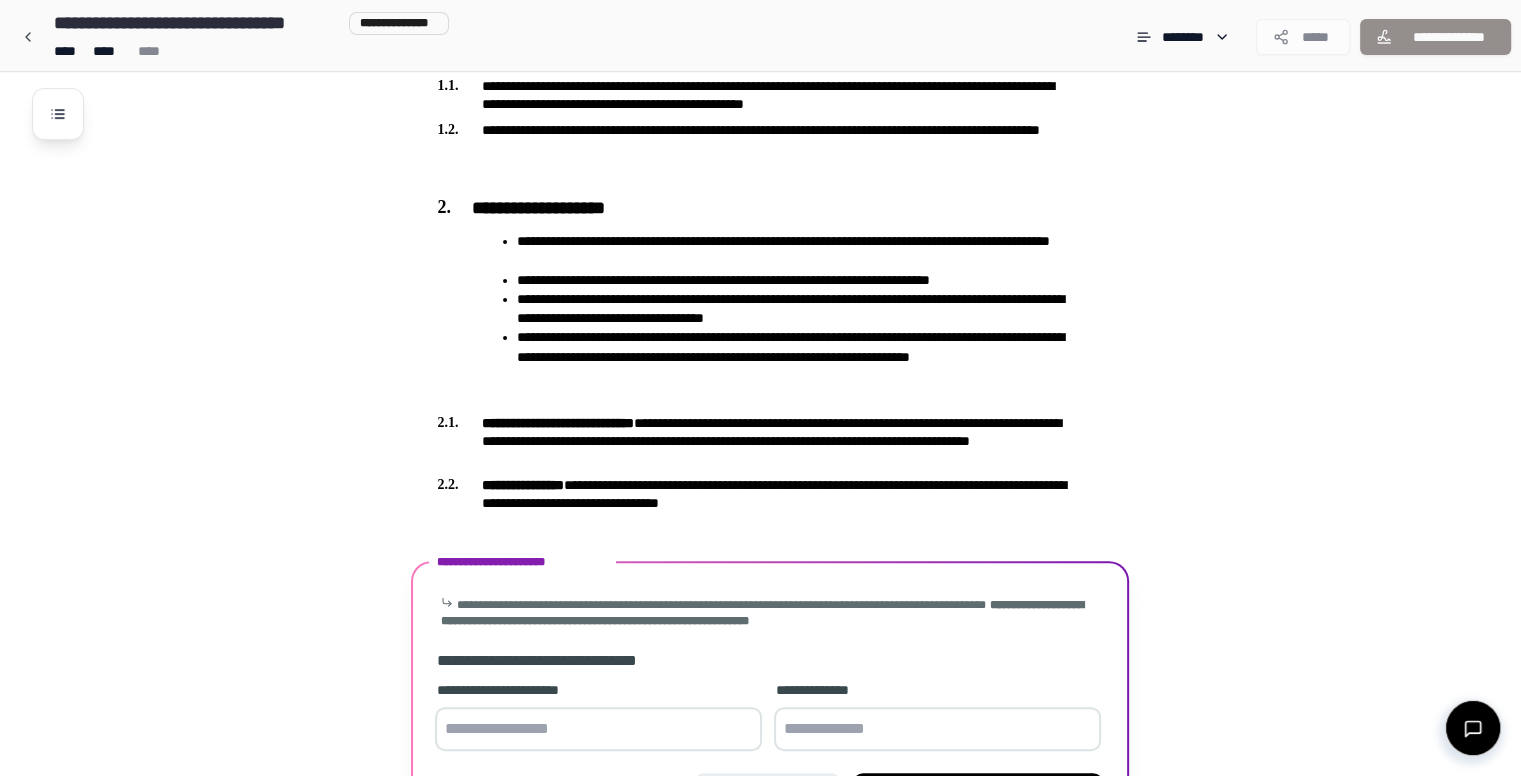 scroll, scrollTop: 715, scrollLeft: 0, axis: vertical 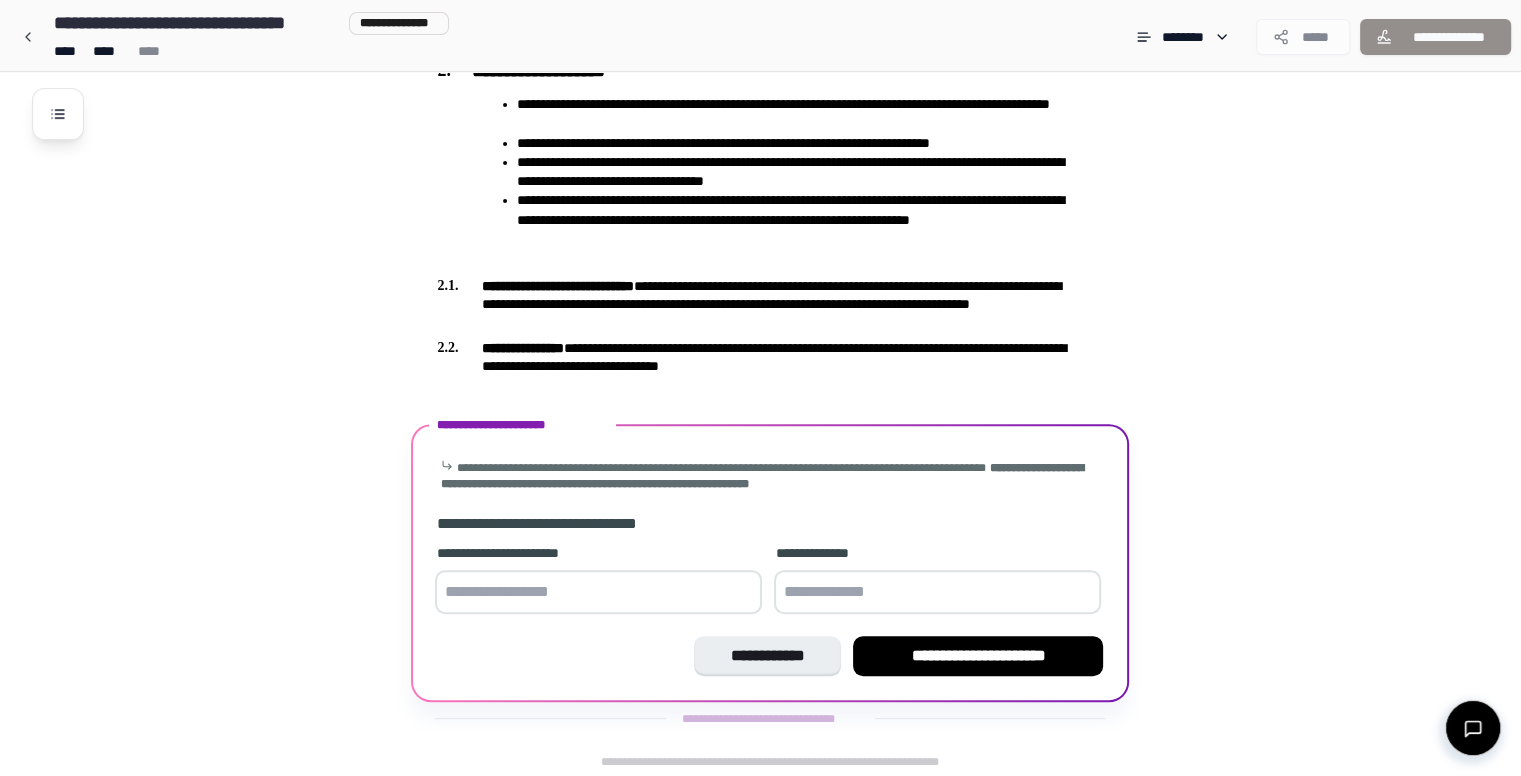 click at bounding box center [598, 592] 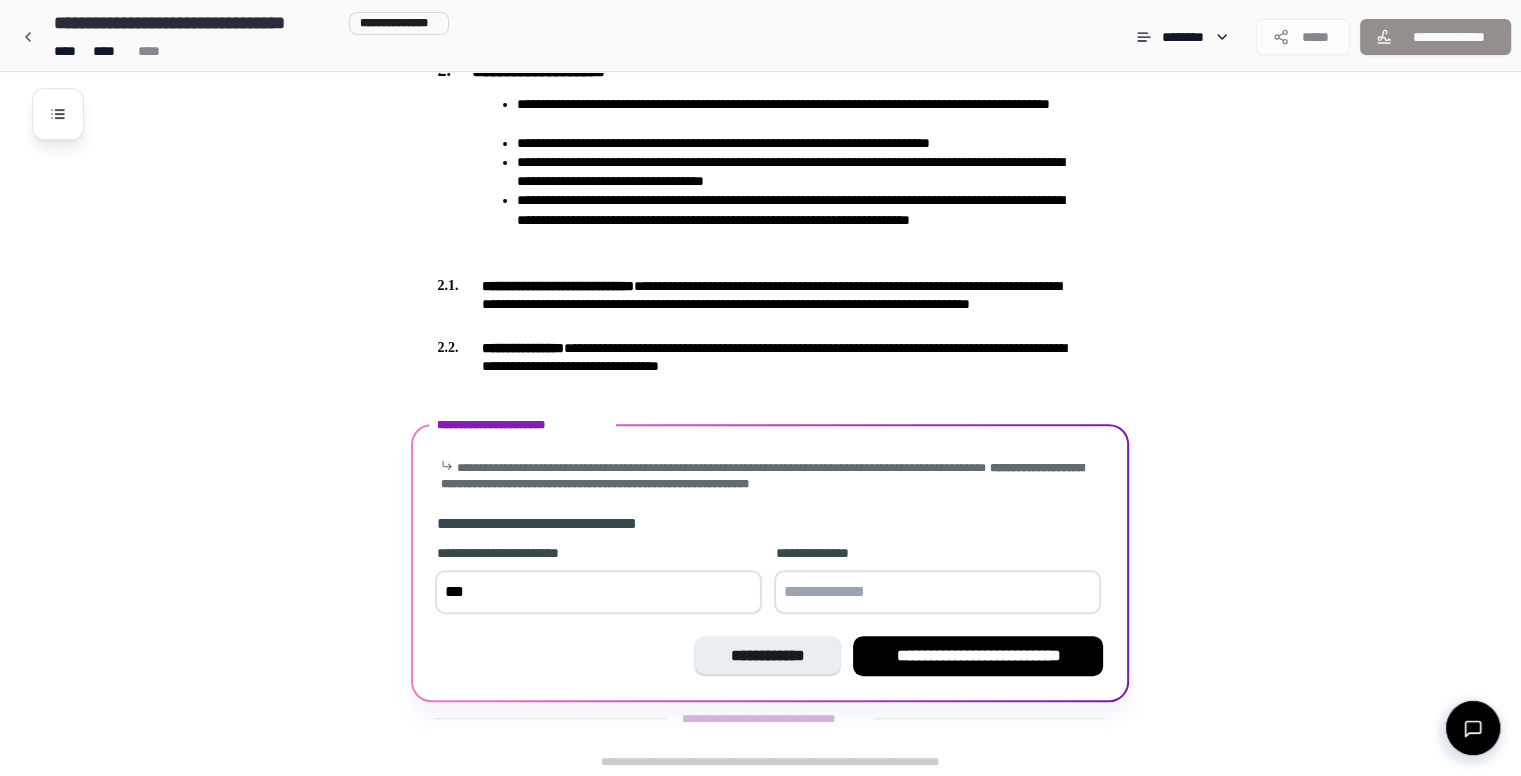 type on "***" 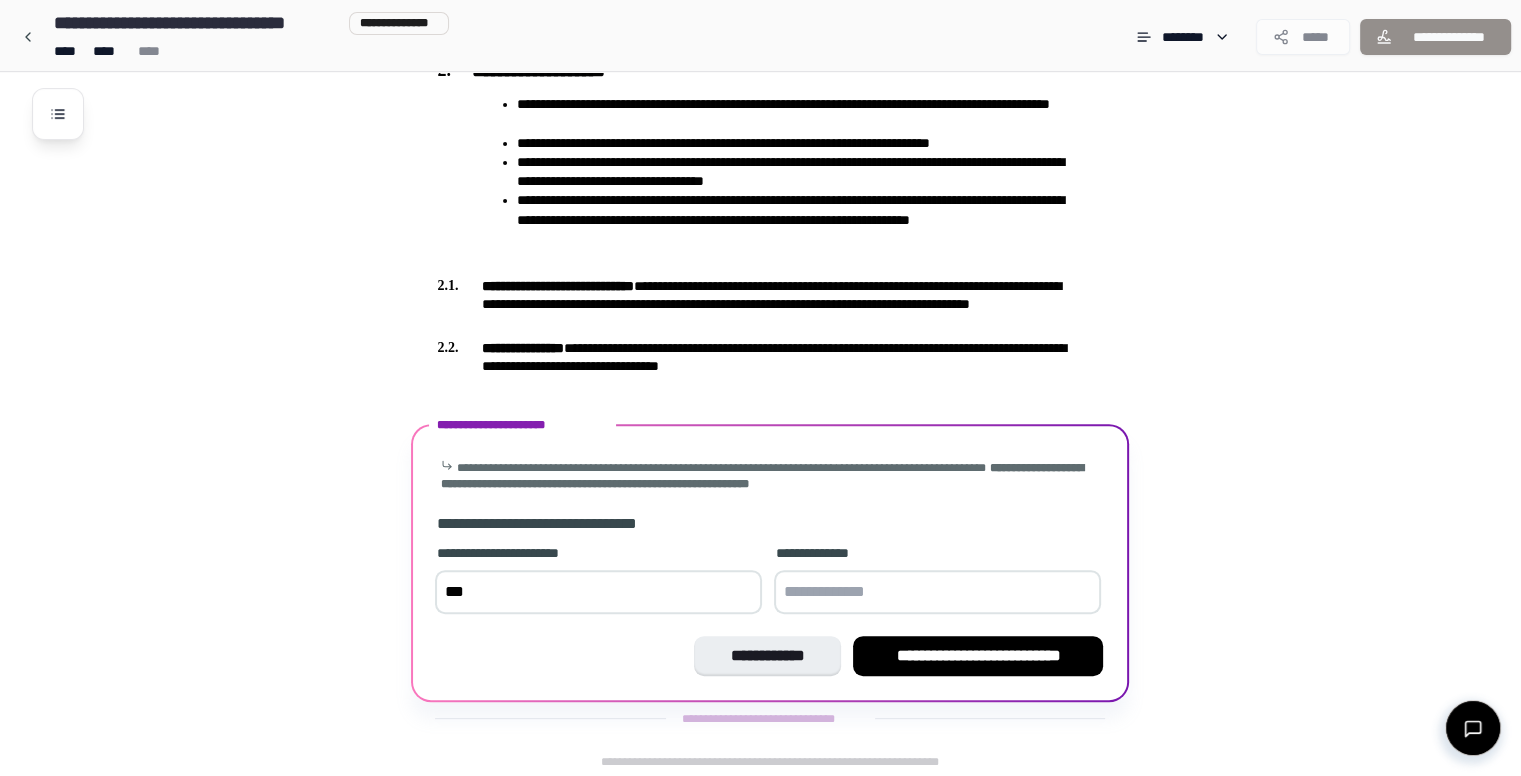 click at bounding box center [937, 592] 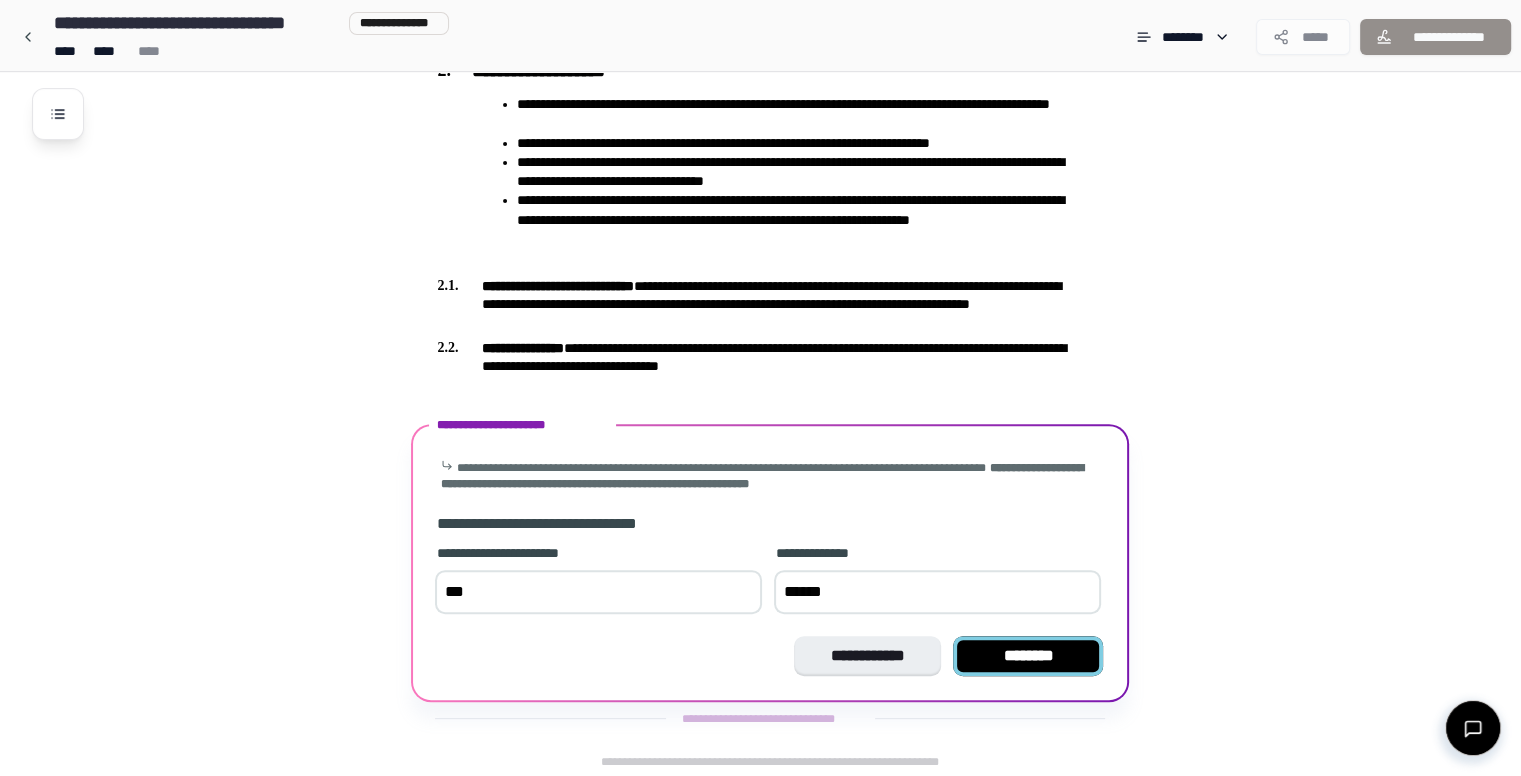 type on "******" 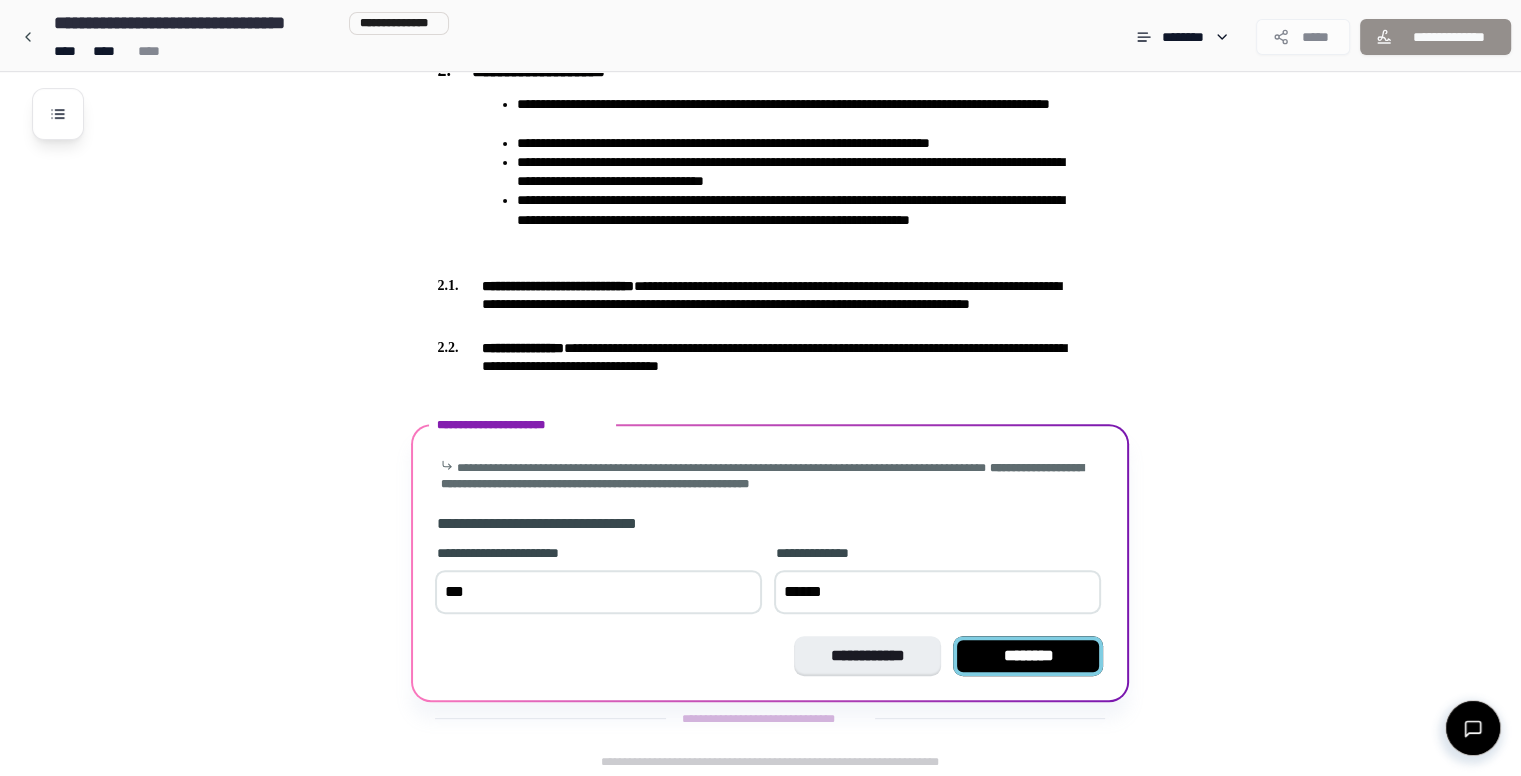 click on "********" at bounding box center (1028, 656) 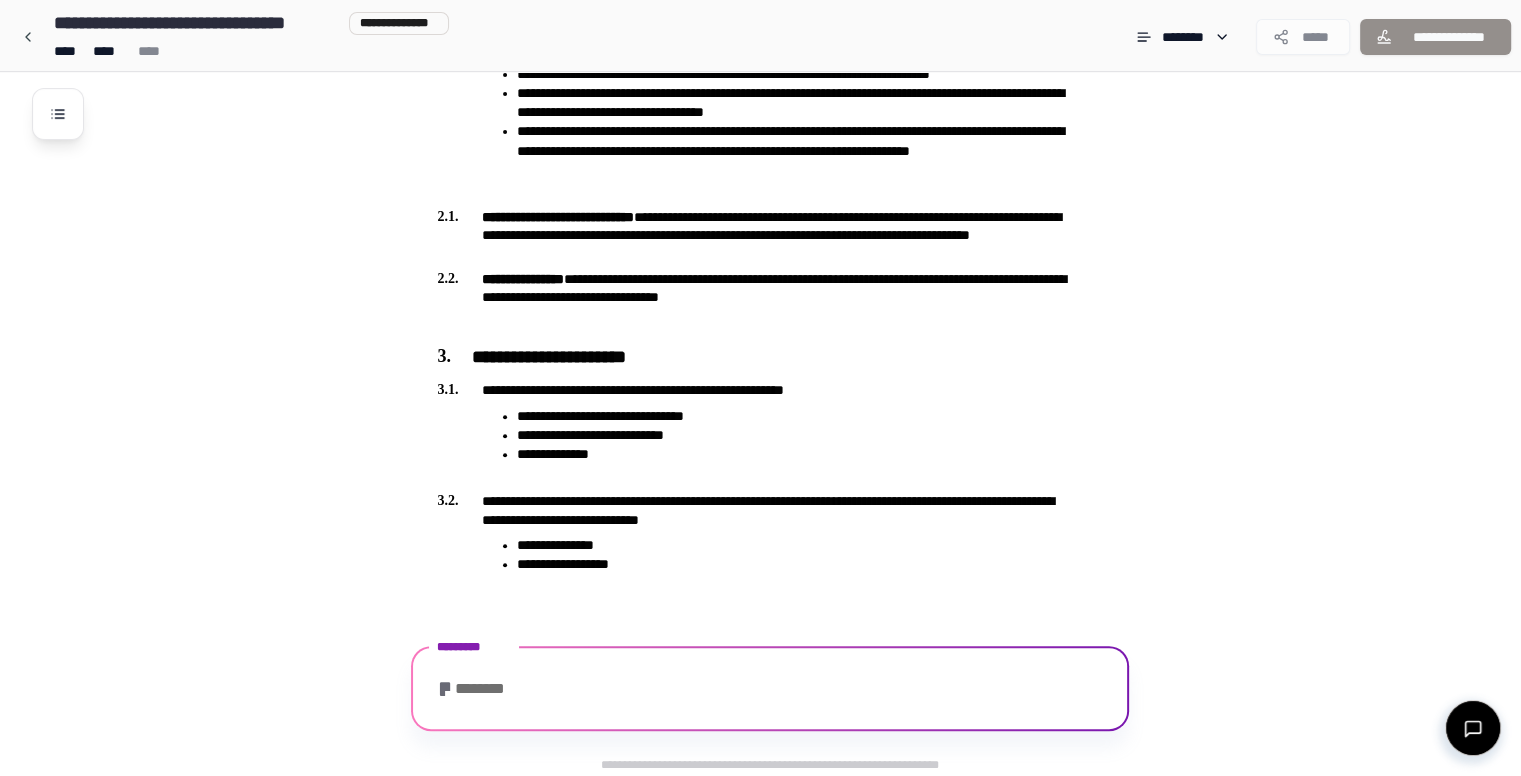 scroll, scrollTop: 1586, scrollLeft: 0, axis: vertical 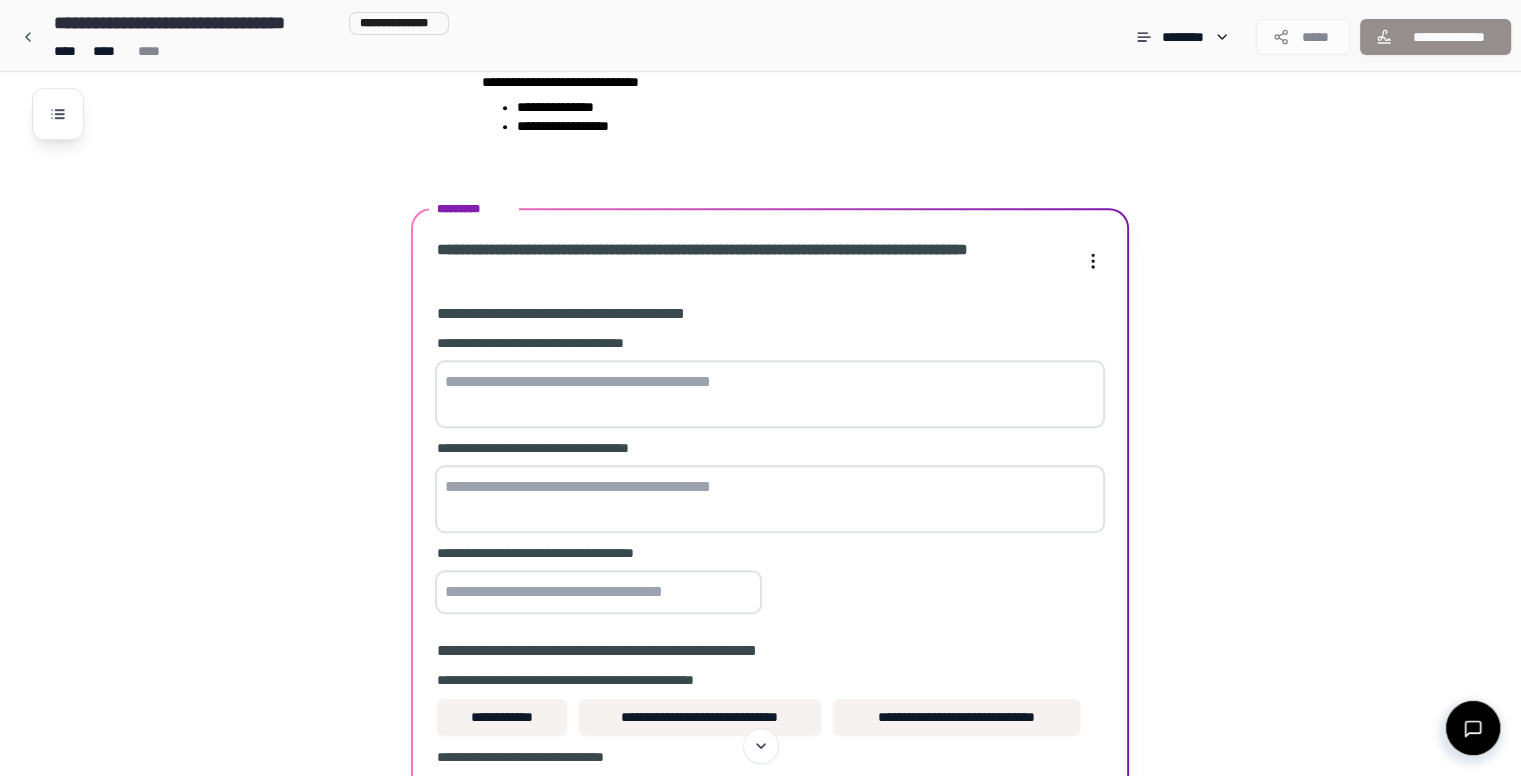 click at bounding box center [770, 394] 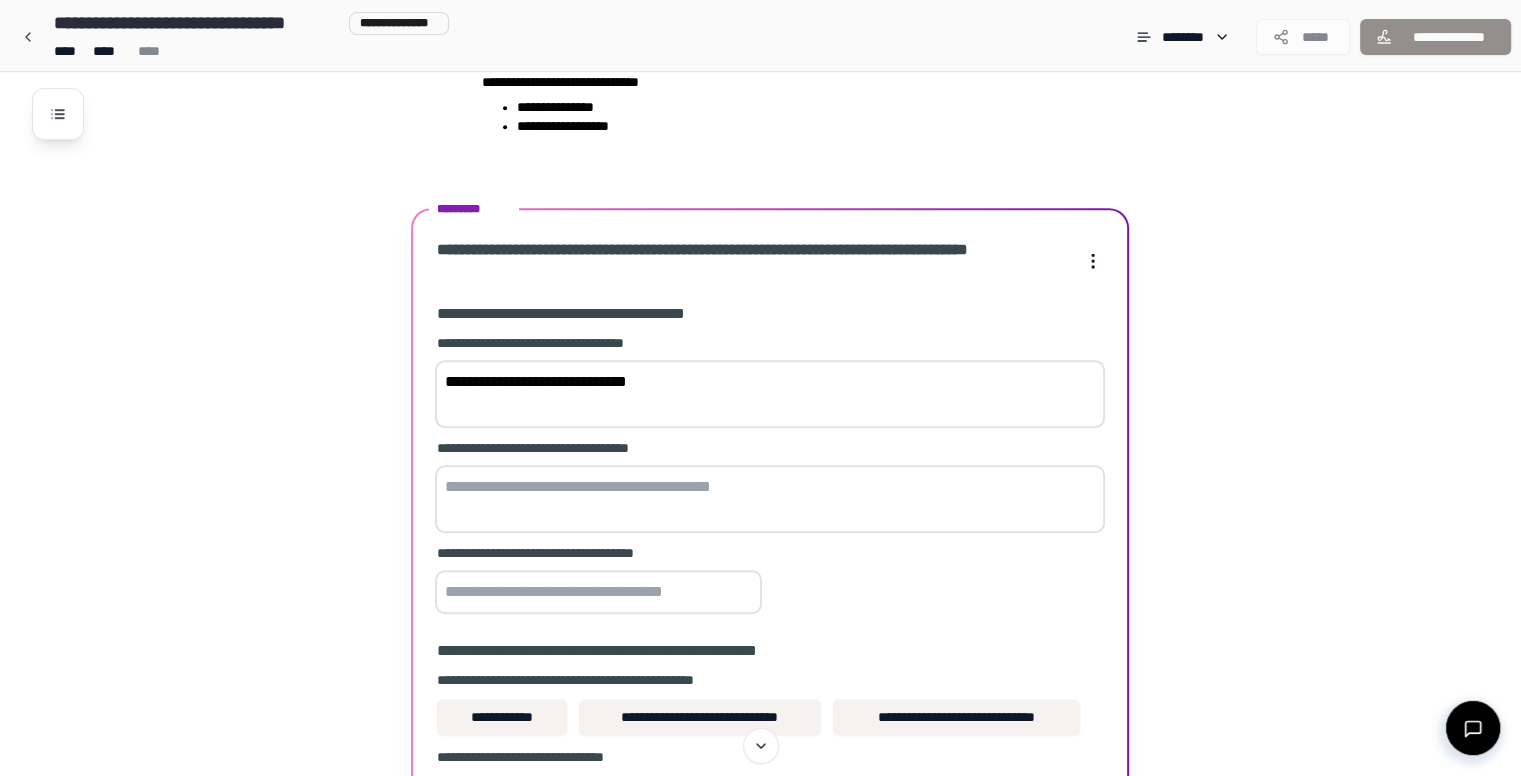 drag, startPoint x: 668, startPoint y: 381, endPoint x: 450, endPoint y: 378, distance: 218.02065 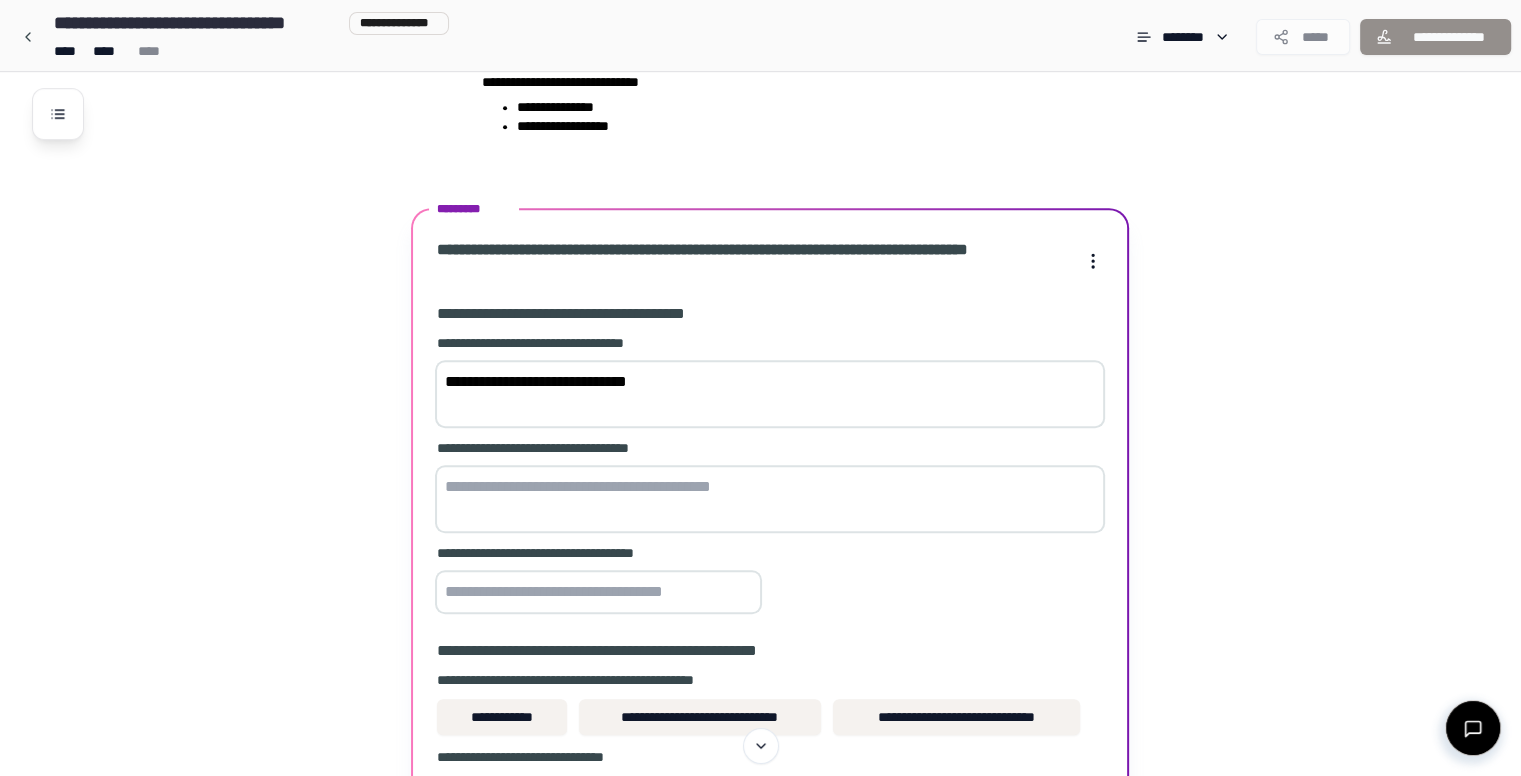 click at bounding box center (770, 499) 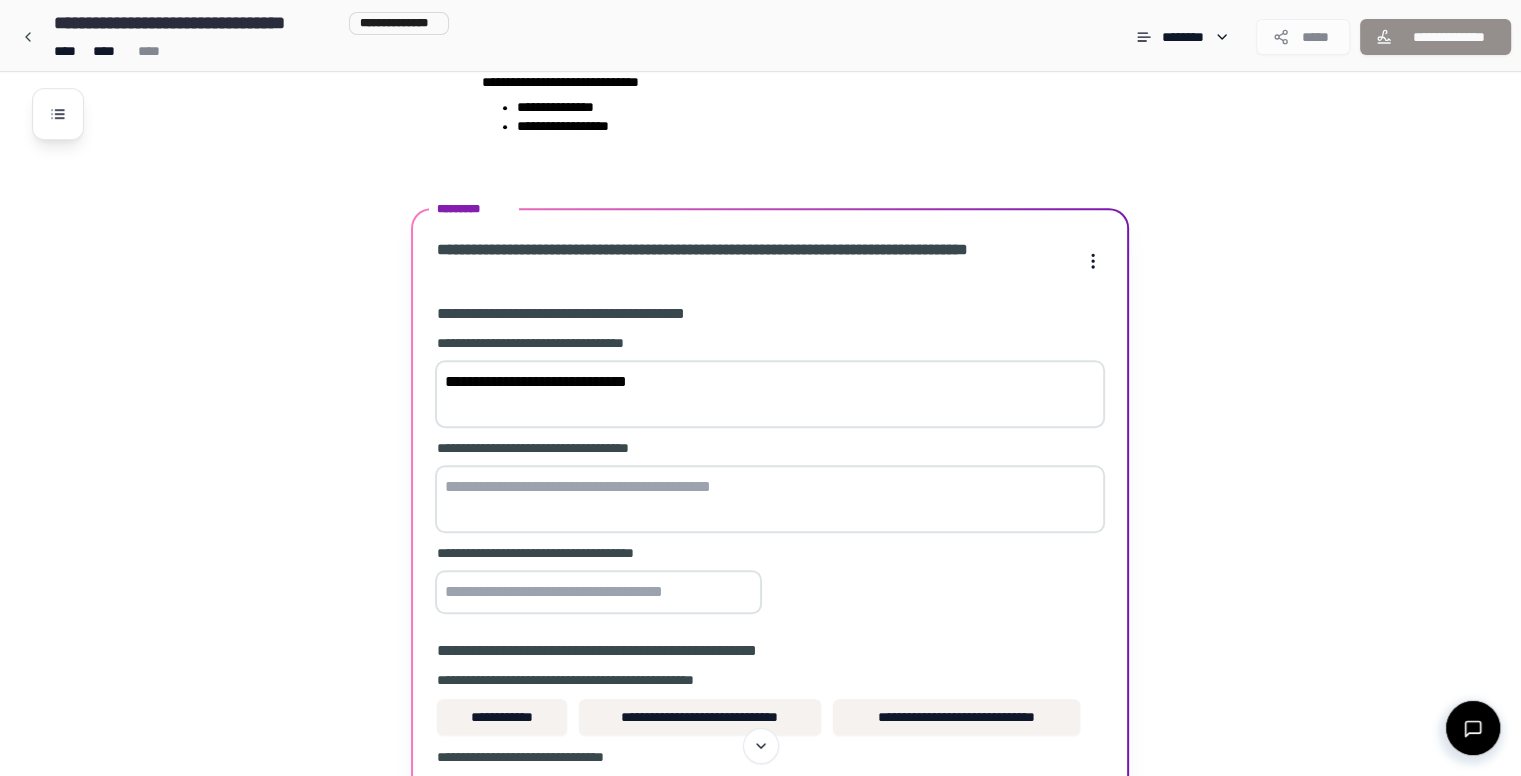 paste on "**********" 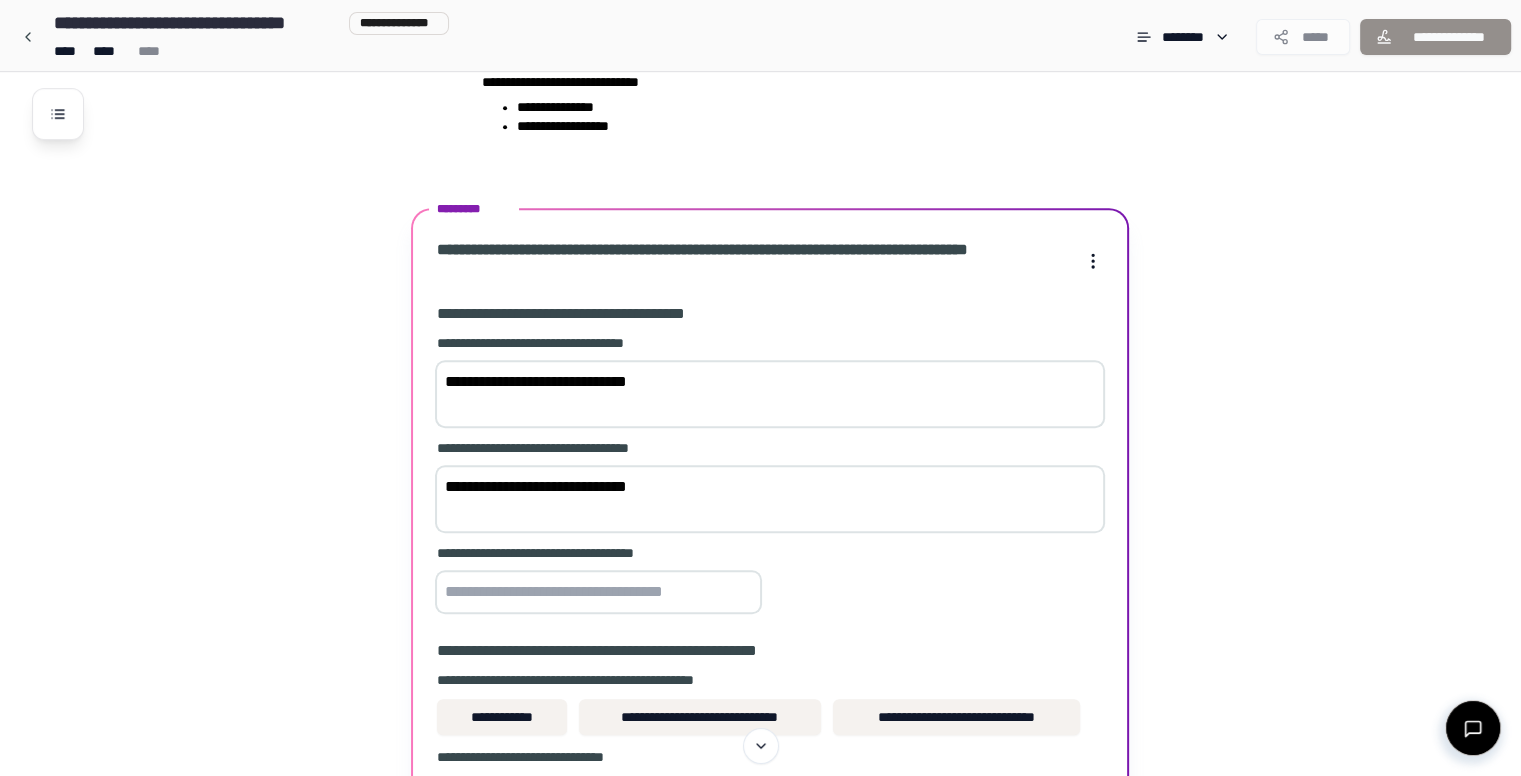 type on "**********" 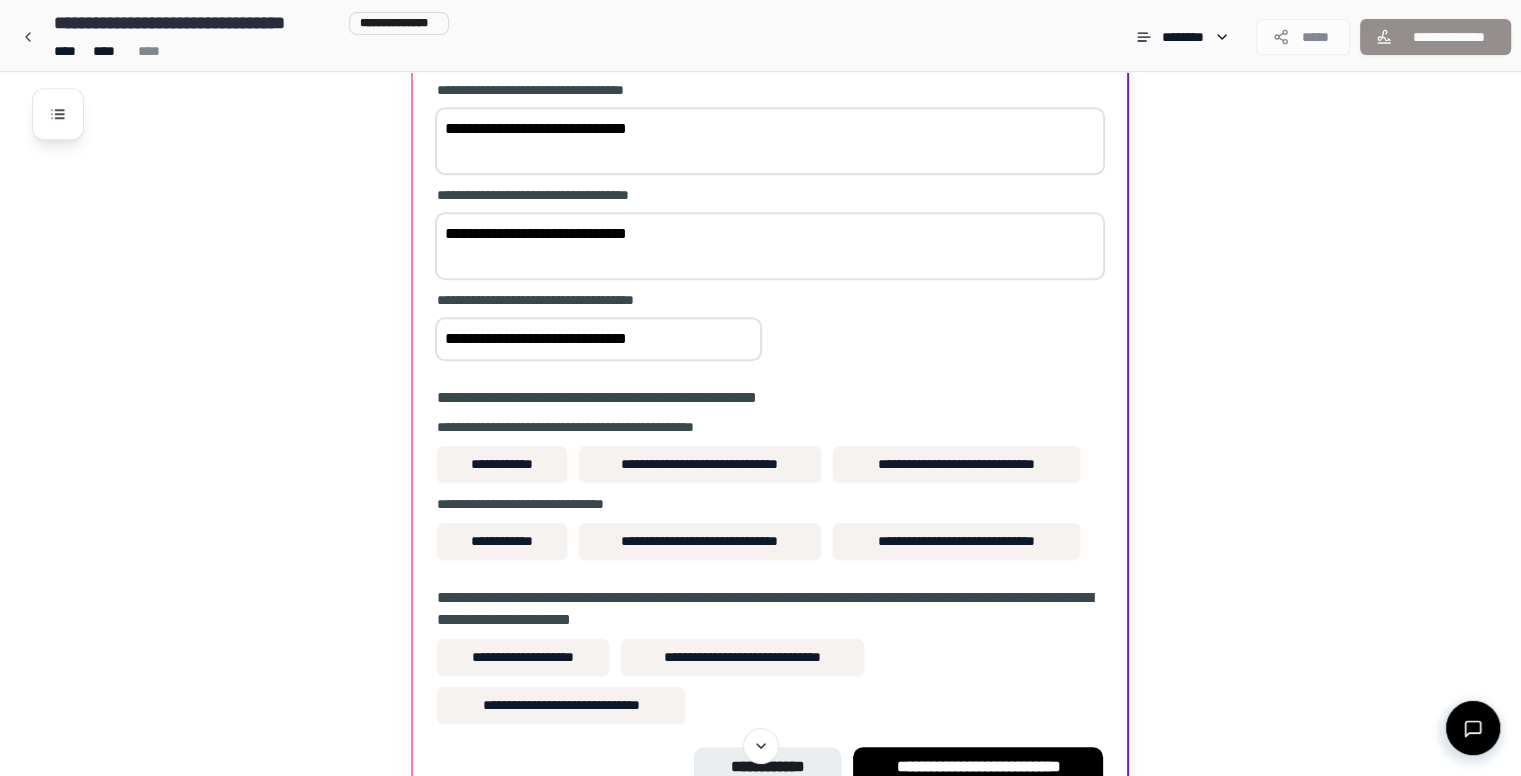 scroll, scrollTop: 1536, scrollLeft: 0, axis: vertical 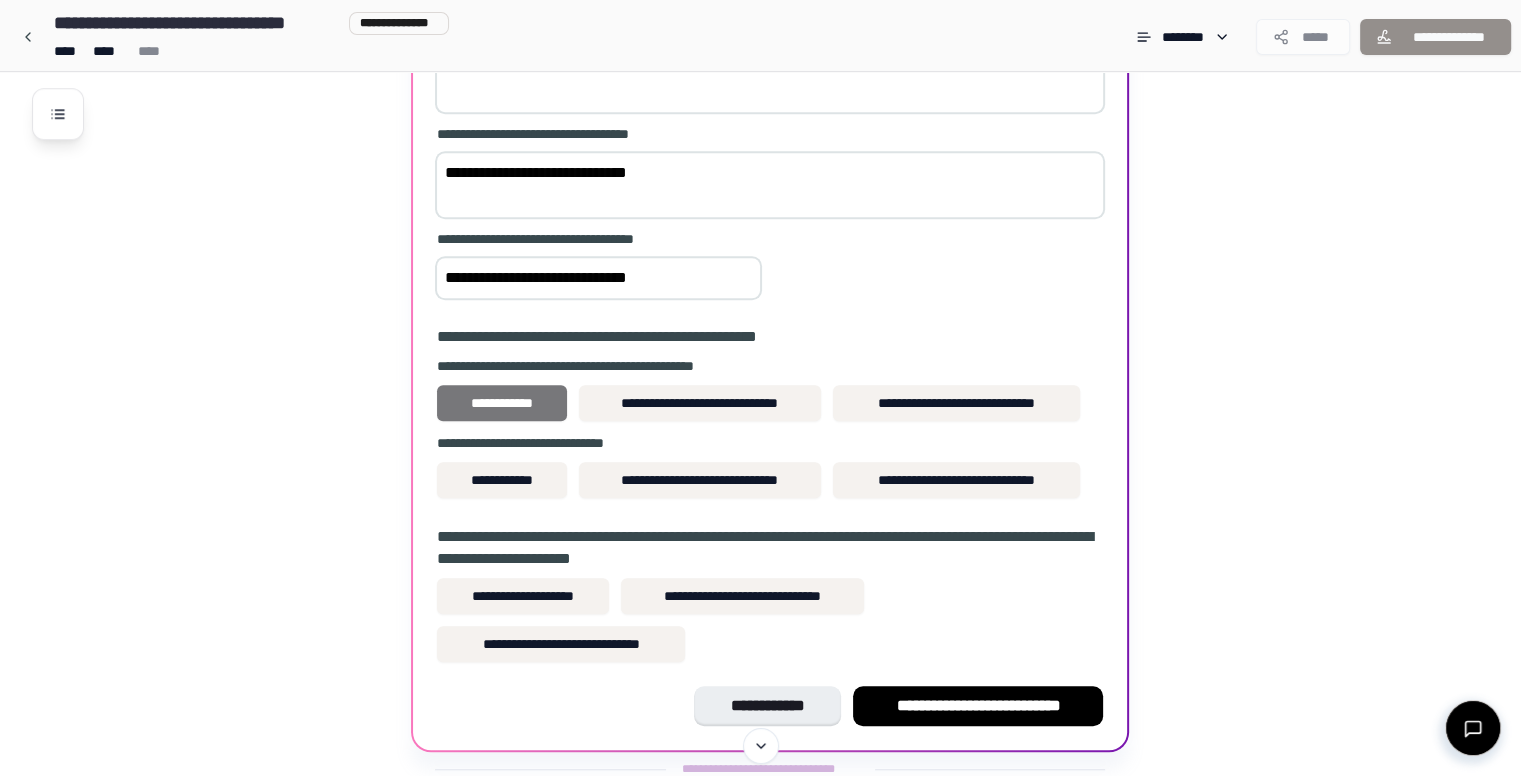 type on "**********" 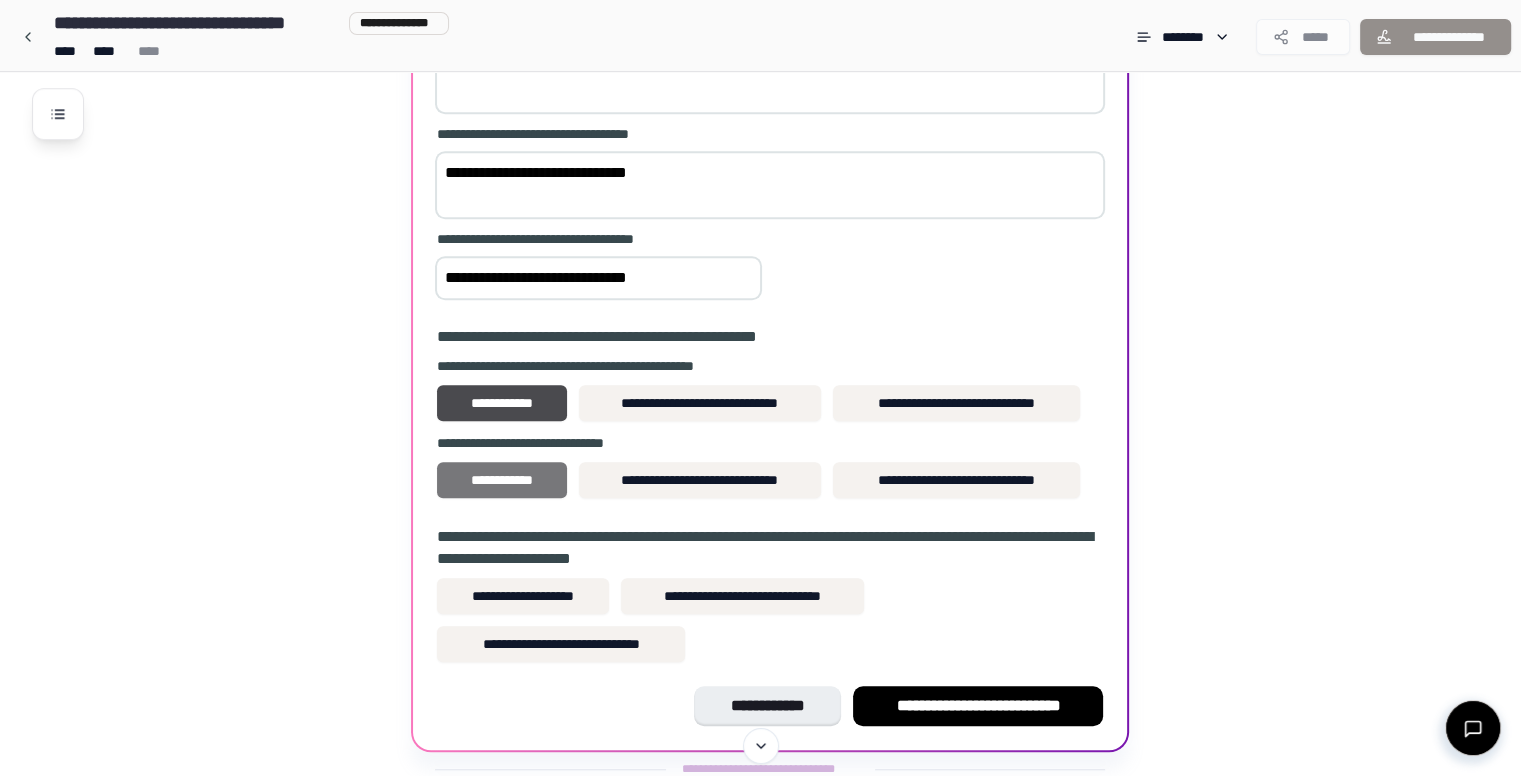 click on "**********" at bounding box center [501, 480] 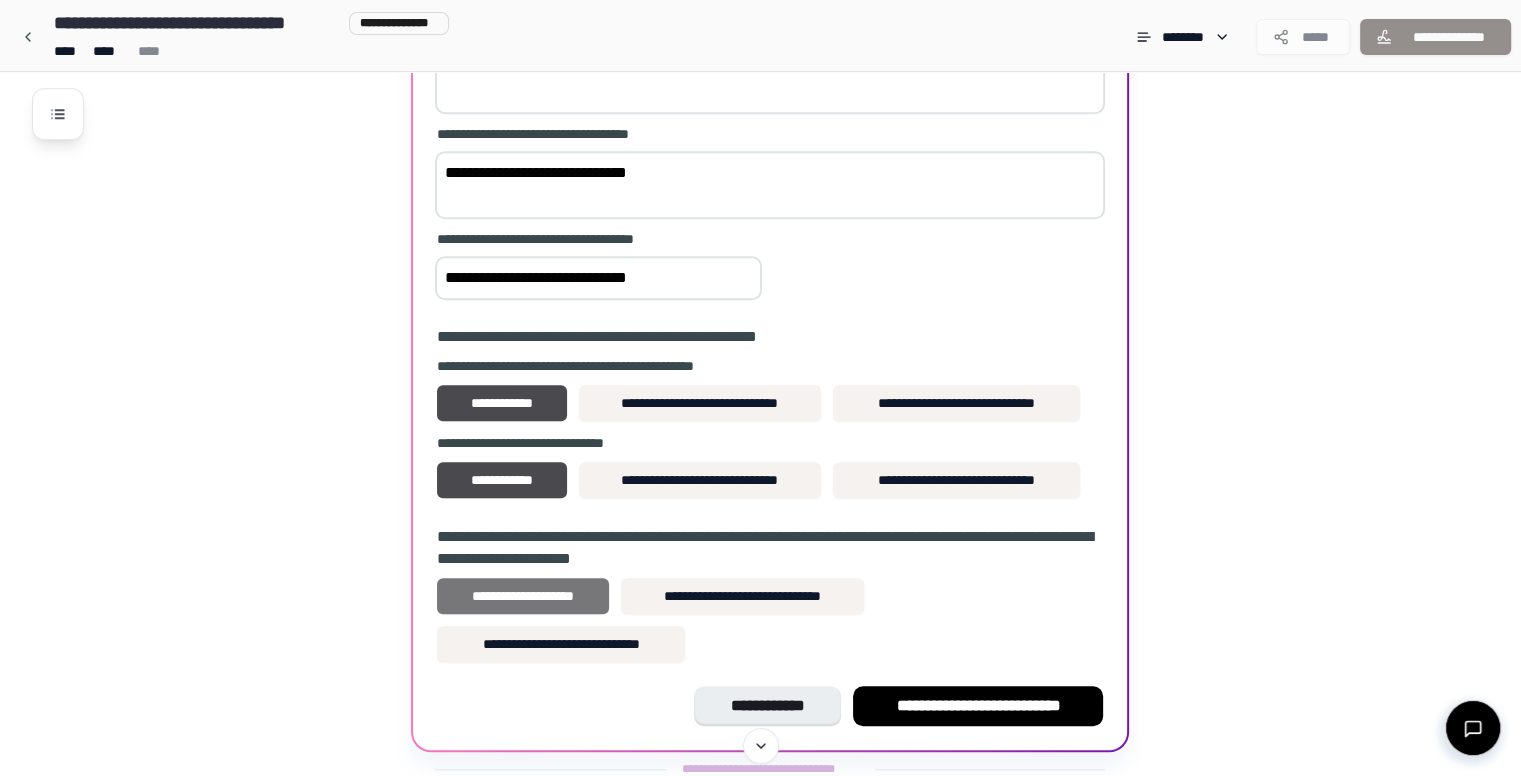 click on "**********" at bounding box center [523, 596] 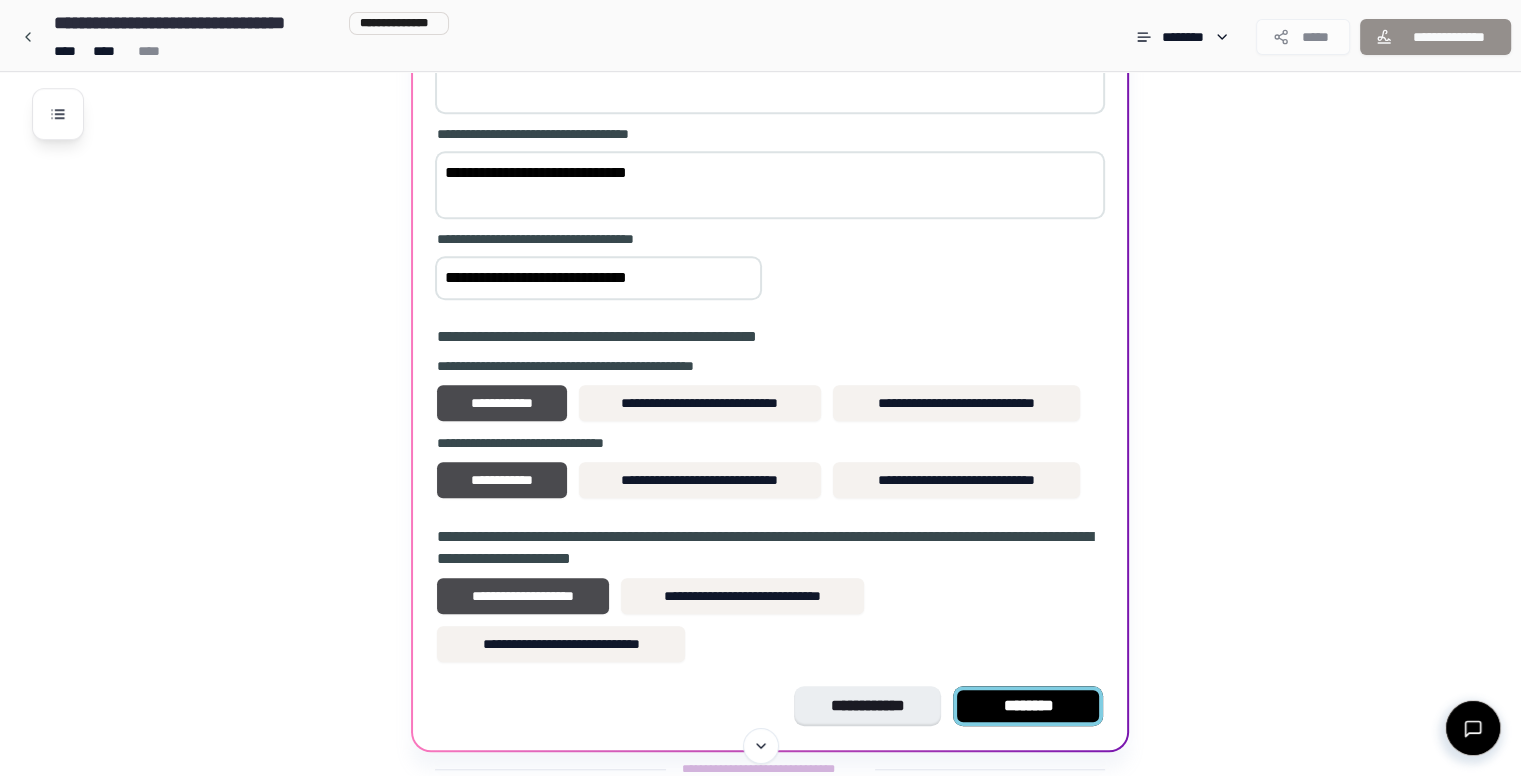 click on "********" at bounding box center [1028, 706] 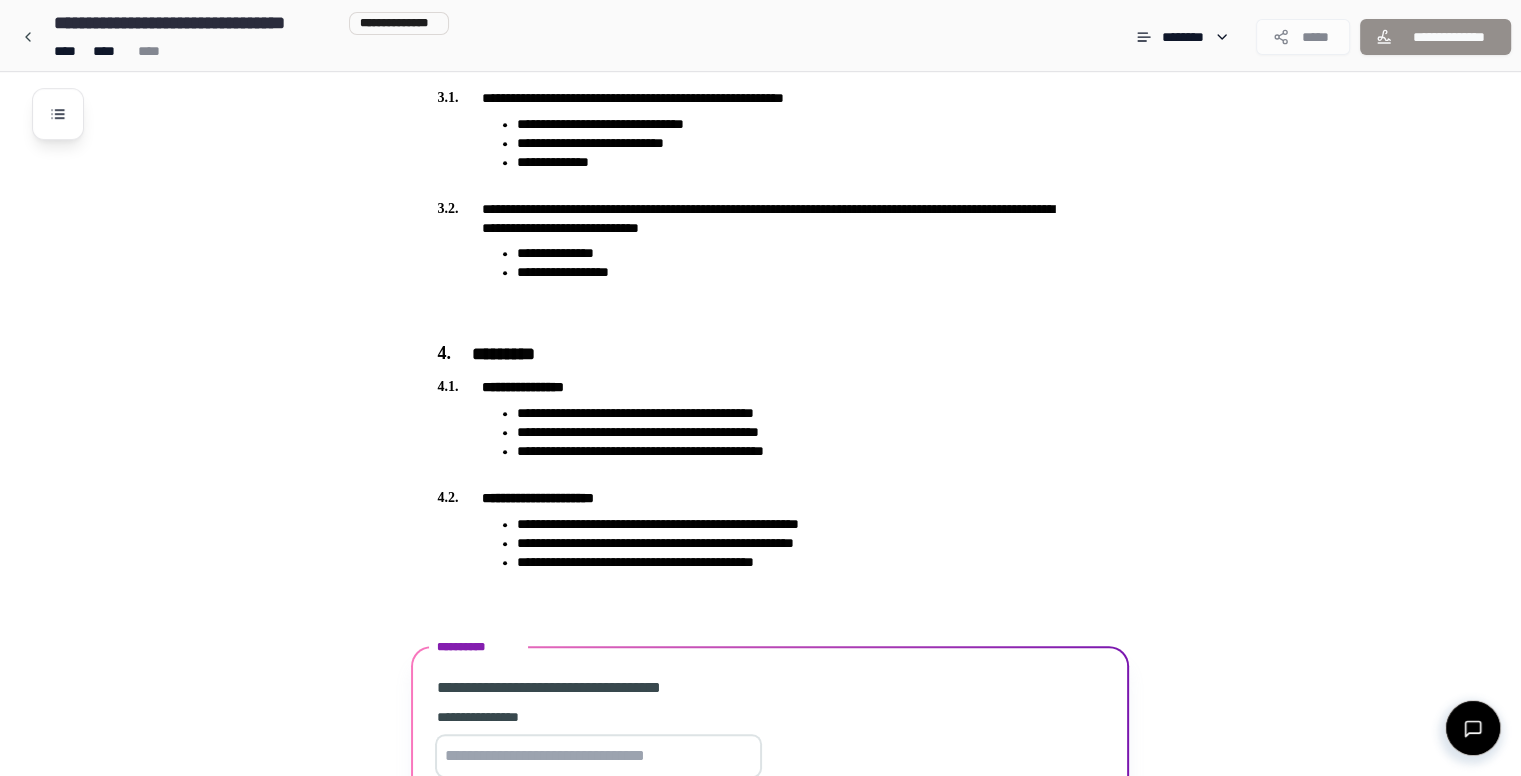 scroll, scrollTop: 1316, scrollLeft: 0, axis: vertical 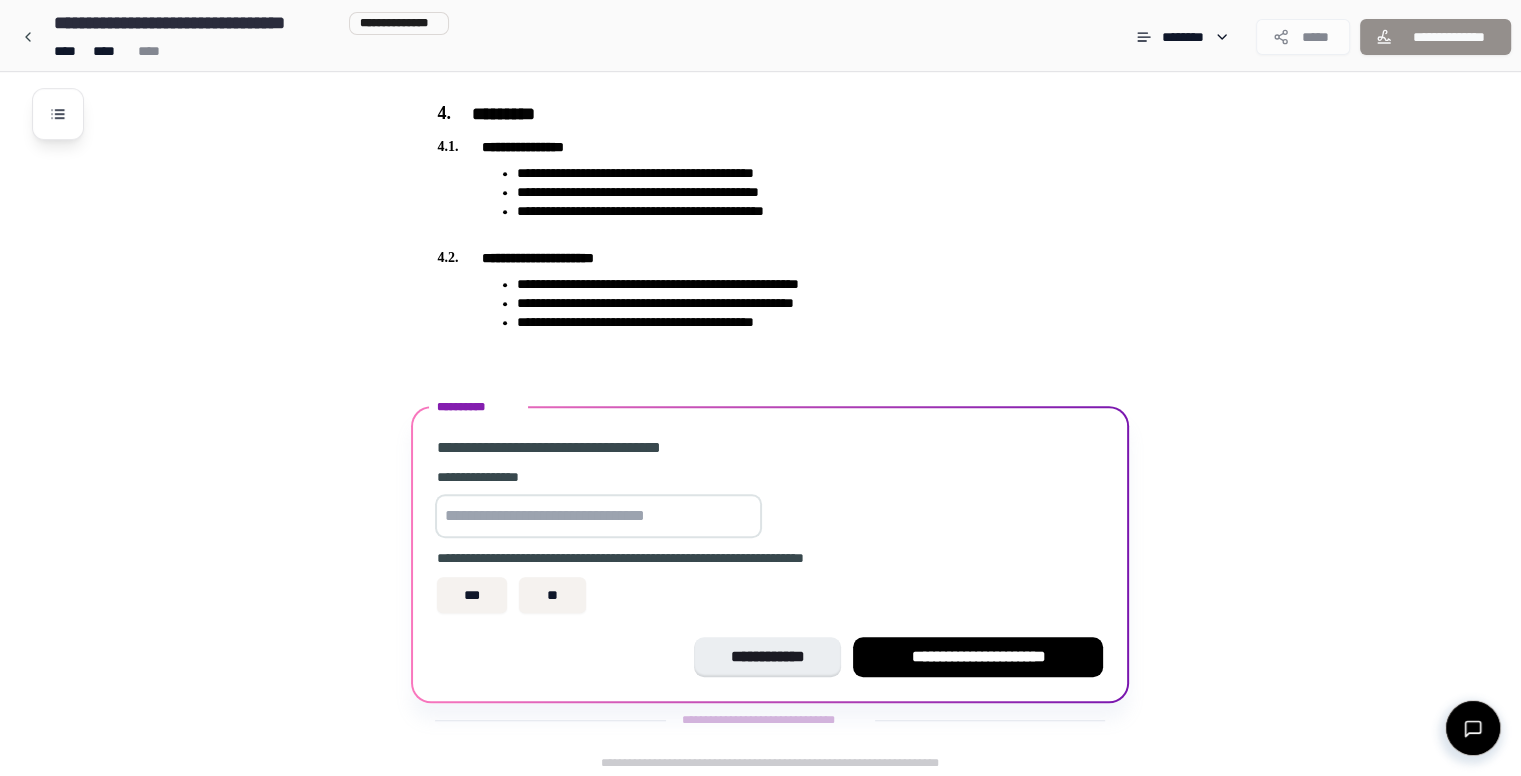 click at bounding box center [598, 516] 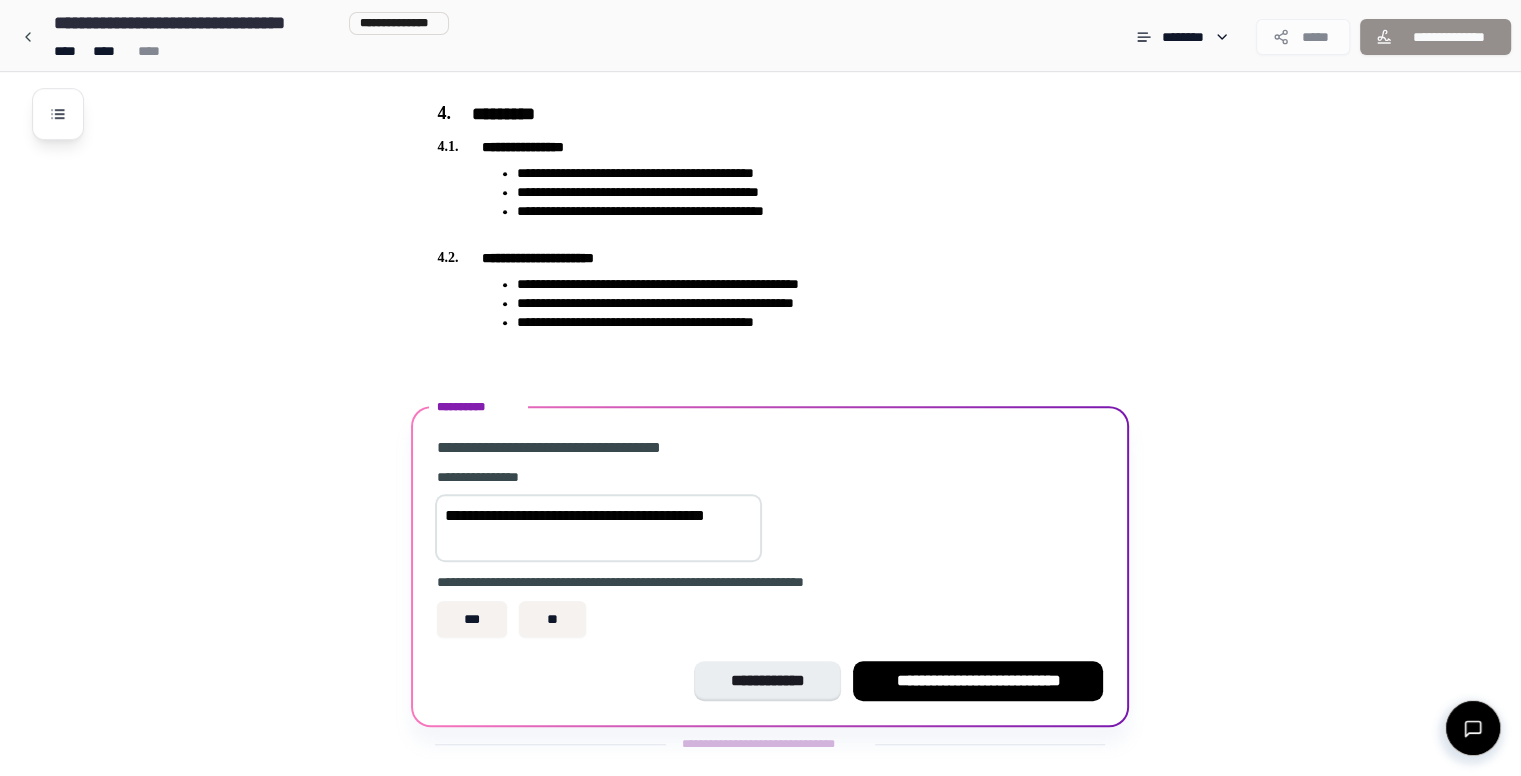 scroll, scrollTop: 1340, scrollLeft: 0, axis: vertical 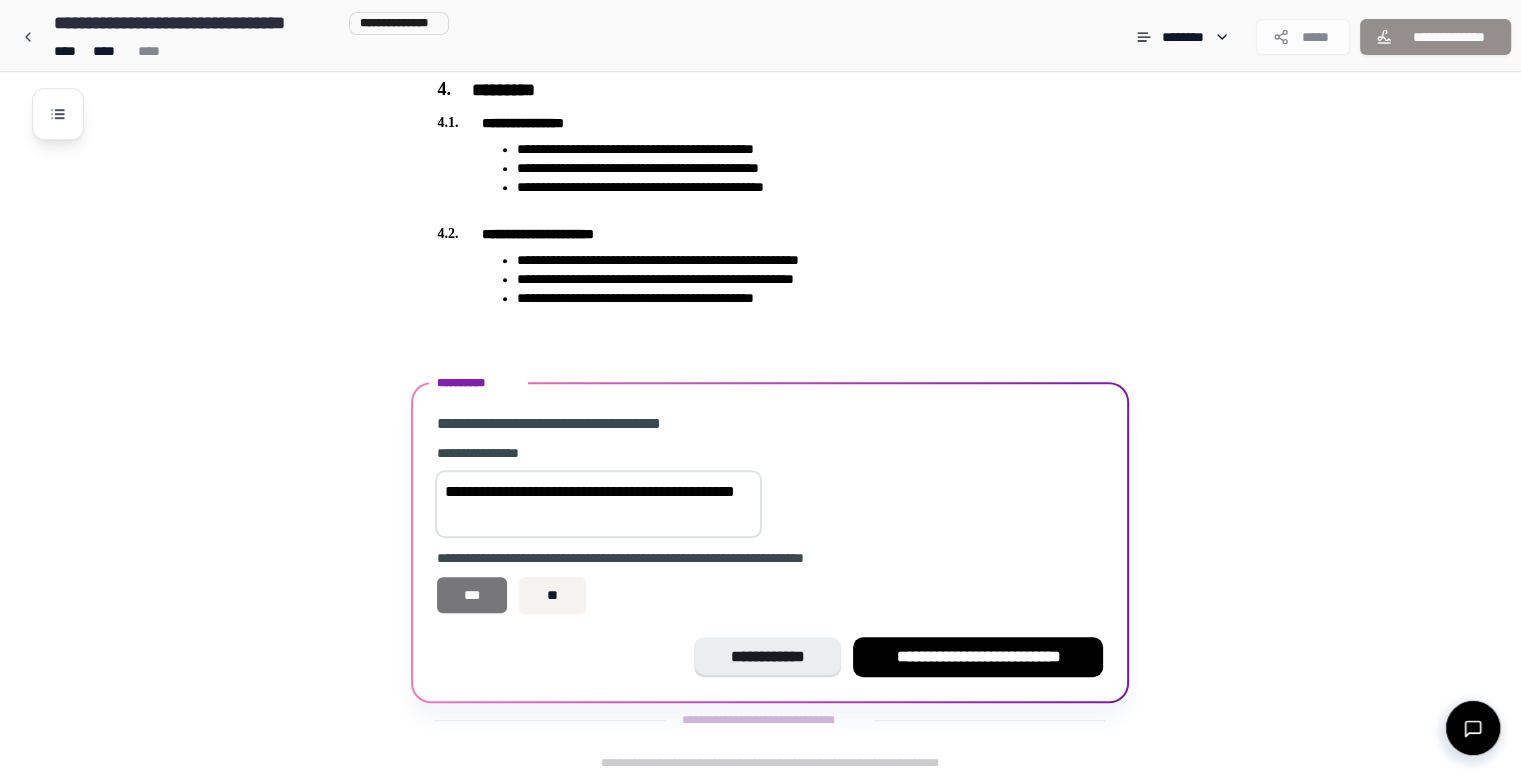 type on "**********" 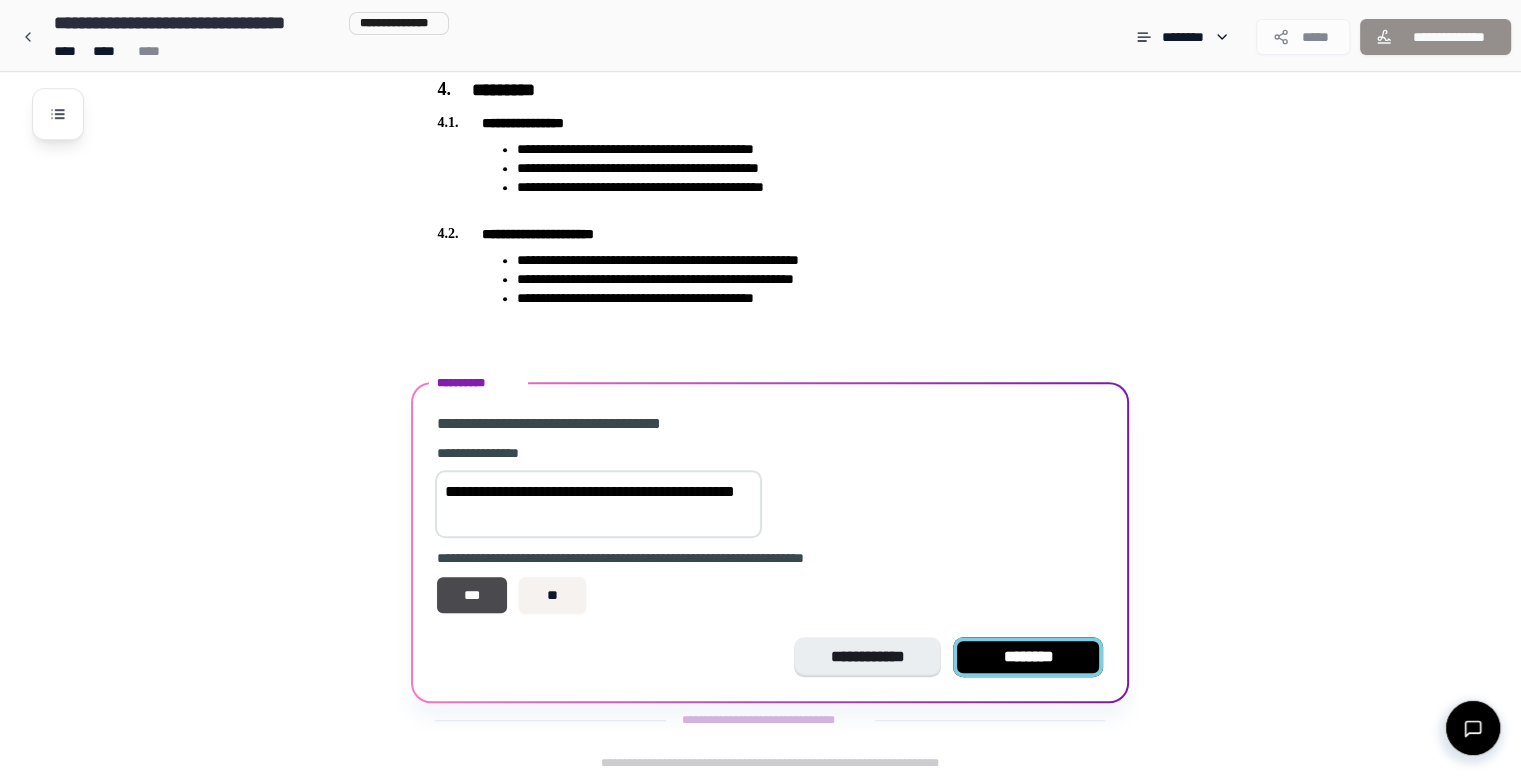 click on "********" at bounding box center (1028, 657) 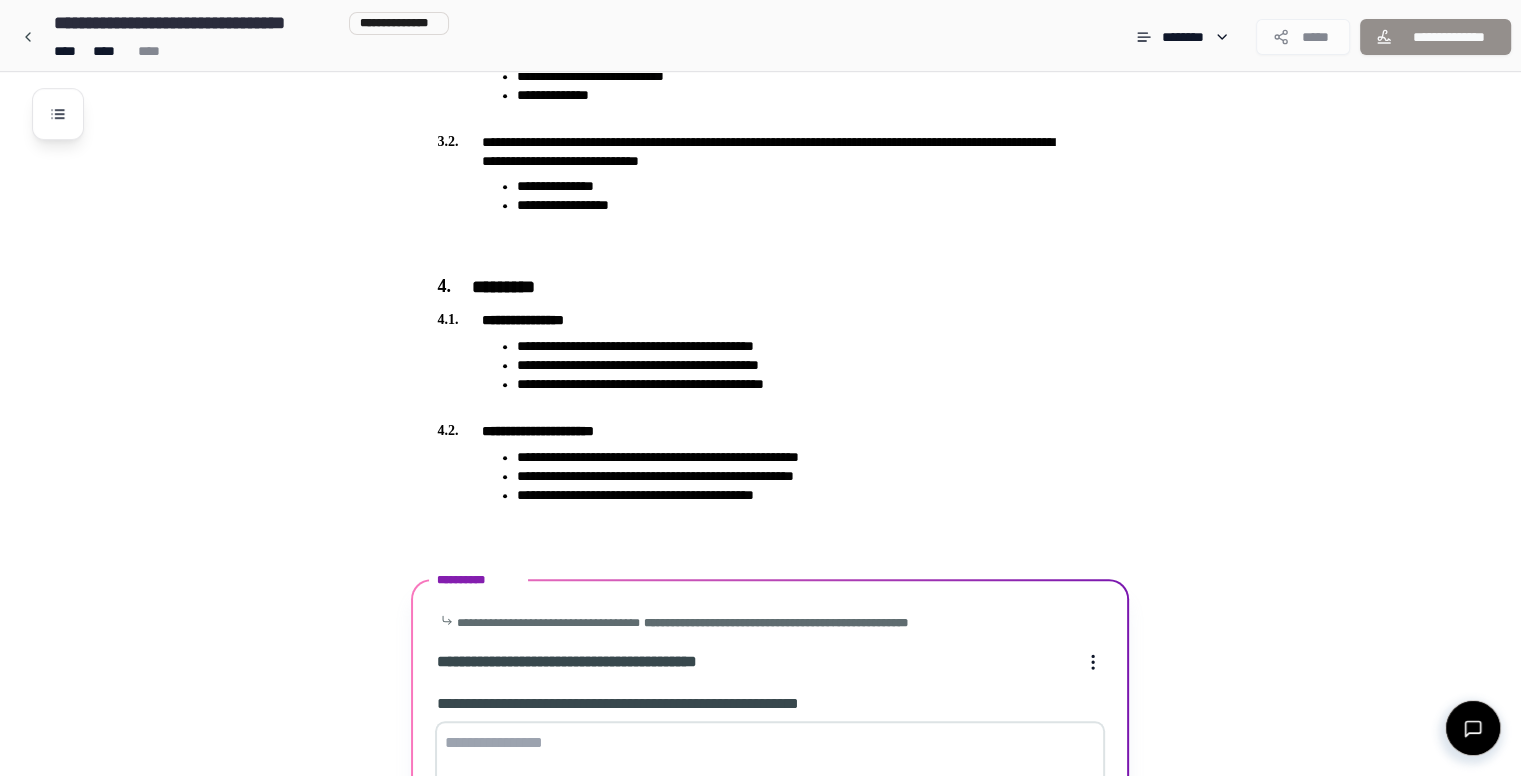 scroll, scrollTop: 1586, scrollLeft: 0, axis: vertical 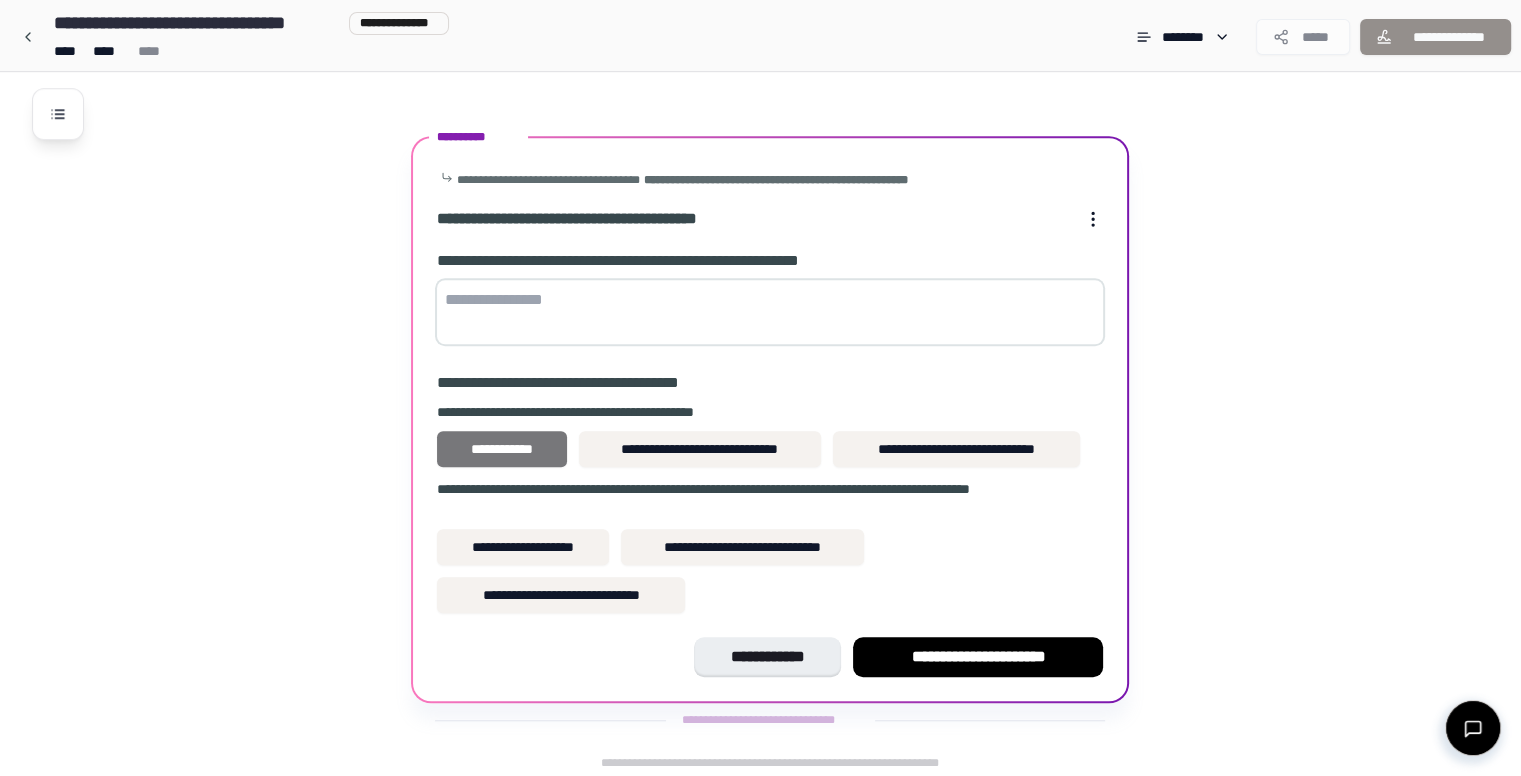 click on "**********" at bounding box center (501, 449) 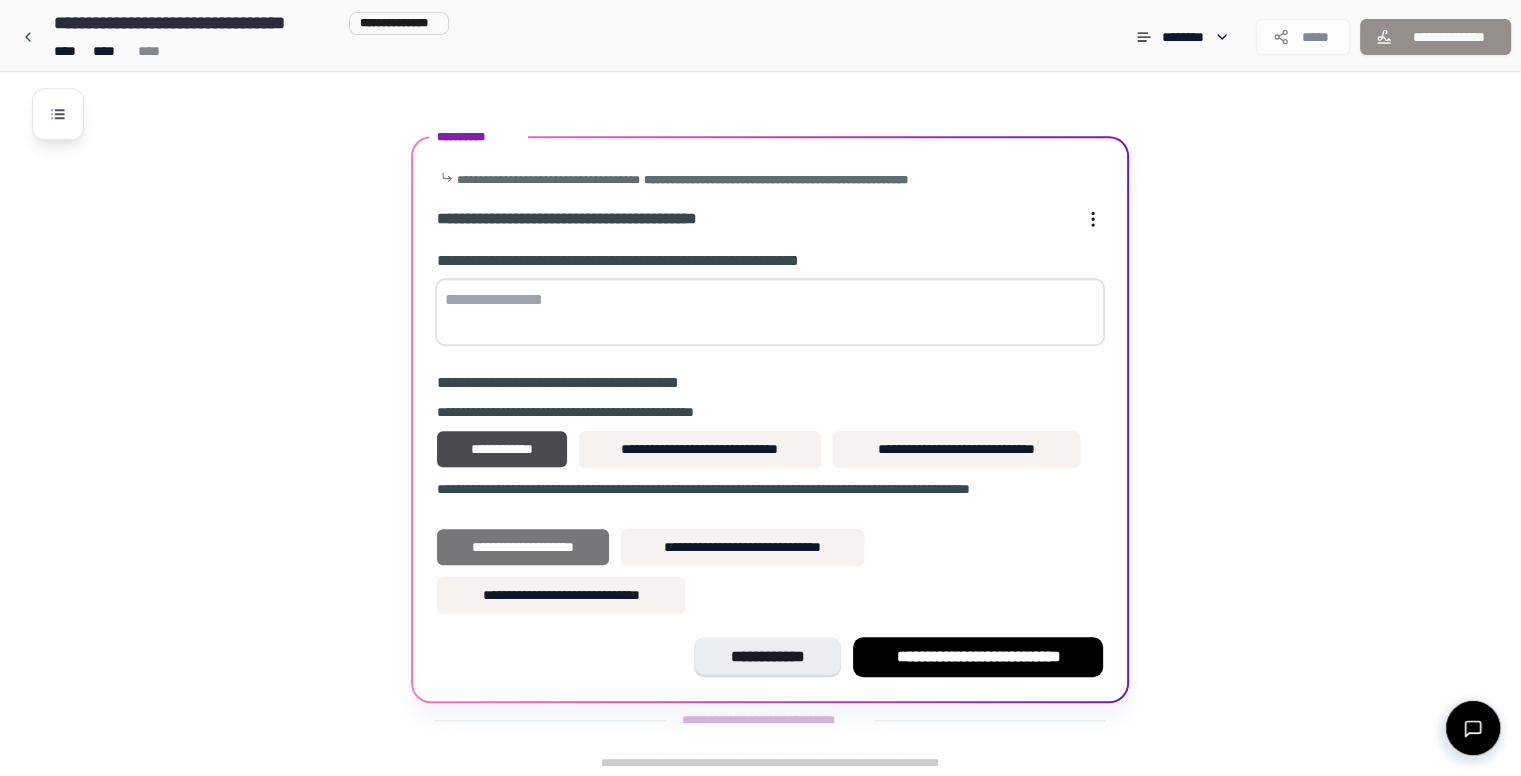 click on "**********" at bounding box center [523, 547] 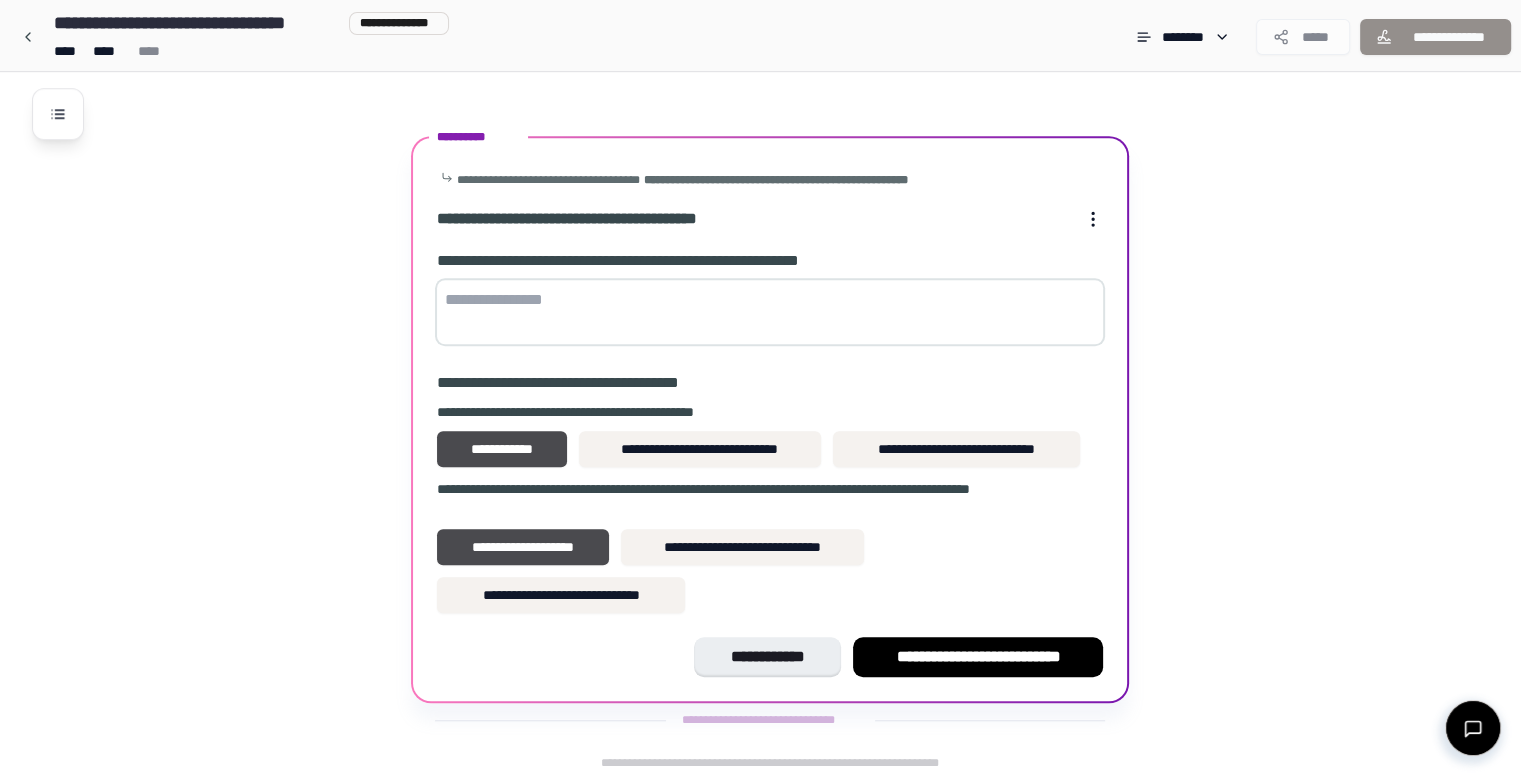 click at bounding box center [770, 312] 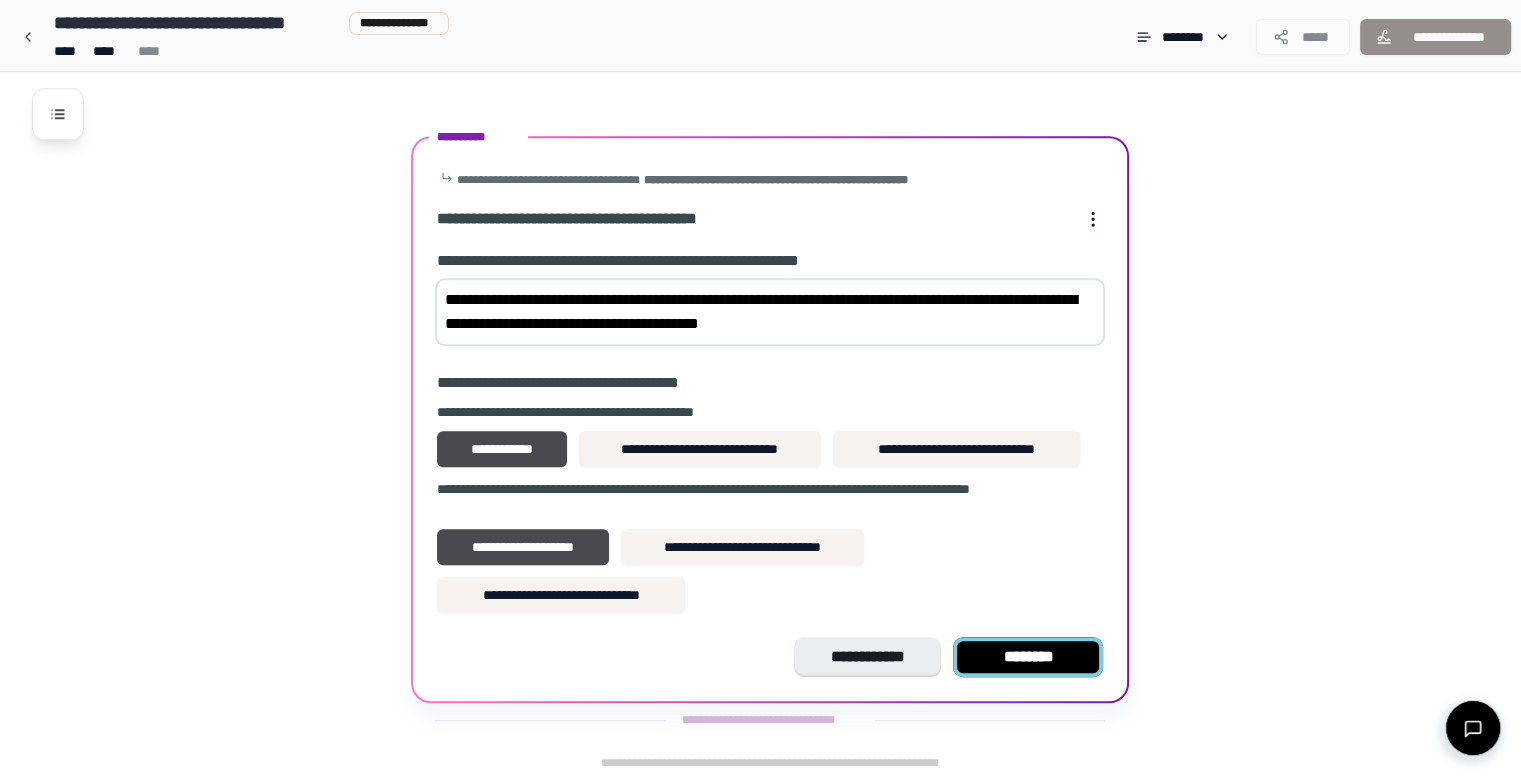 type on "**********" 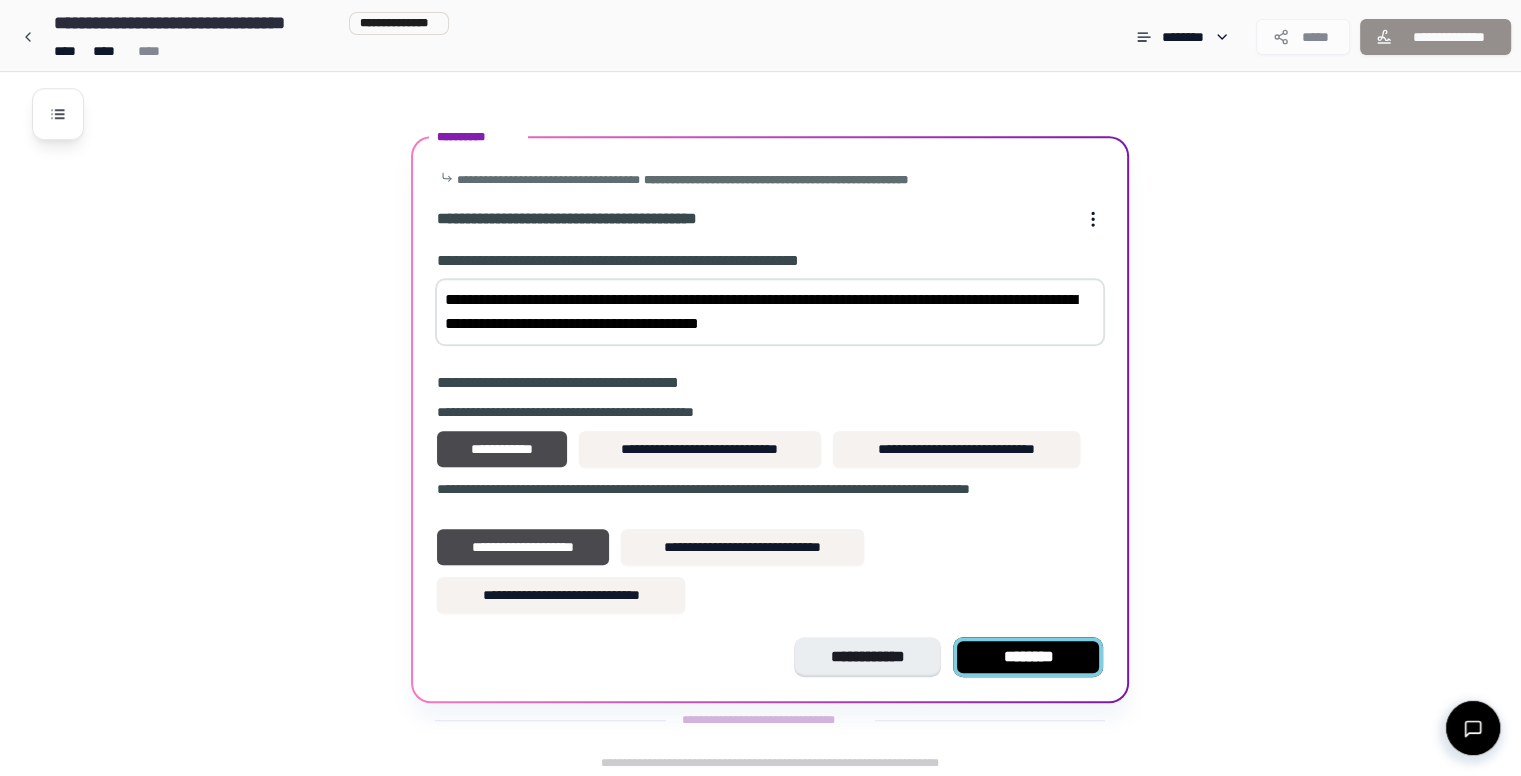 click on "********" at bounding box center (1028, 657) 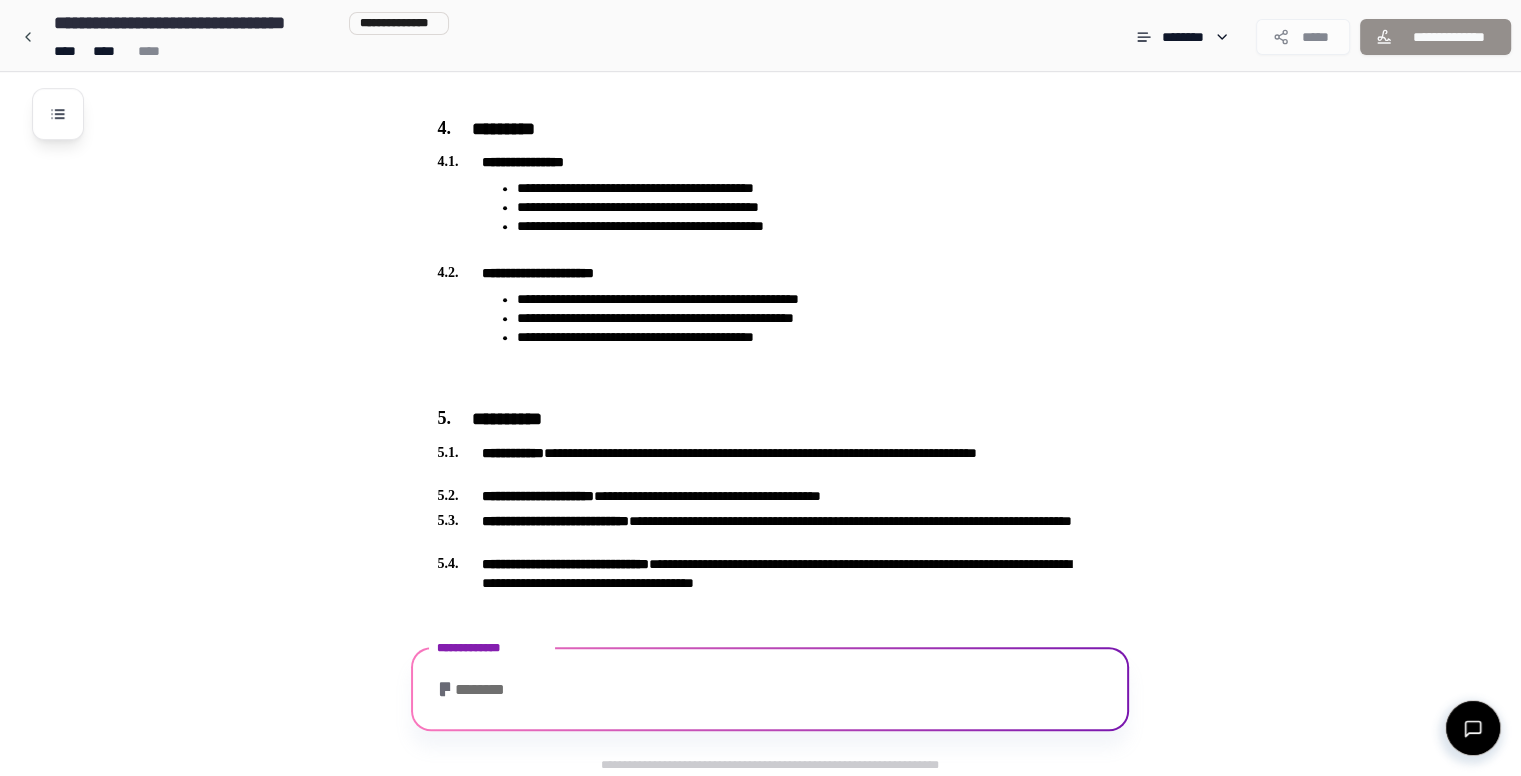 scroll, scrollTop: 1699, scrollLeft: 0, axis: vertical 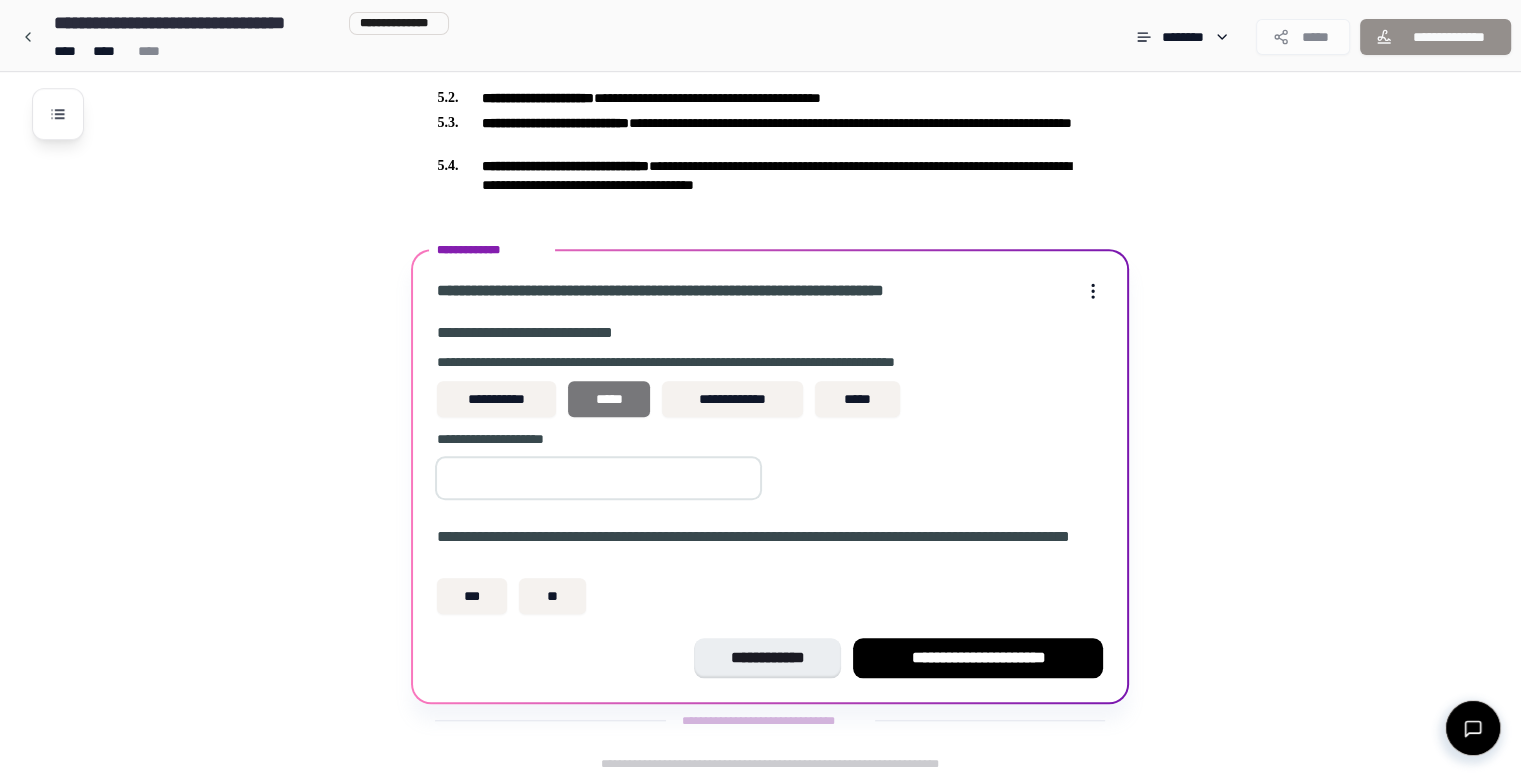 click on "*****" at bounding box center (609, 399) 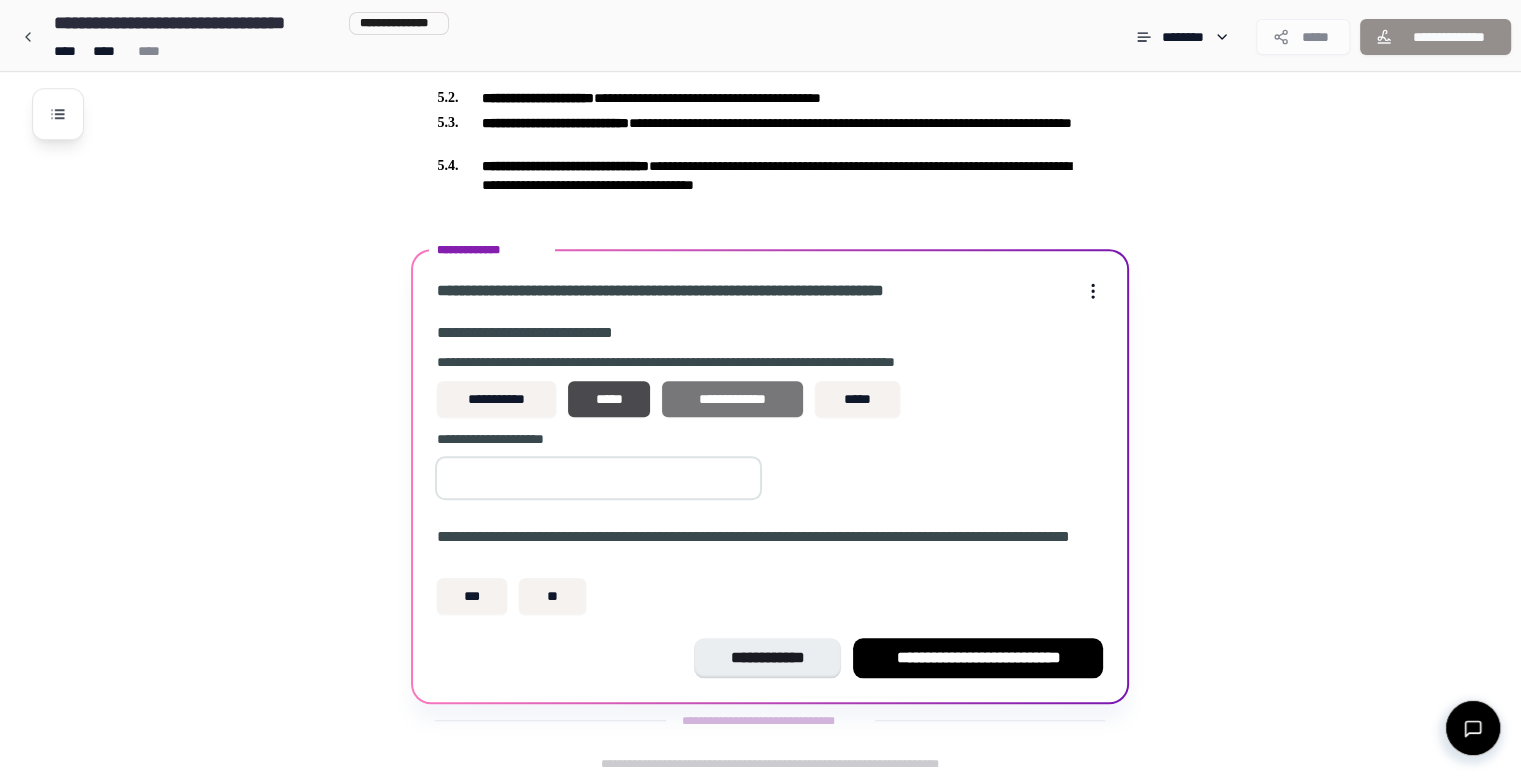 click on "**********" at bounding box center (732, 399) 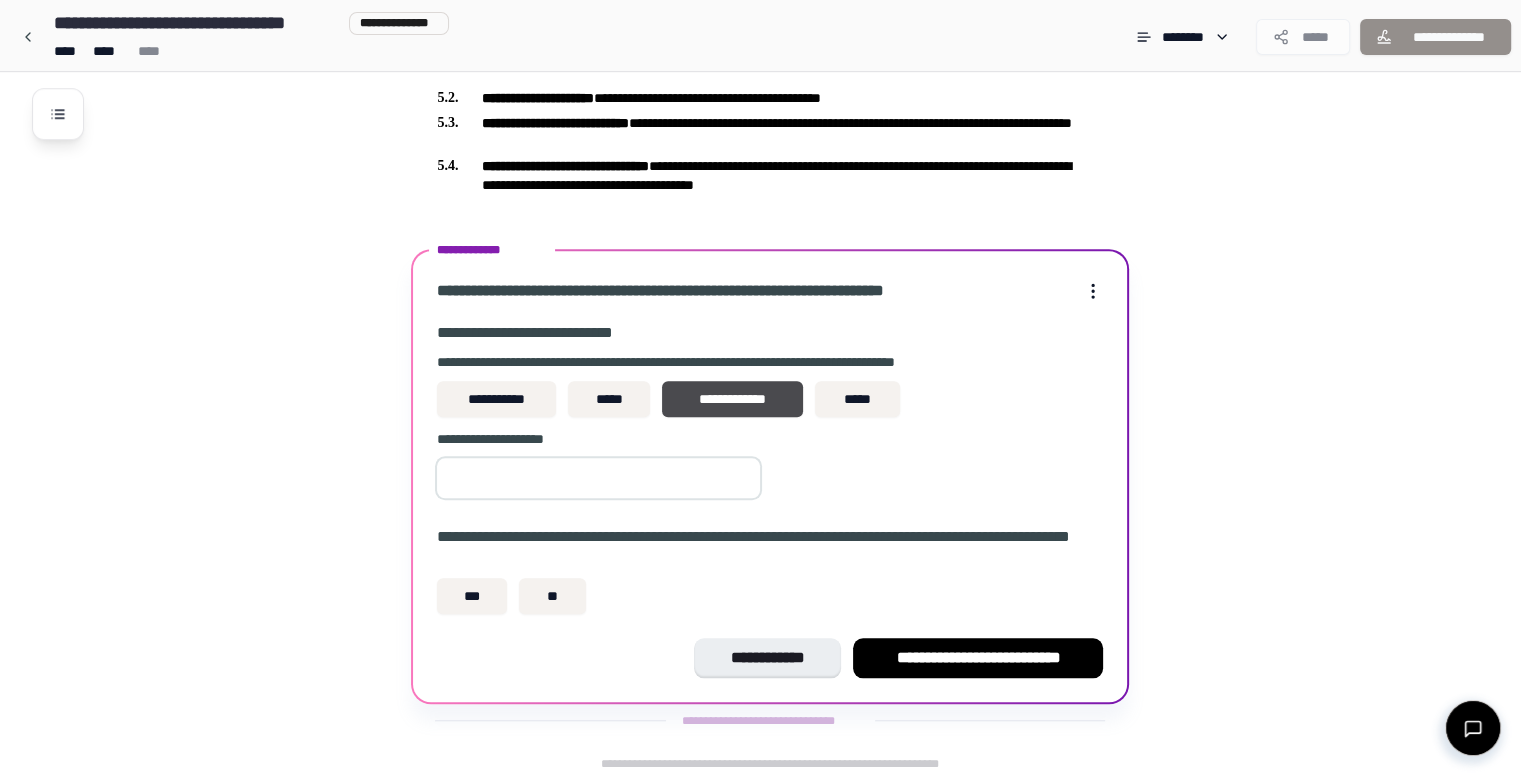 click on "*" at bounding box center [598, 478] 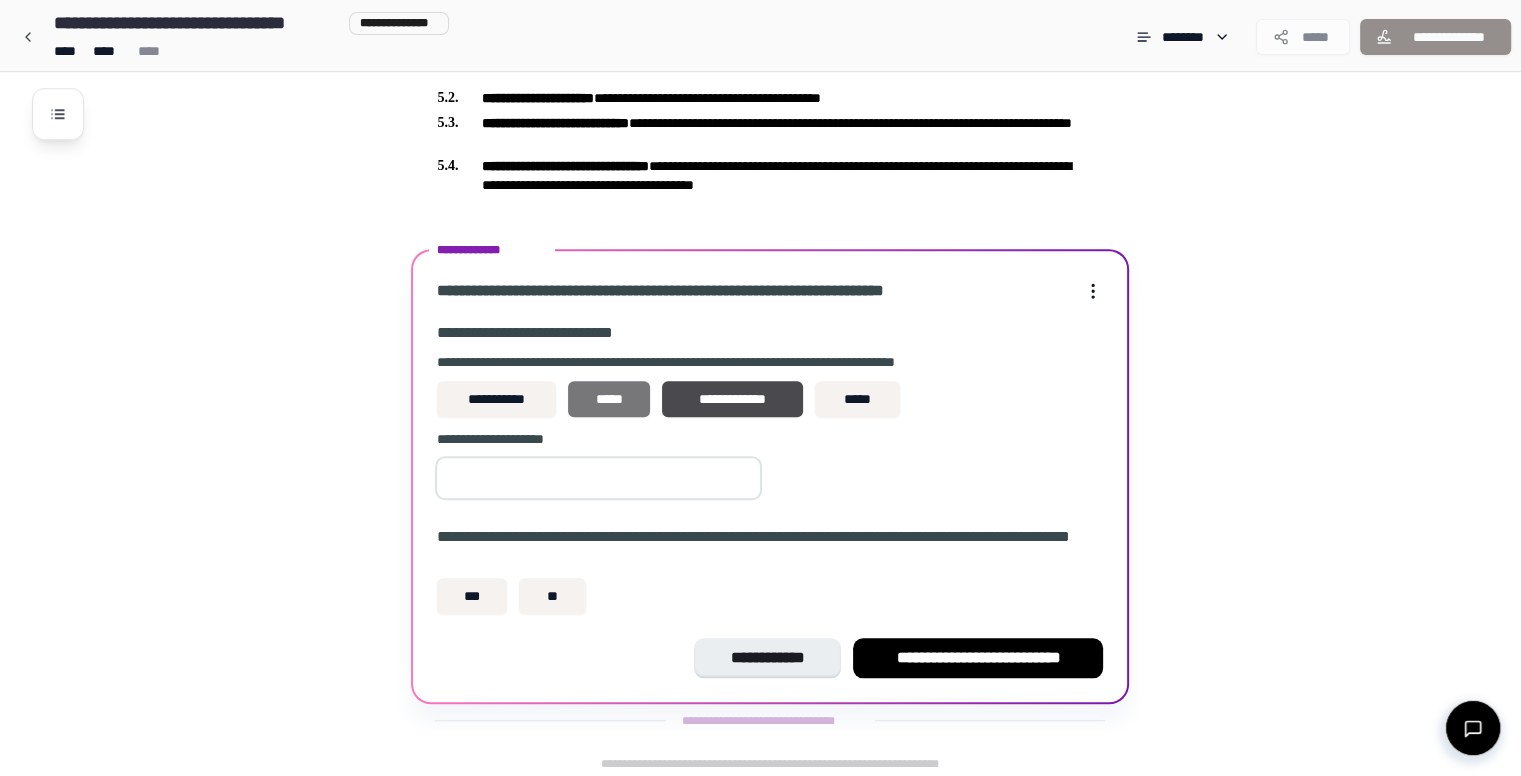 click on "*****" at bounding box center (609, 399) 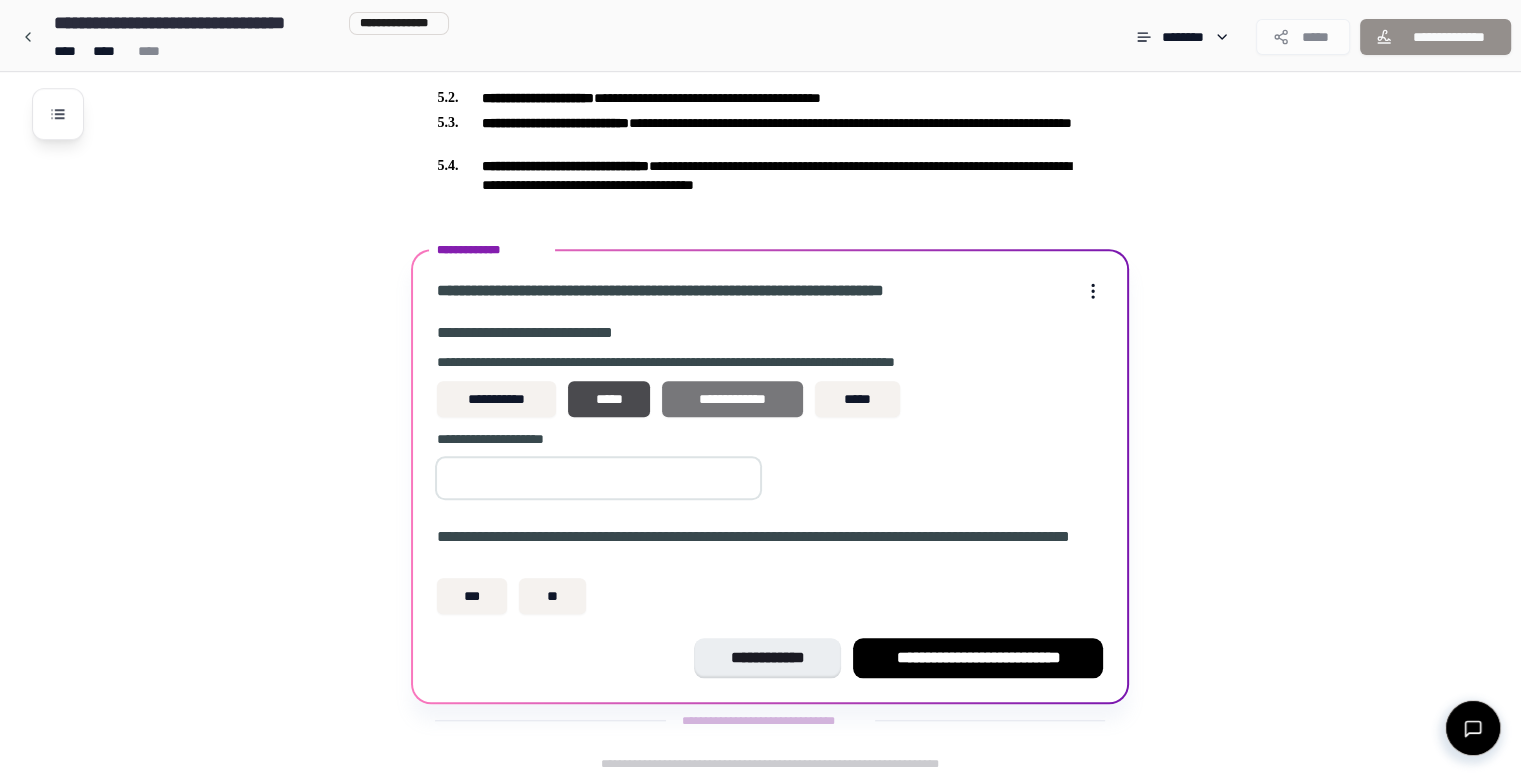 click on "**********" at bounding box center [732, 399] 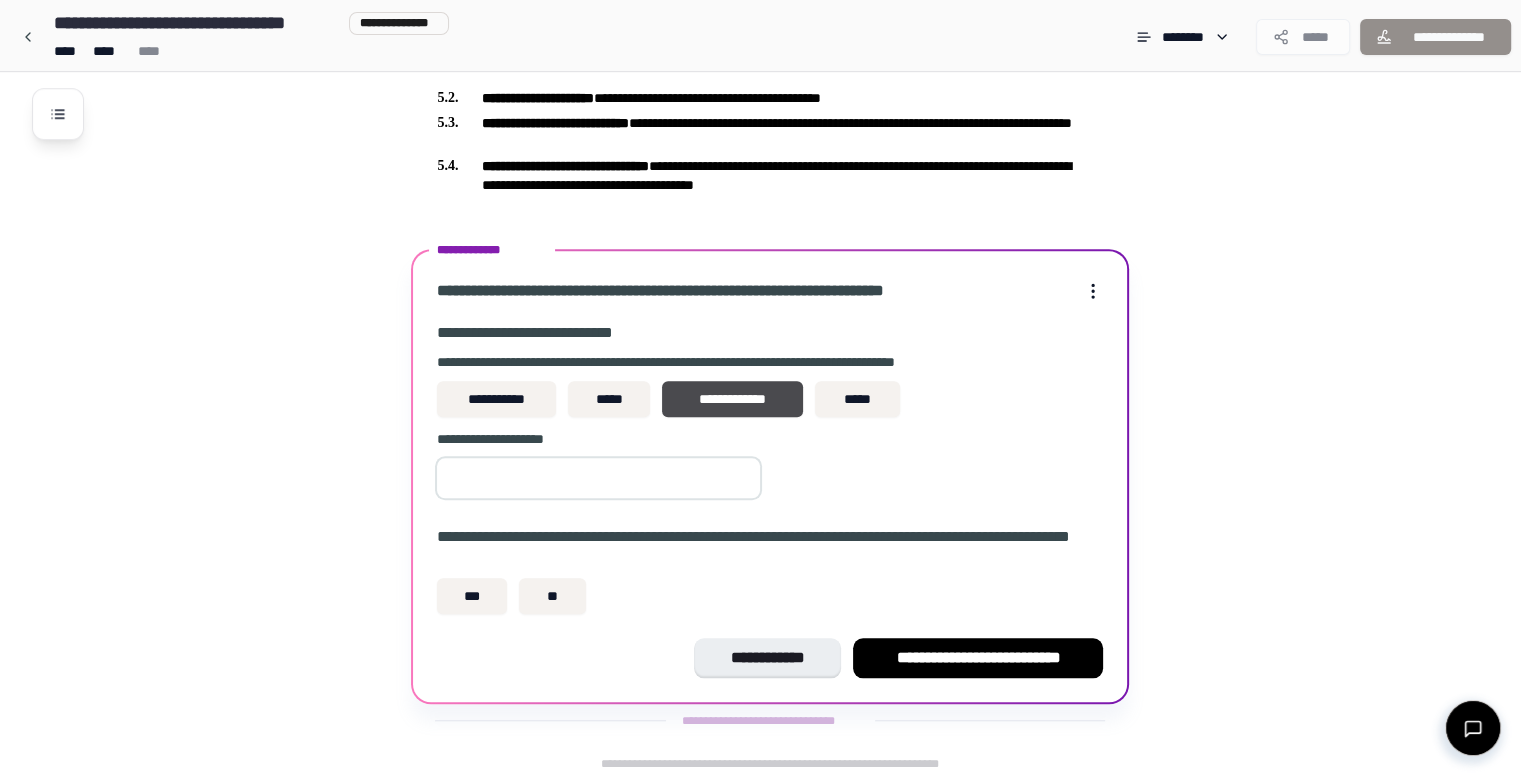 type on "*" 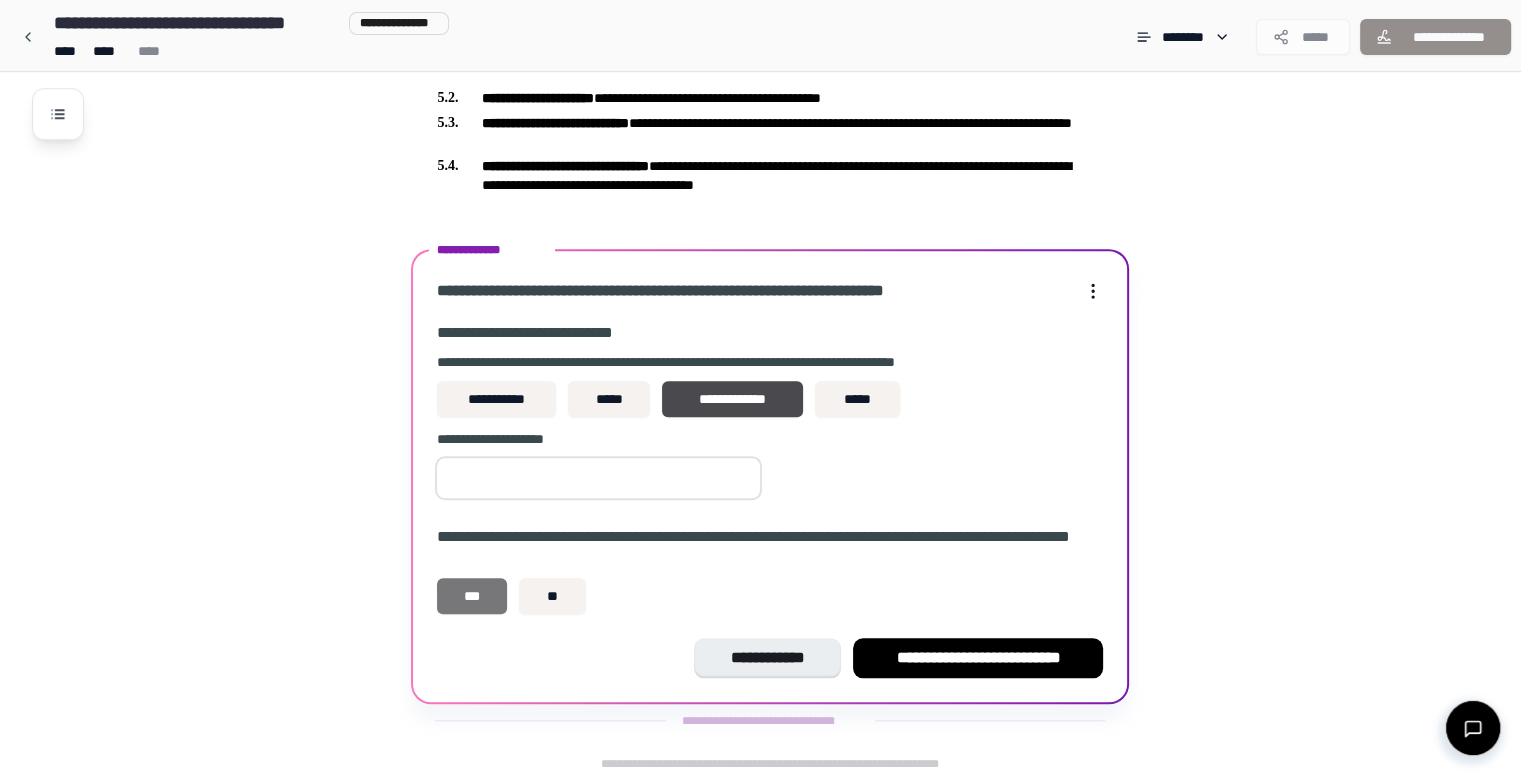 click on "***" at bounding box center [472, 596] 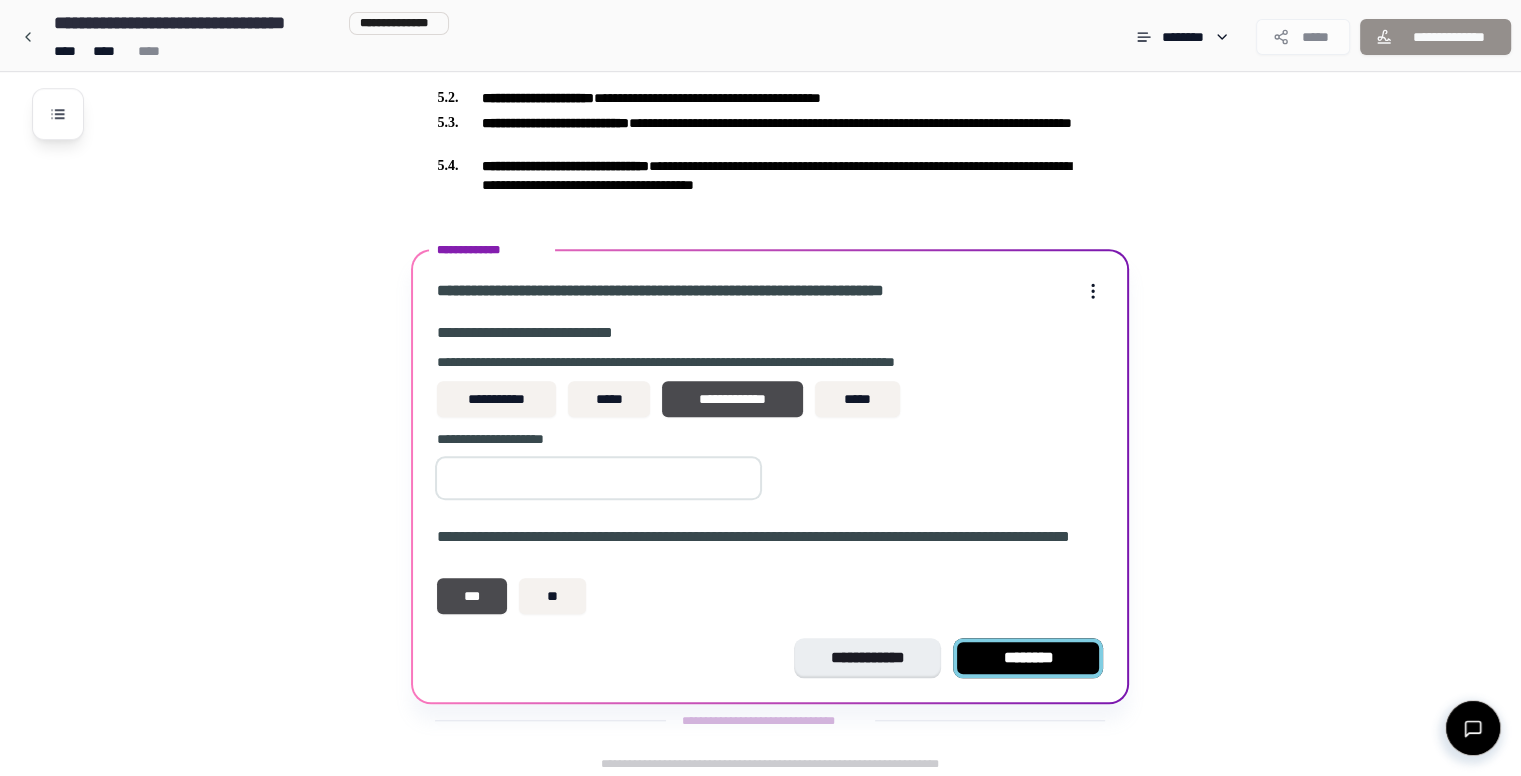click on "********" at bounding box center [1028, 658] 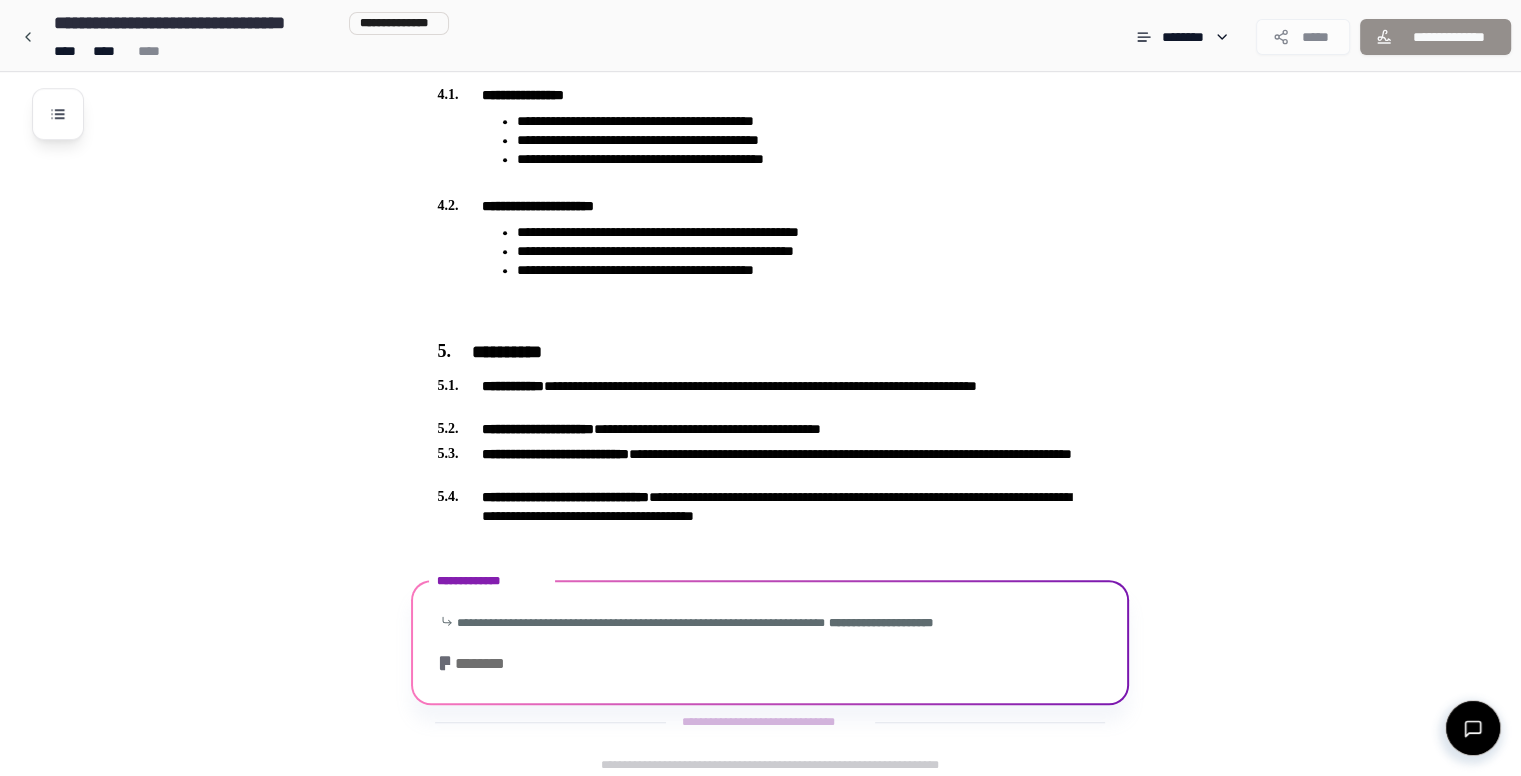 scroll, scrollTop: 1505, scrollLeft: 0, axis: vertical 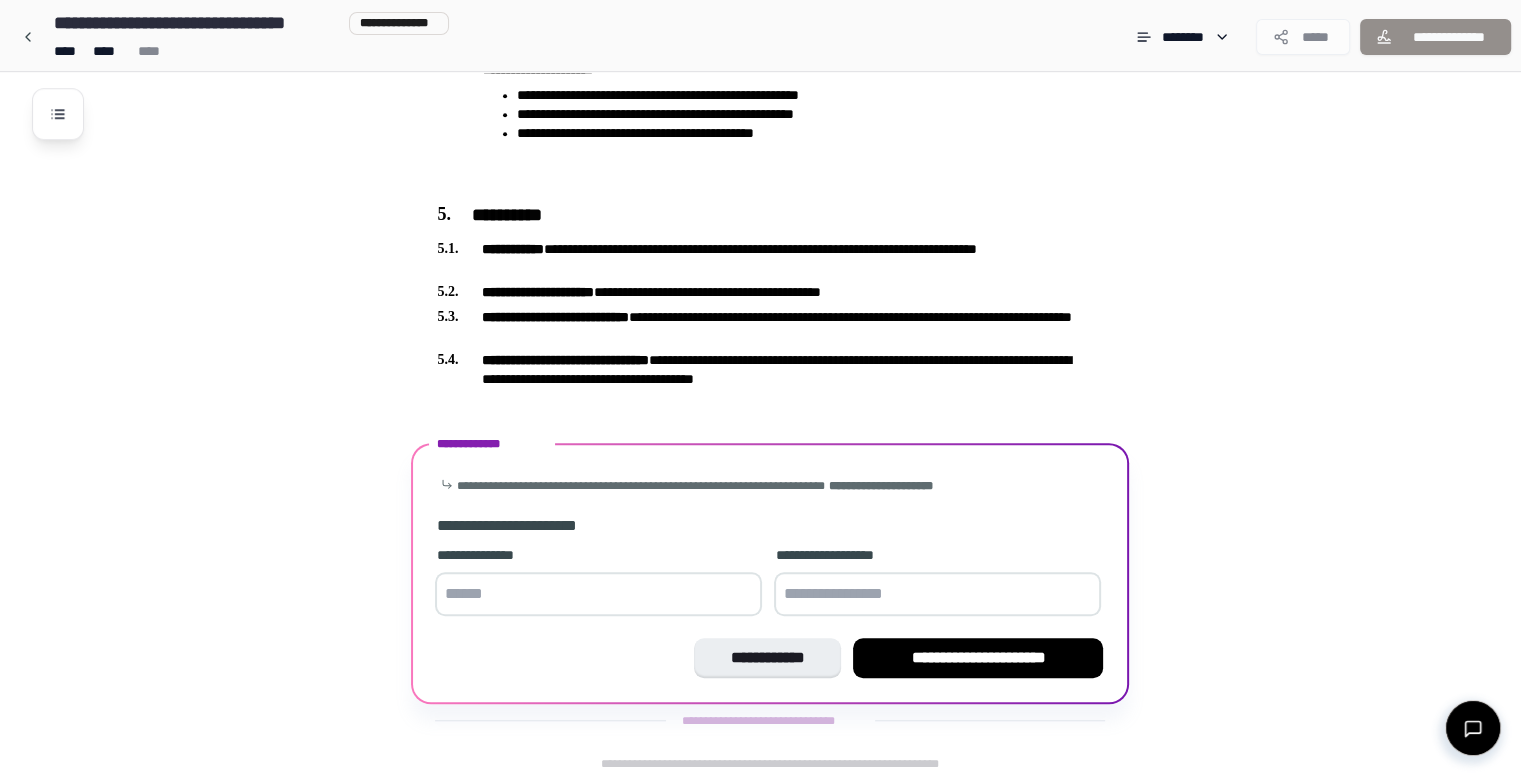 click at bounding box center [598, 594] 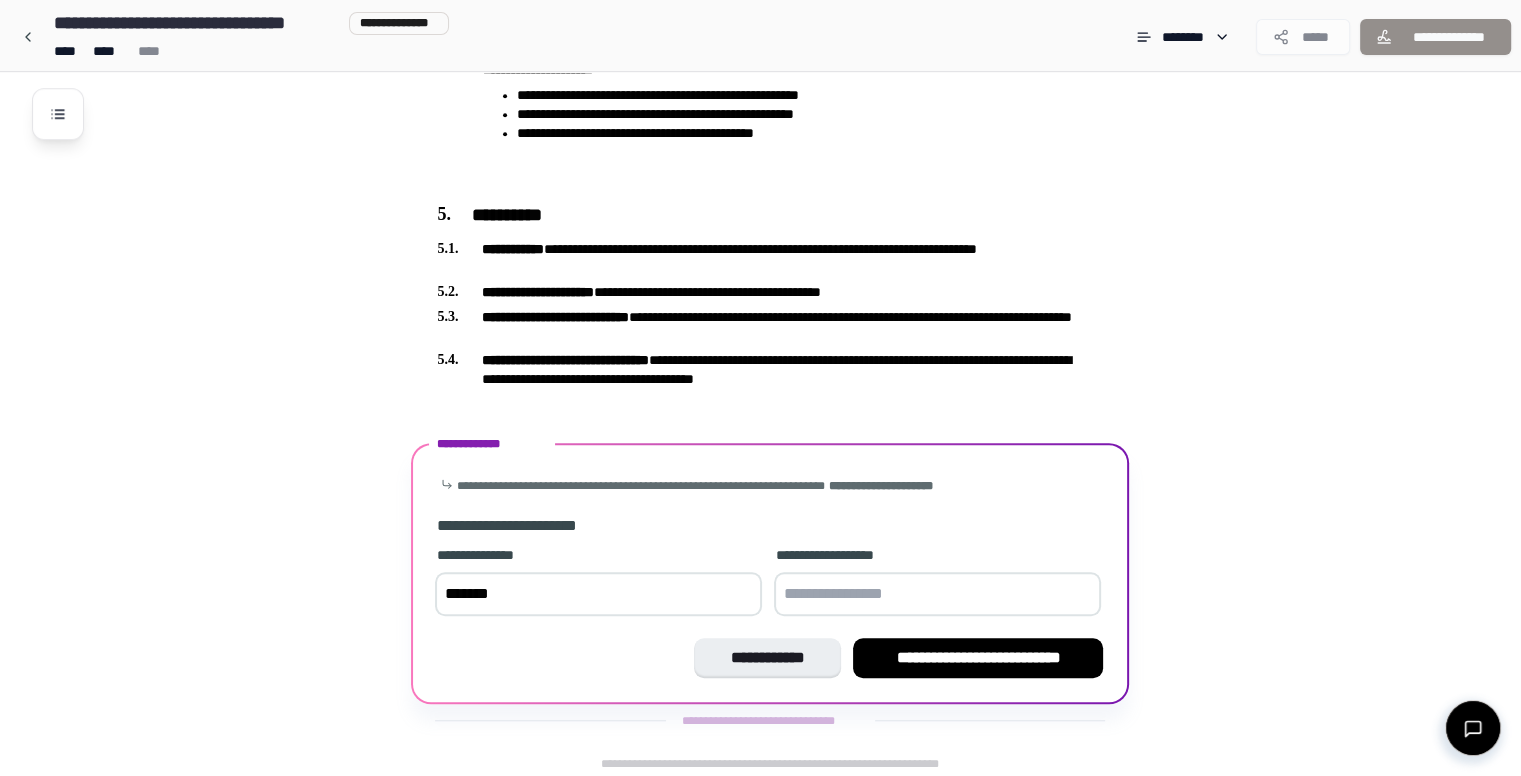 type on "*******" 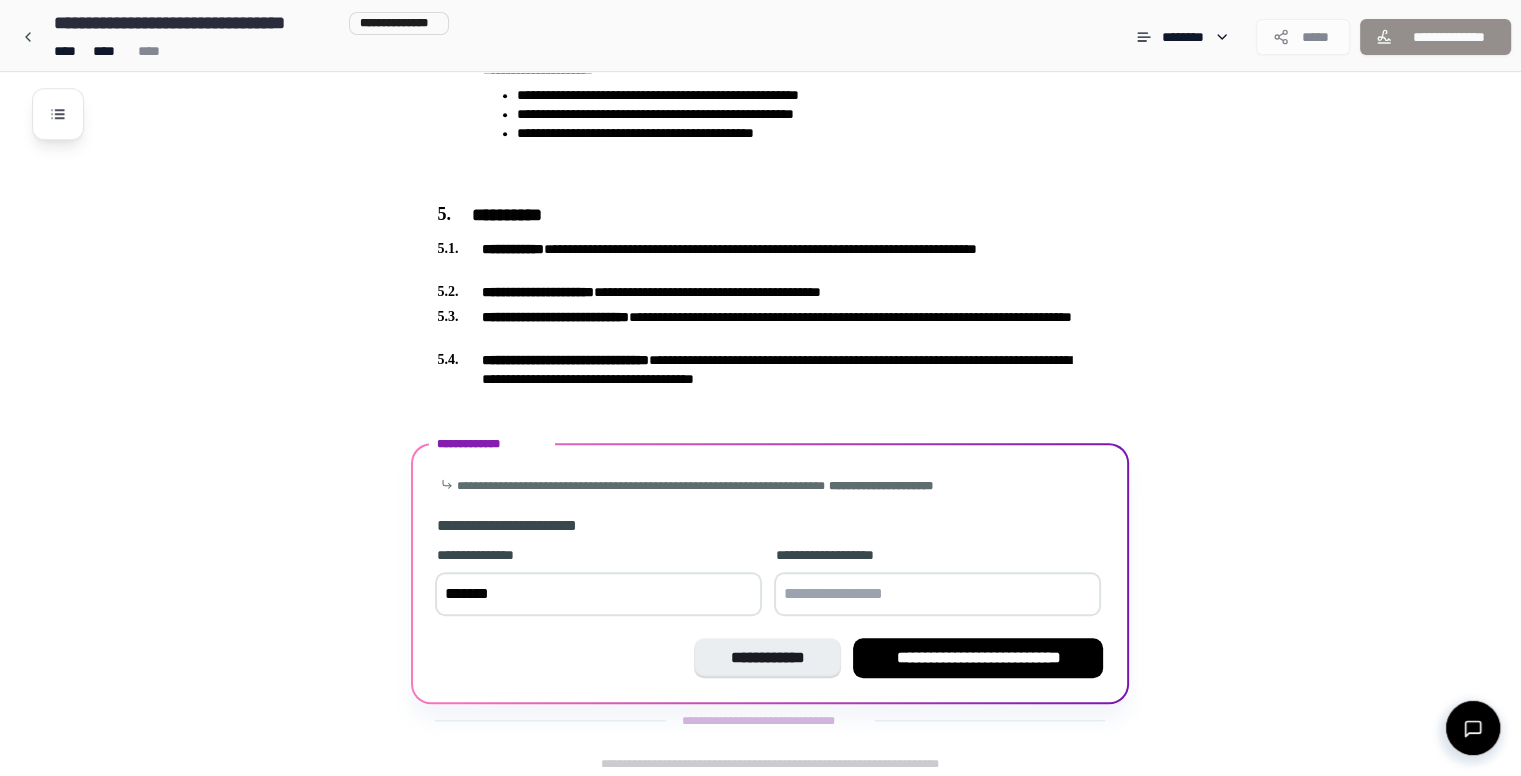 click at bounding box center (937, 594) 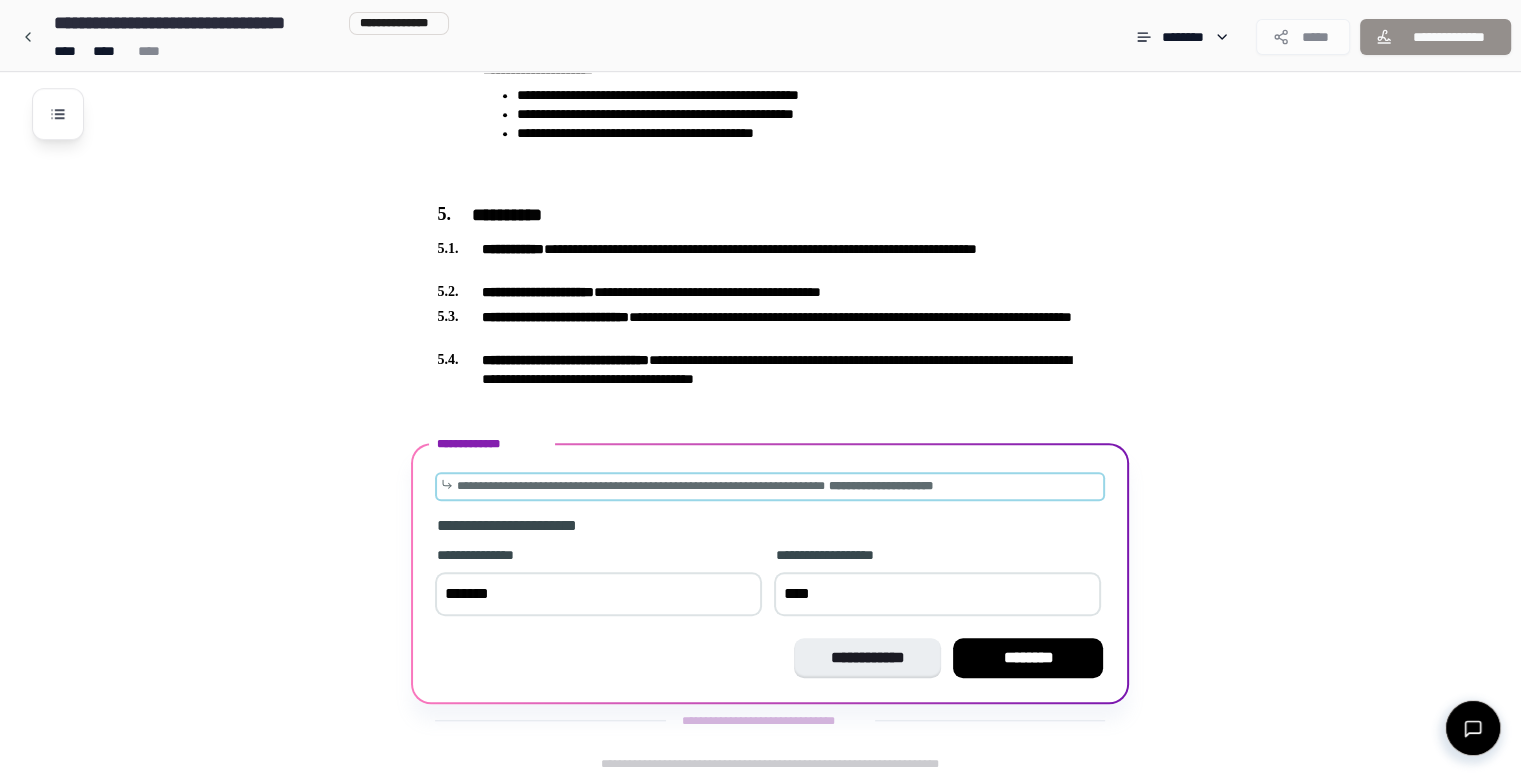 drag, startPoint x: 995, startPoint y: 650, endPoint x: 1092, endPoint y: 477, distance: 198.33809 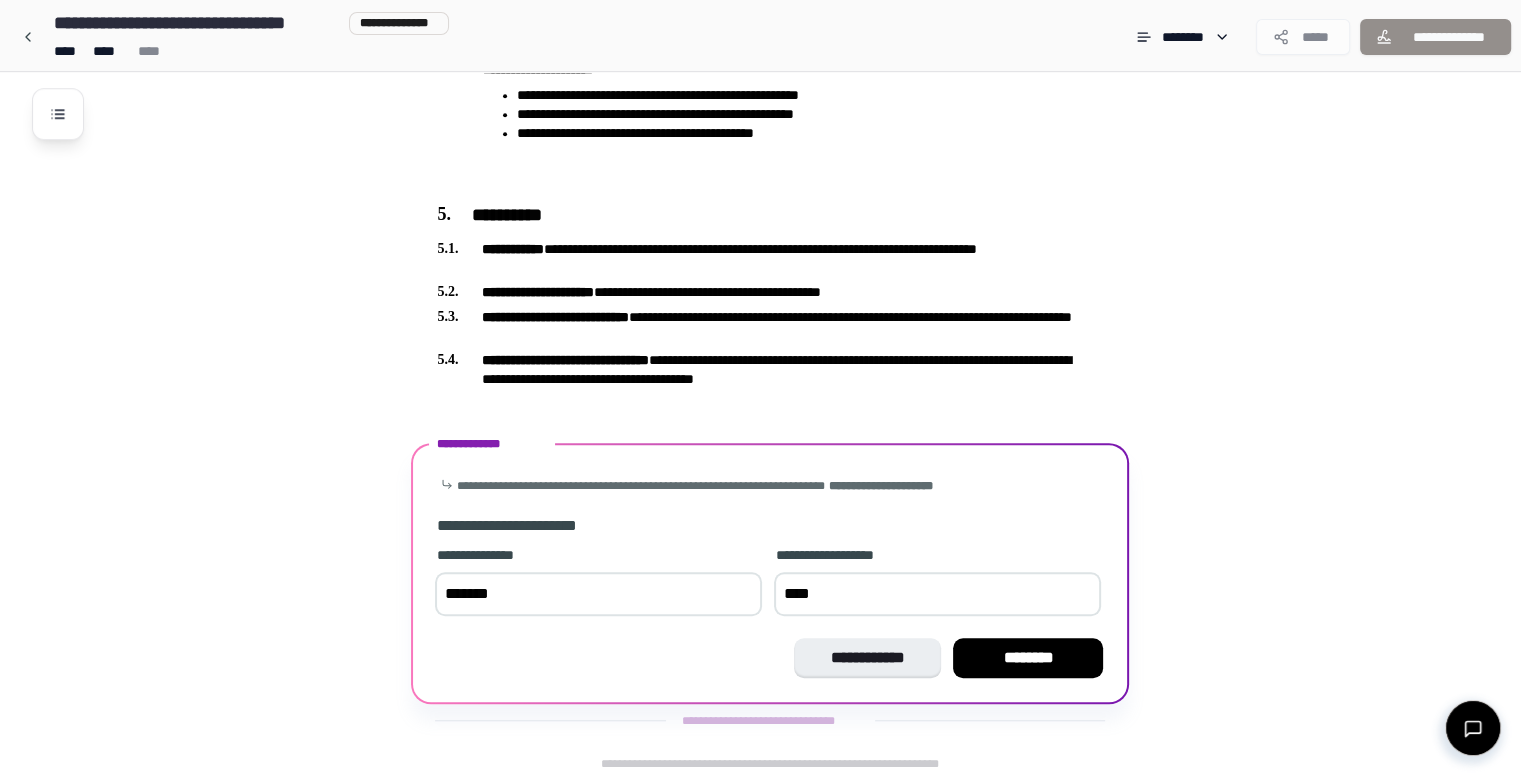 click on "****" at bounding box center [937, 594] 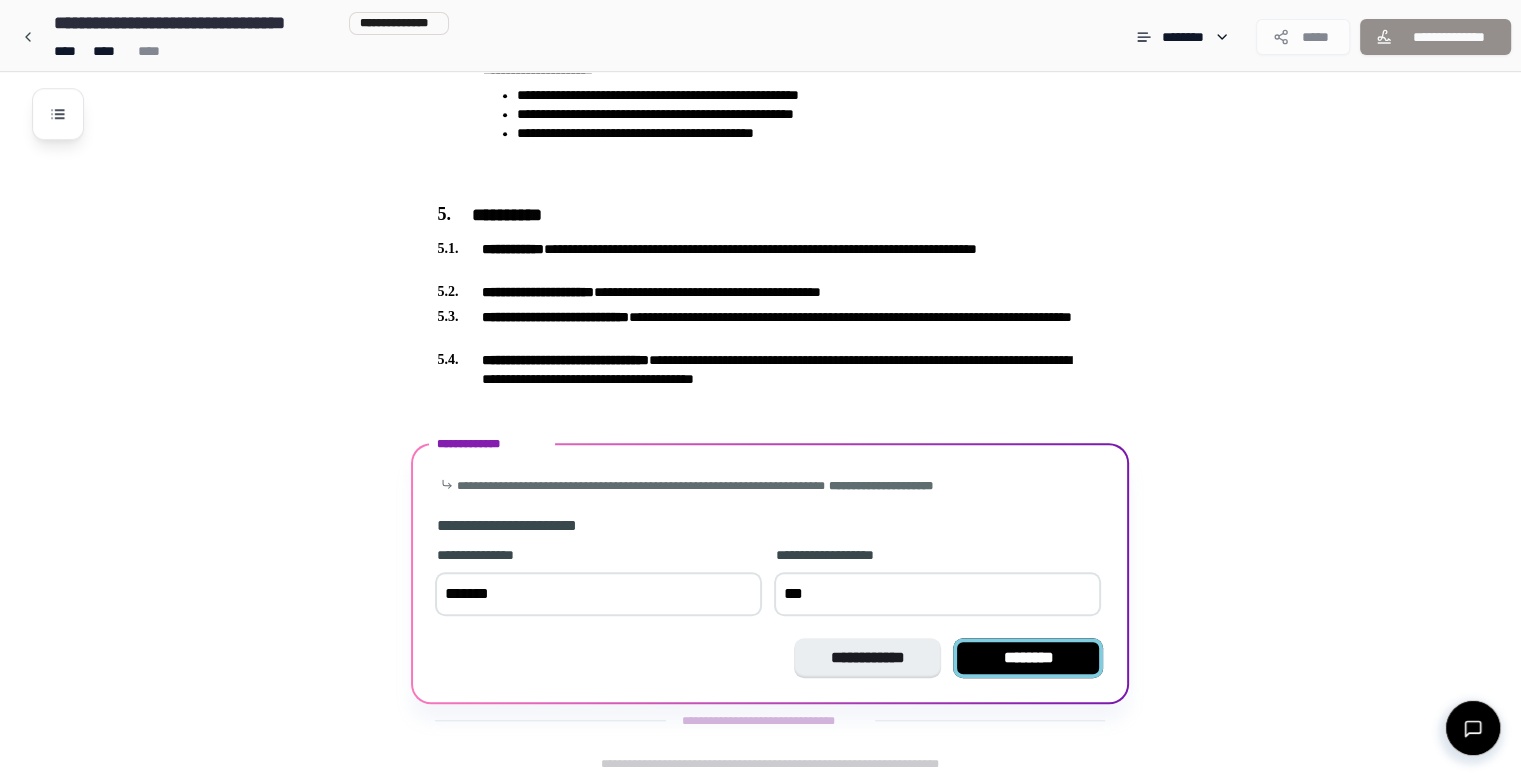 type on "***" 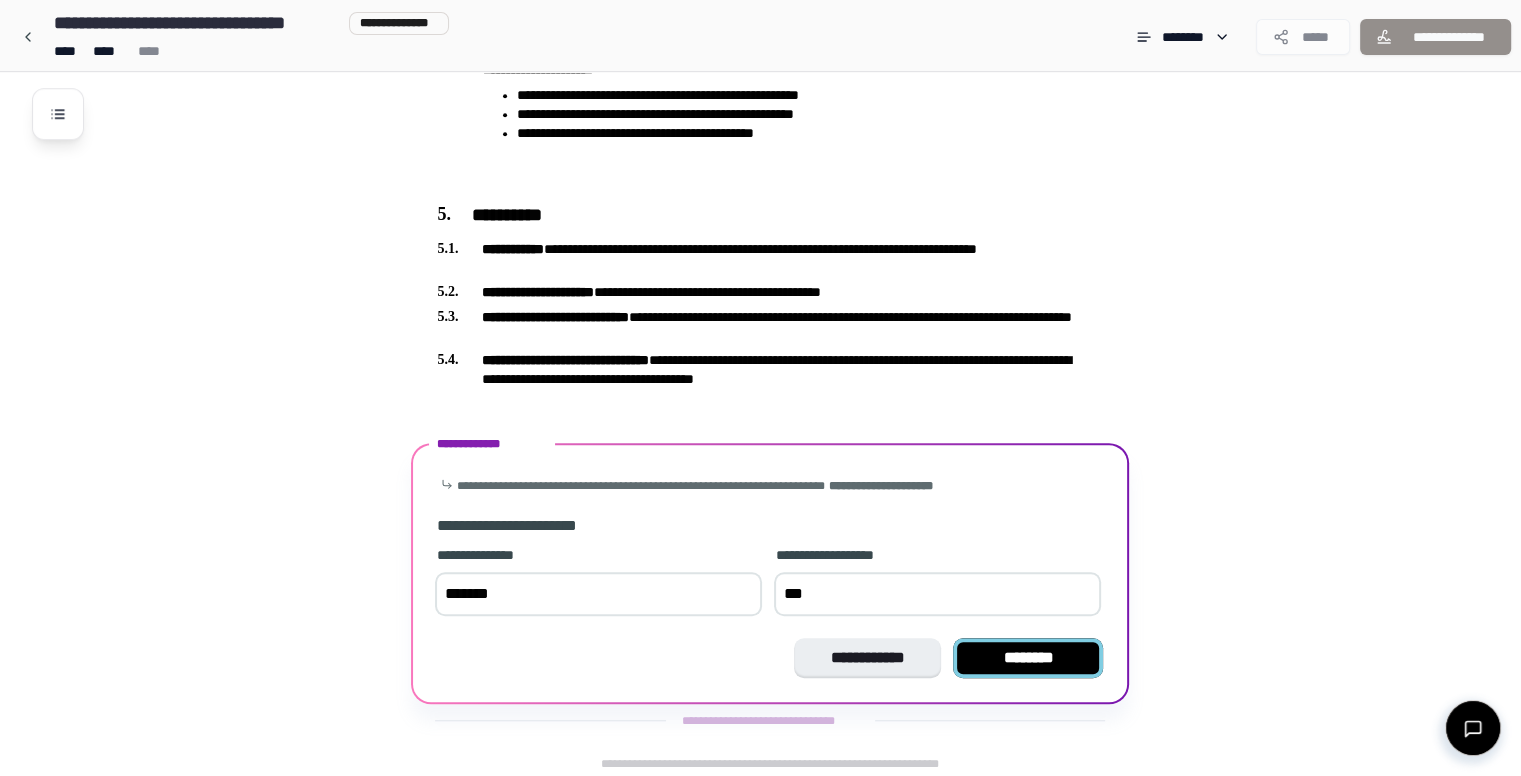 click on "********" at bounding box center [1028, 658] 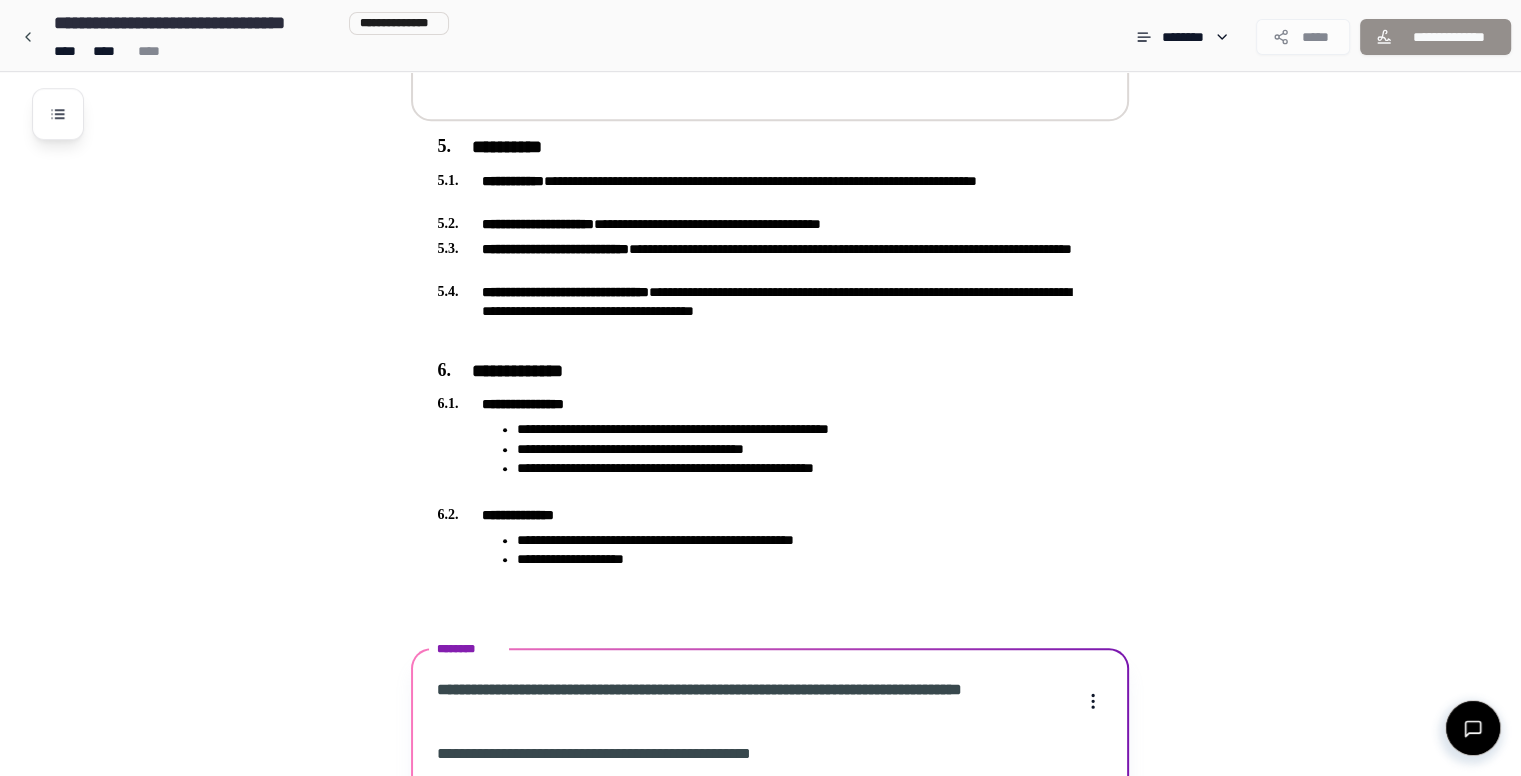 scroll, scrollTop: 2129, scrollLeft: 0, axis: vertical 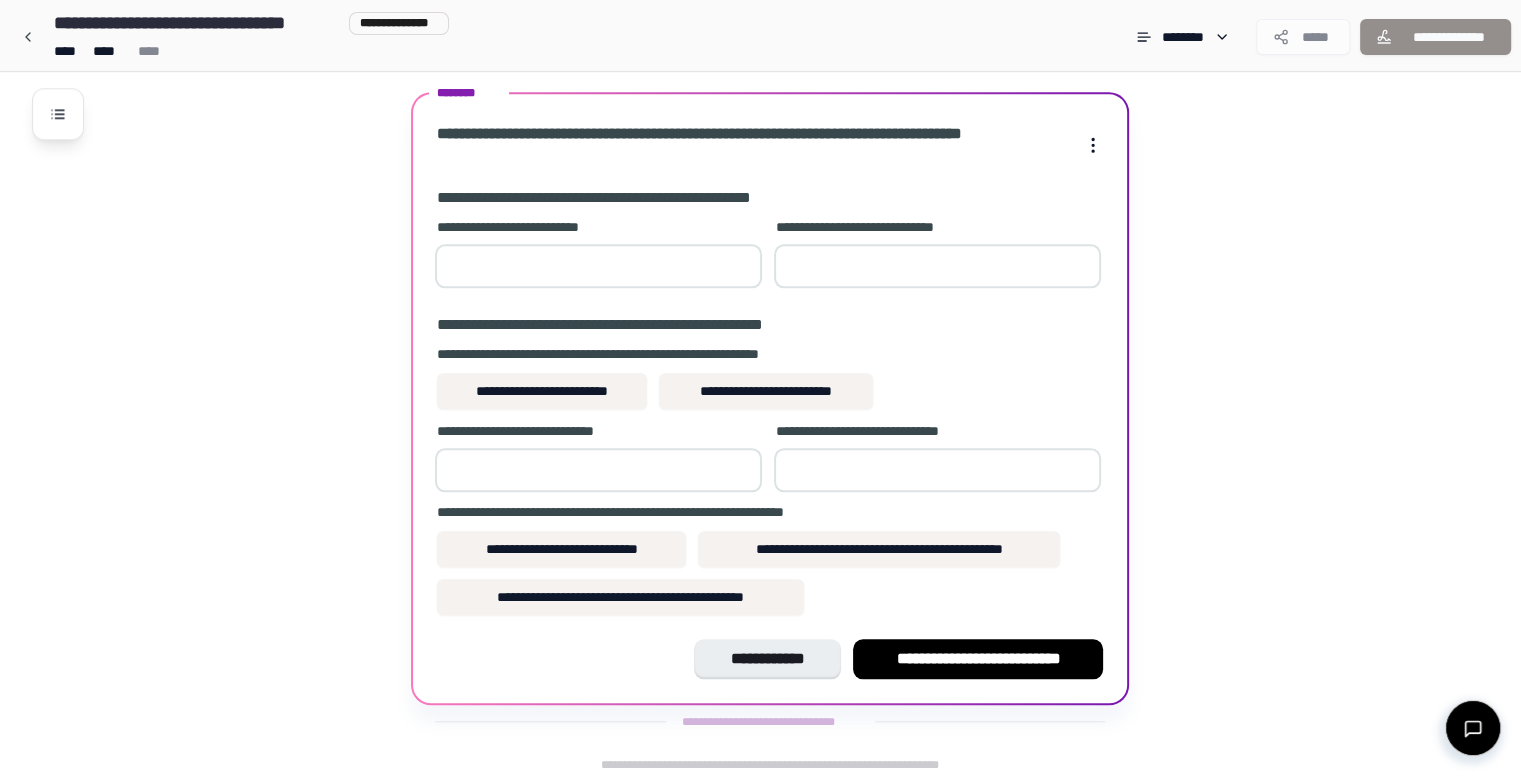 click on "*" at bounding box center (598, 266) 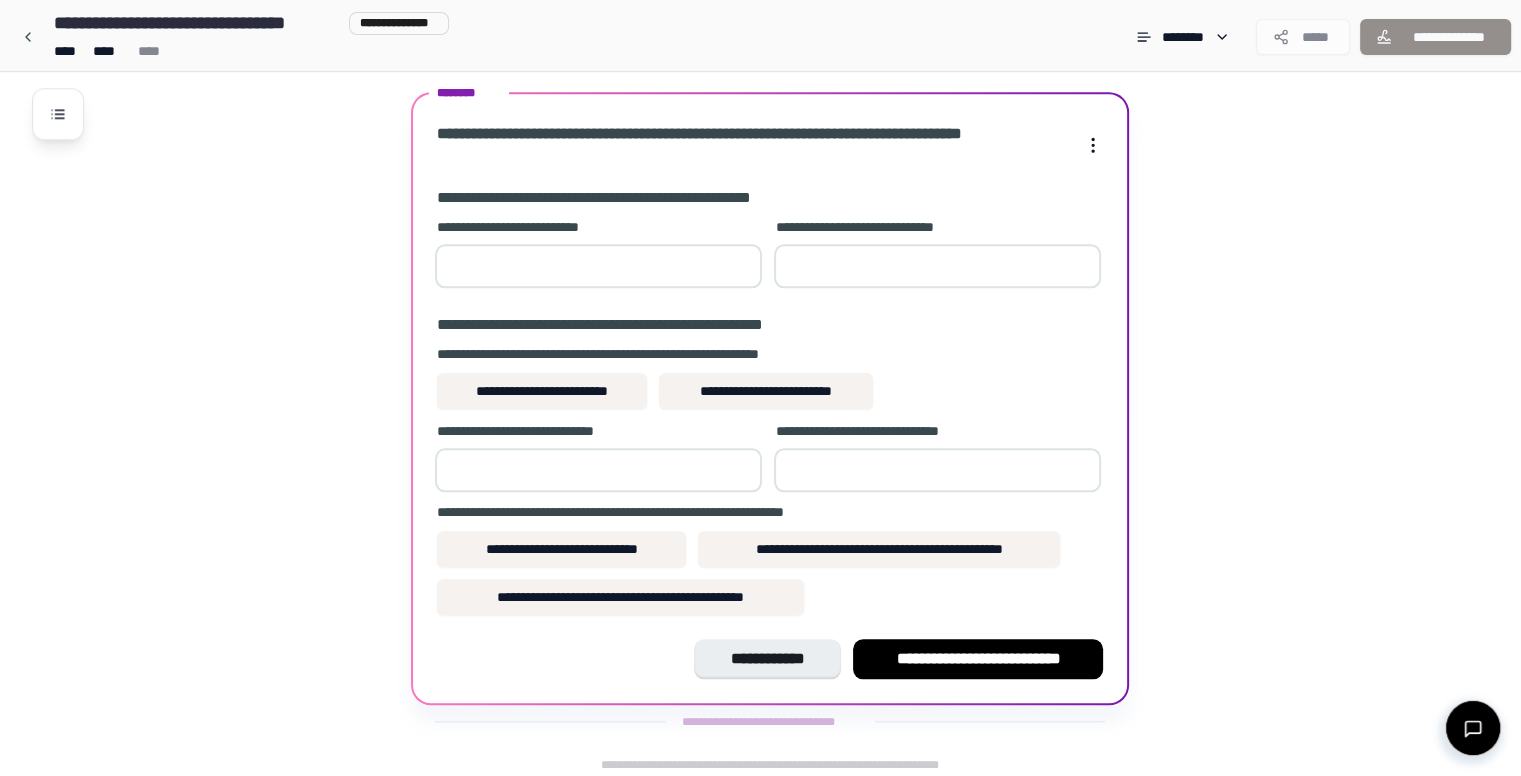 click on "*" at bounding box center [598, 266] 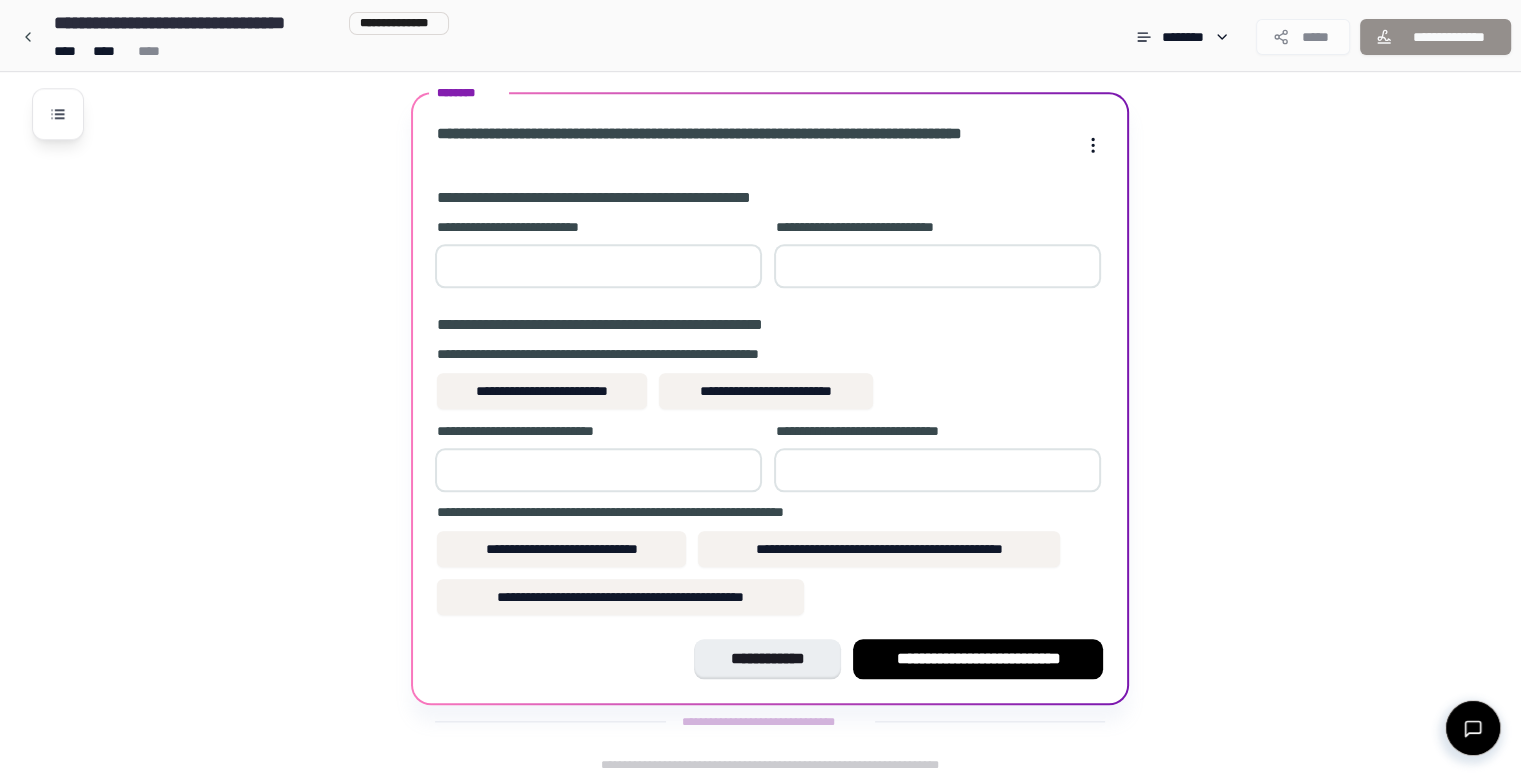 click on "**" at bounding box center [598, 266] 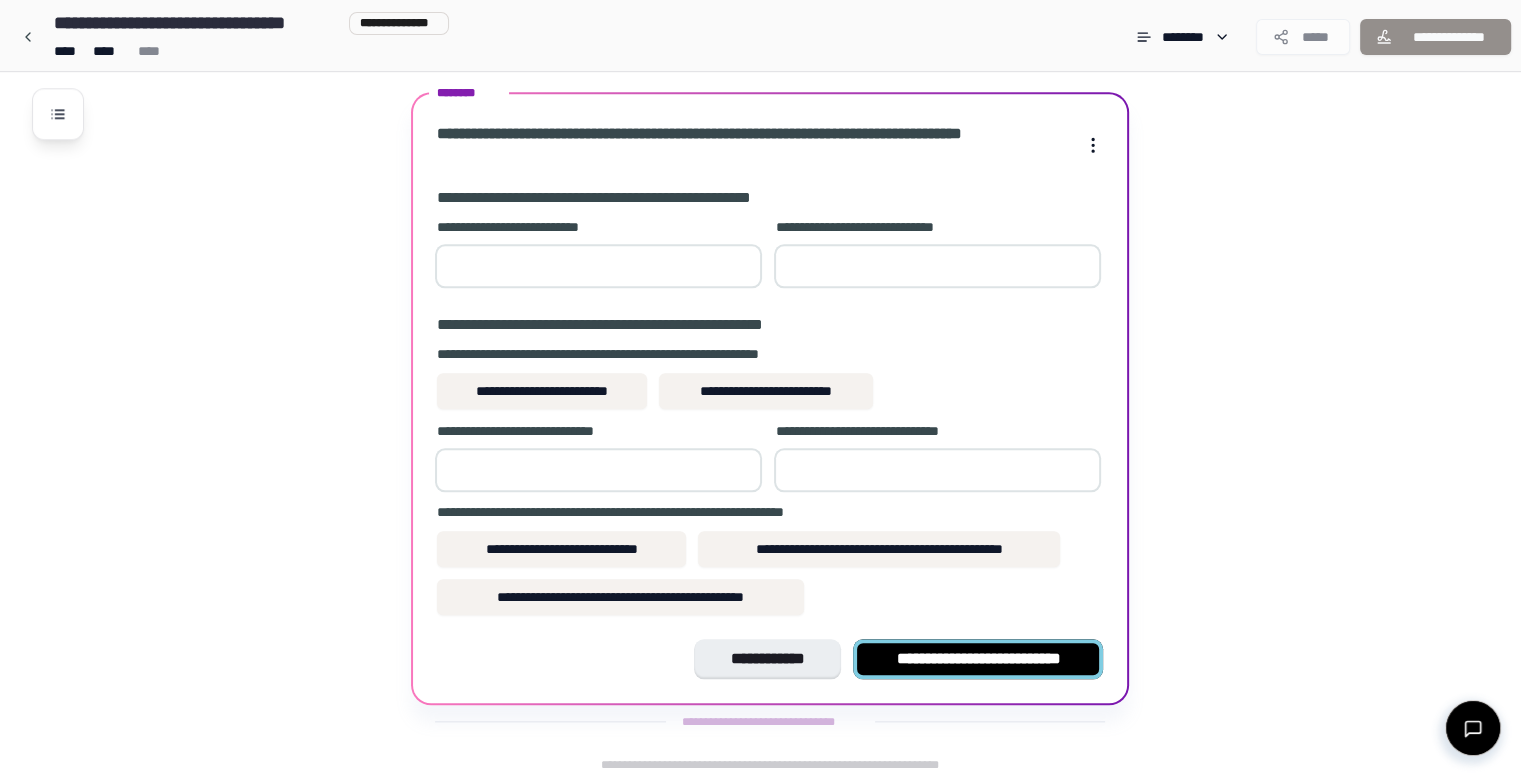 click on "**********" at bounding box center [978, 659] 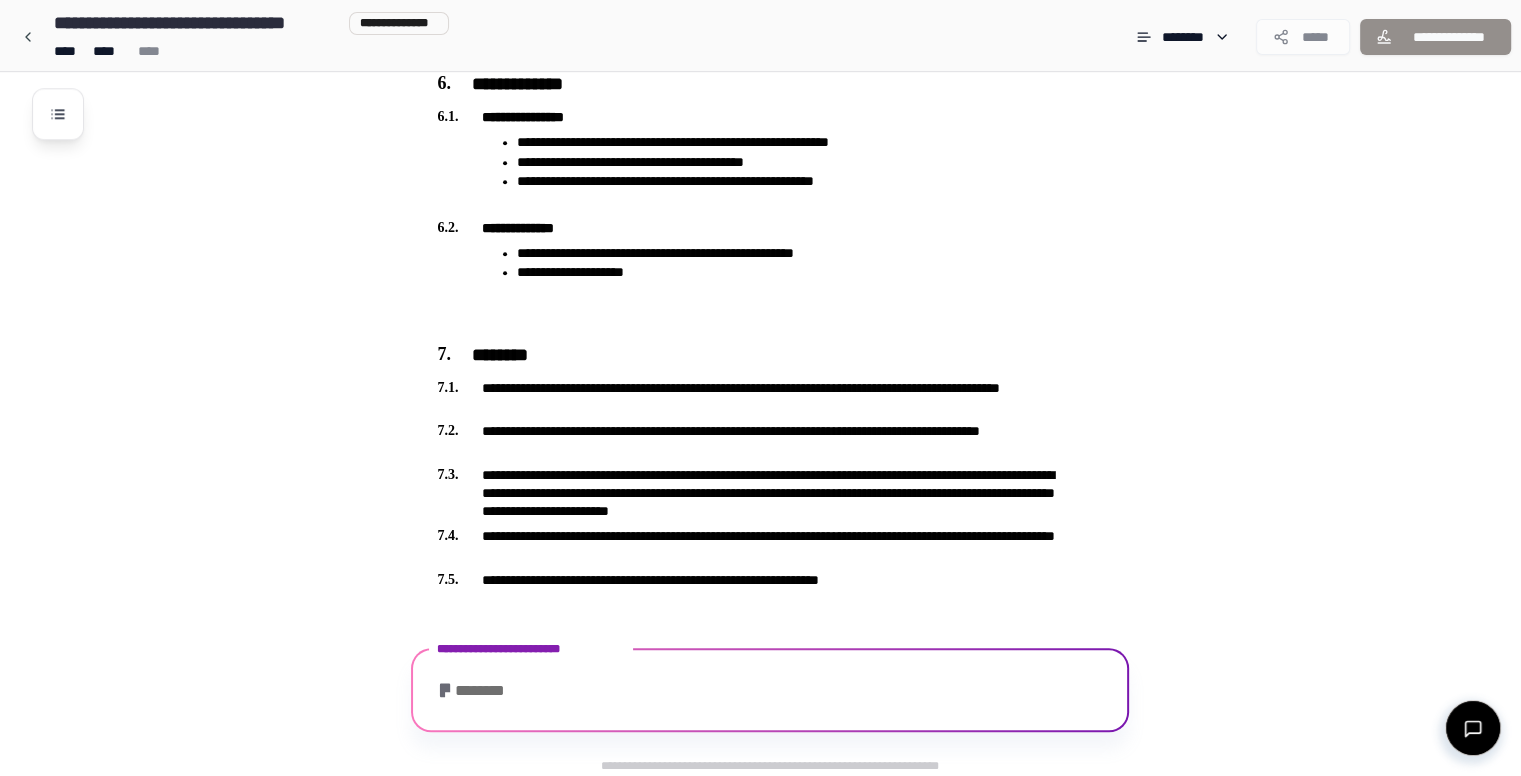 scroll, scrollTop: 2040, scrollLeft: 0, axis: vertical 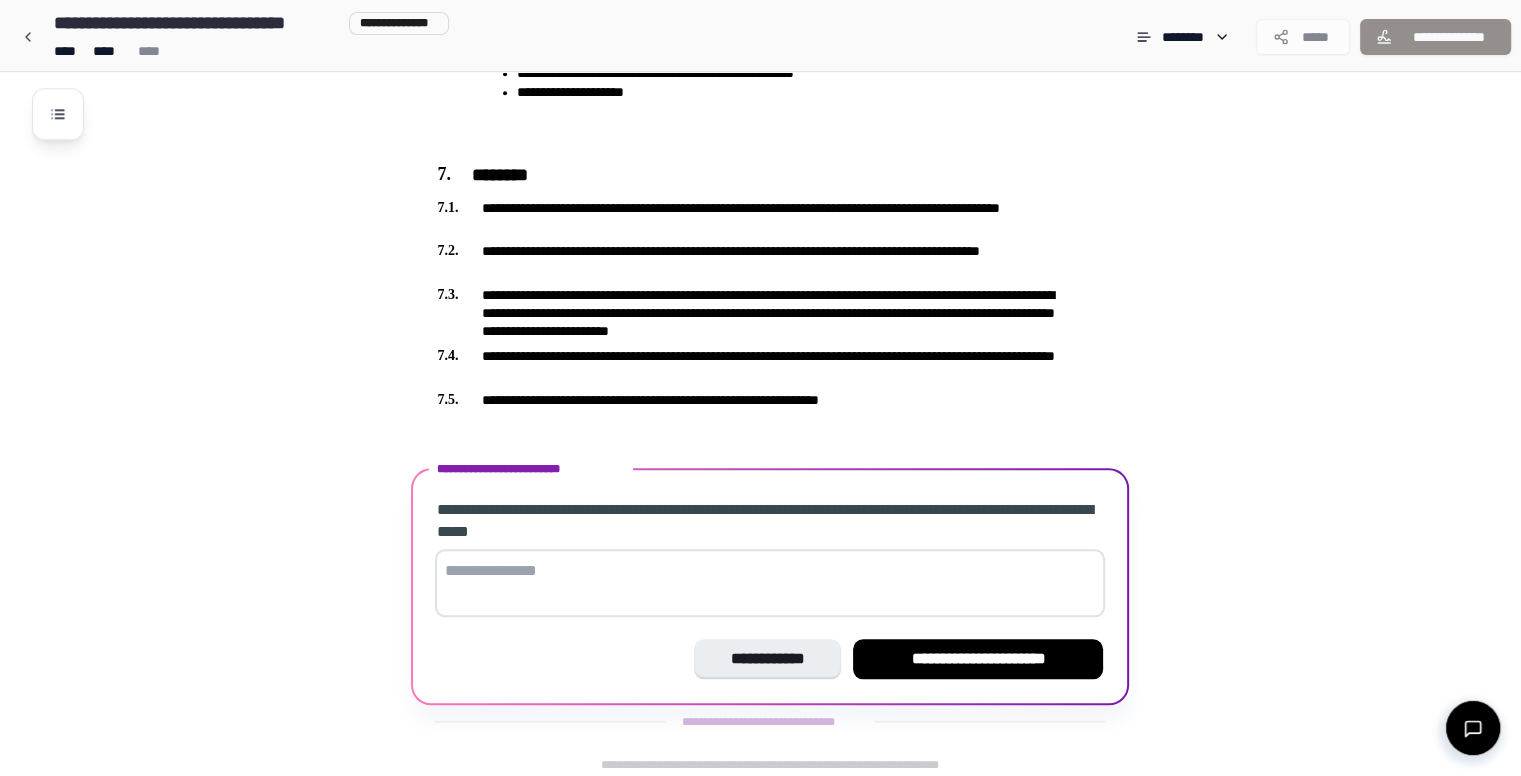click at bounding box center [770, 583] 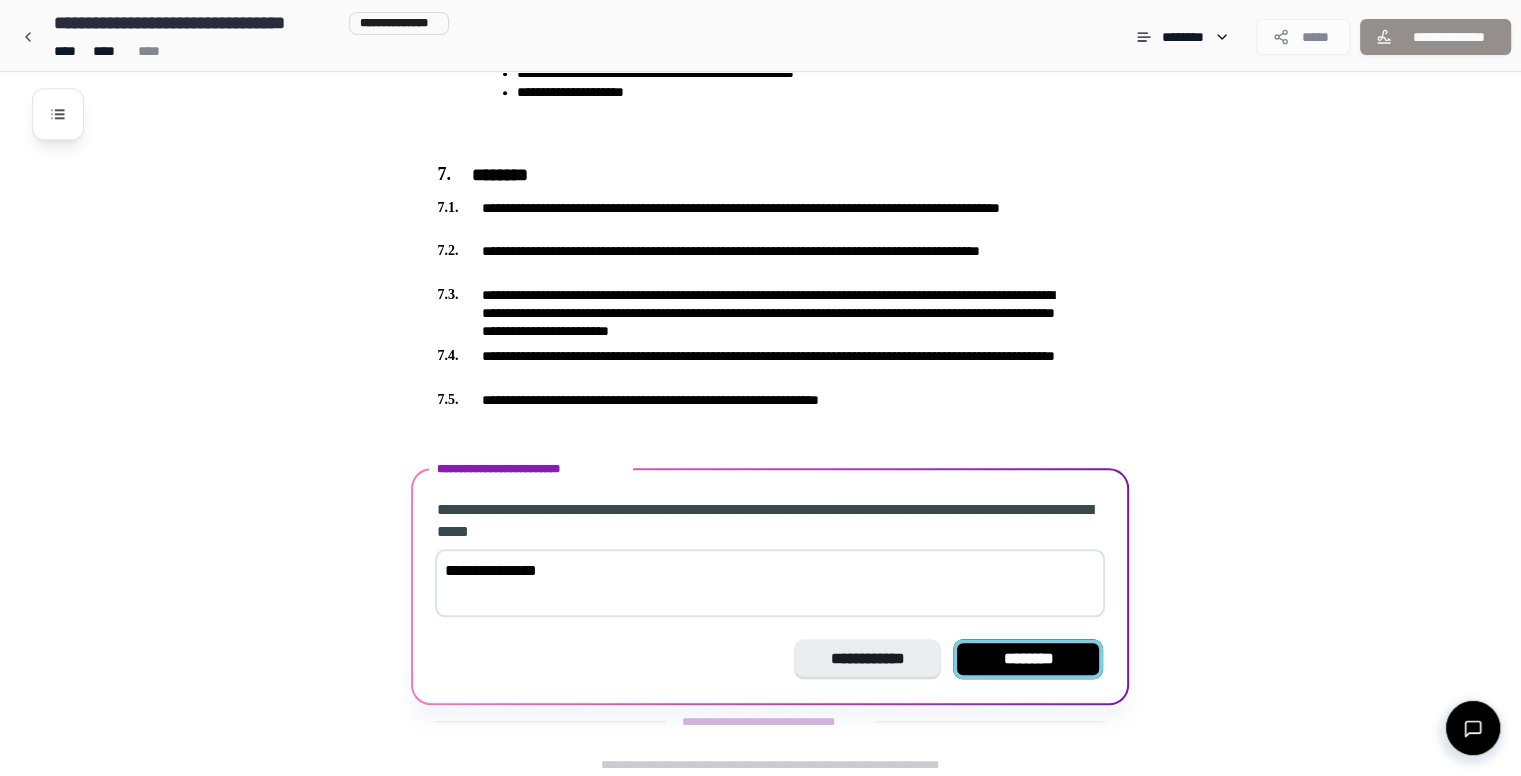 type on "**********" 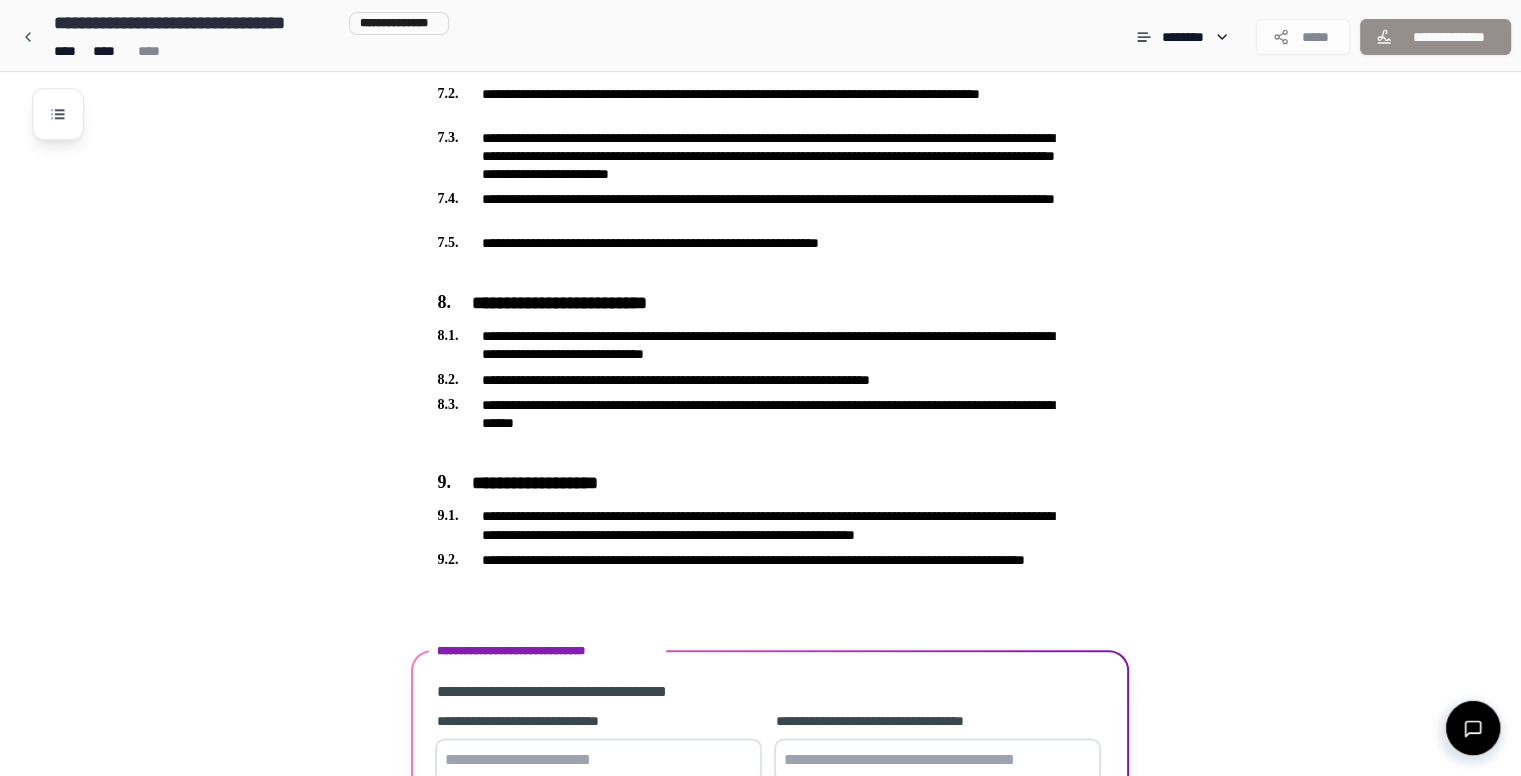 scroll, scrollTop: 2360, scrollLeft: 0, axis: vertical 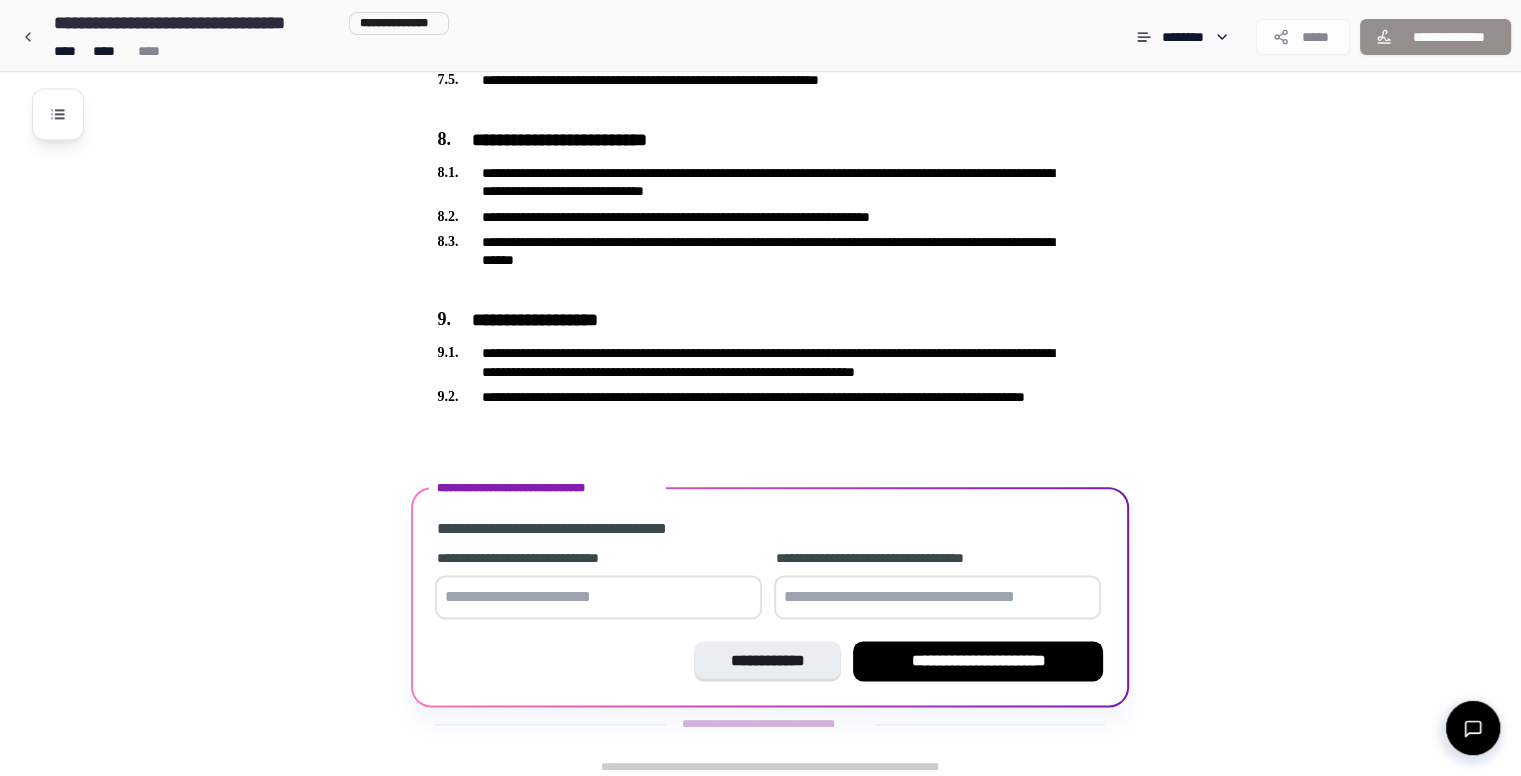 click at bounding box center [598, 597] 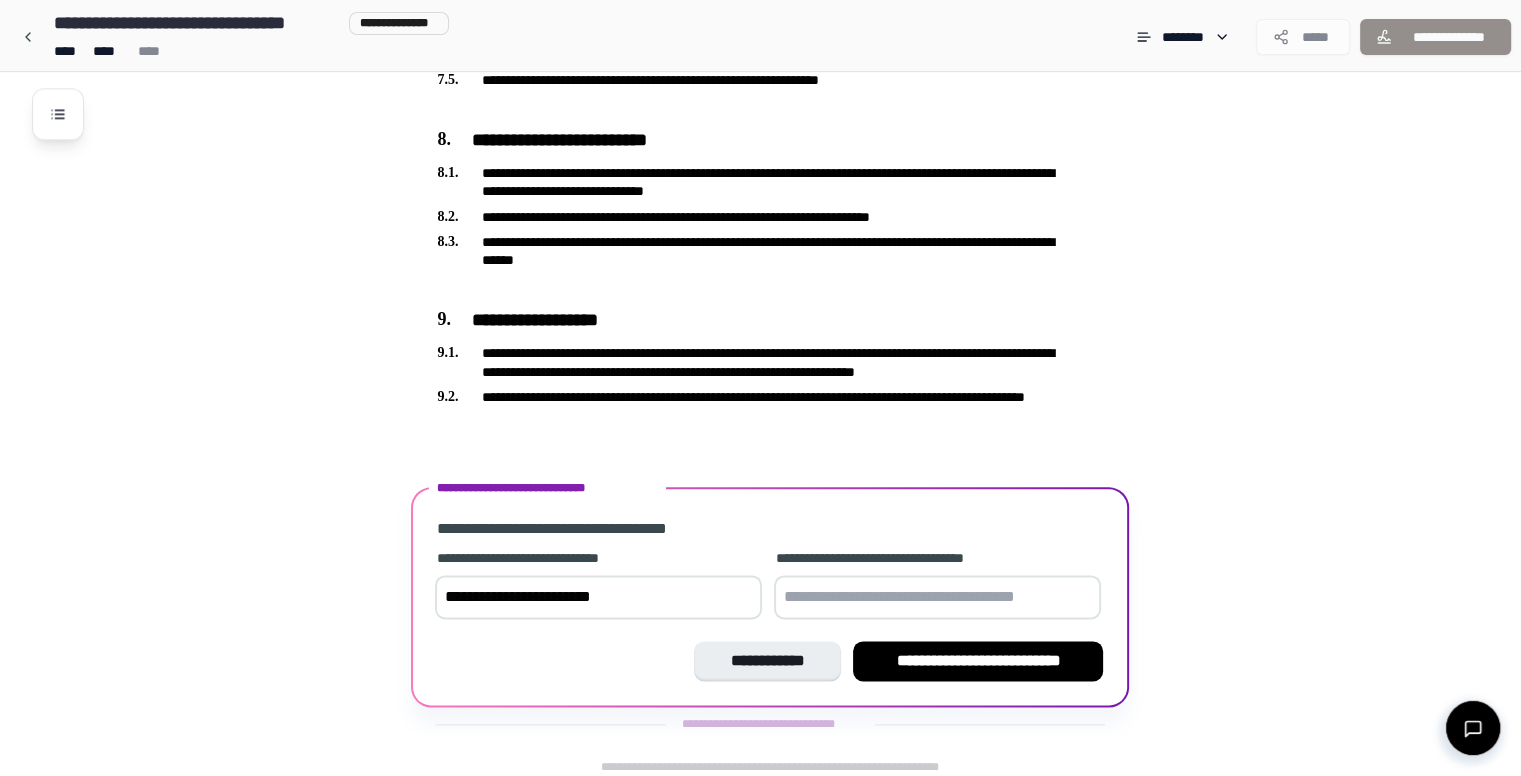 type on "**********" 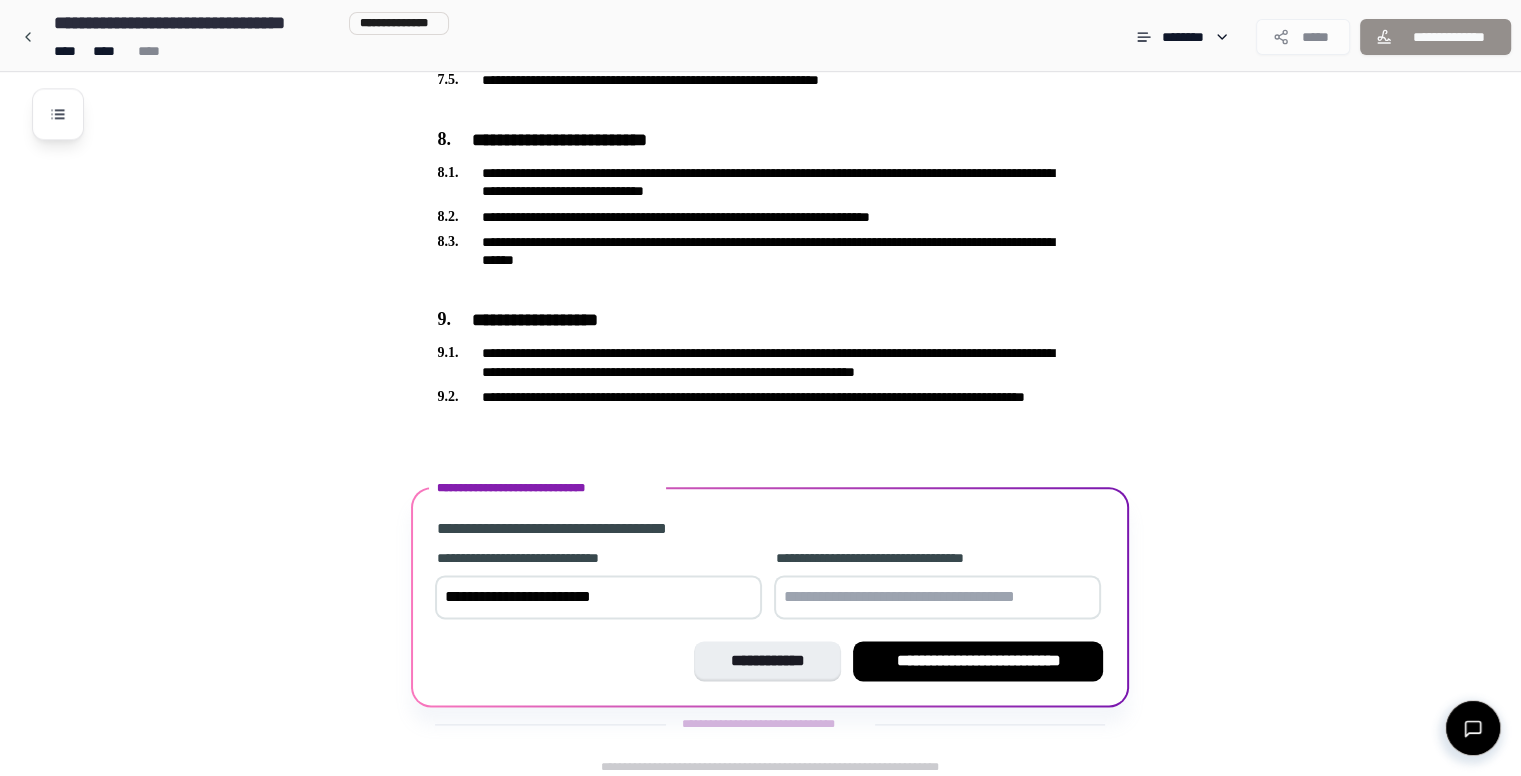 click at bounding box center [937, 597] 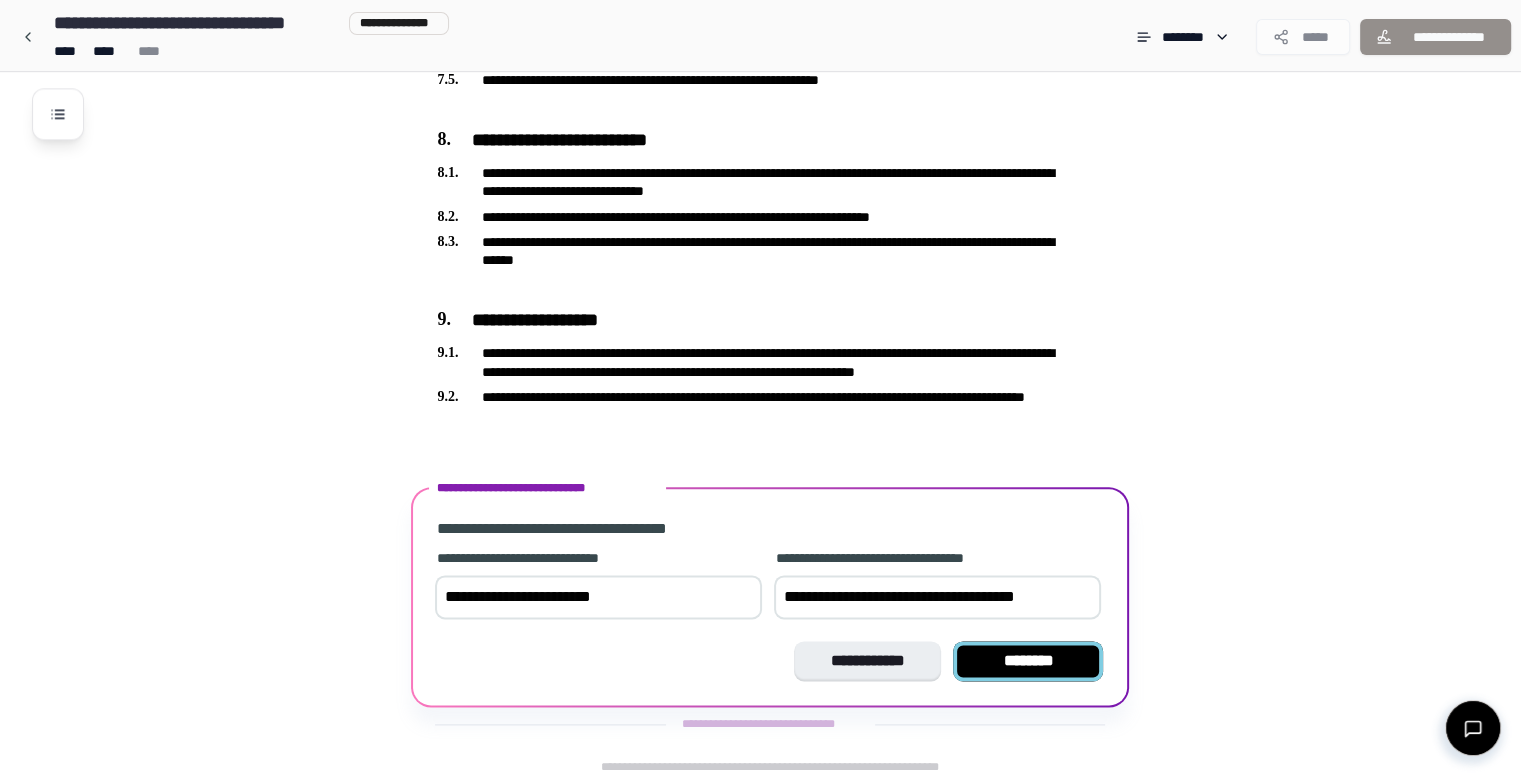 type on "**********" 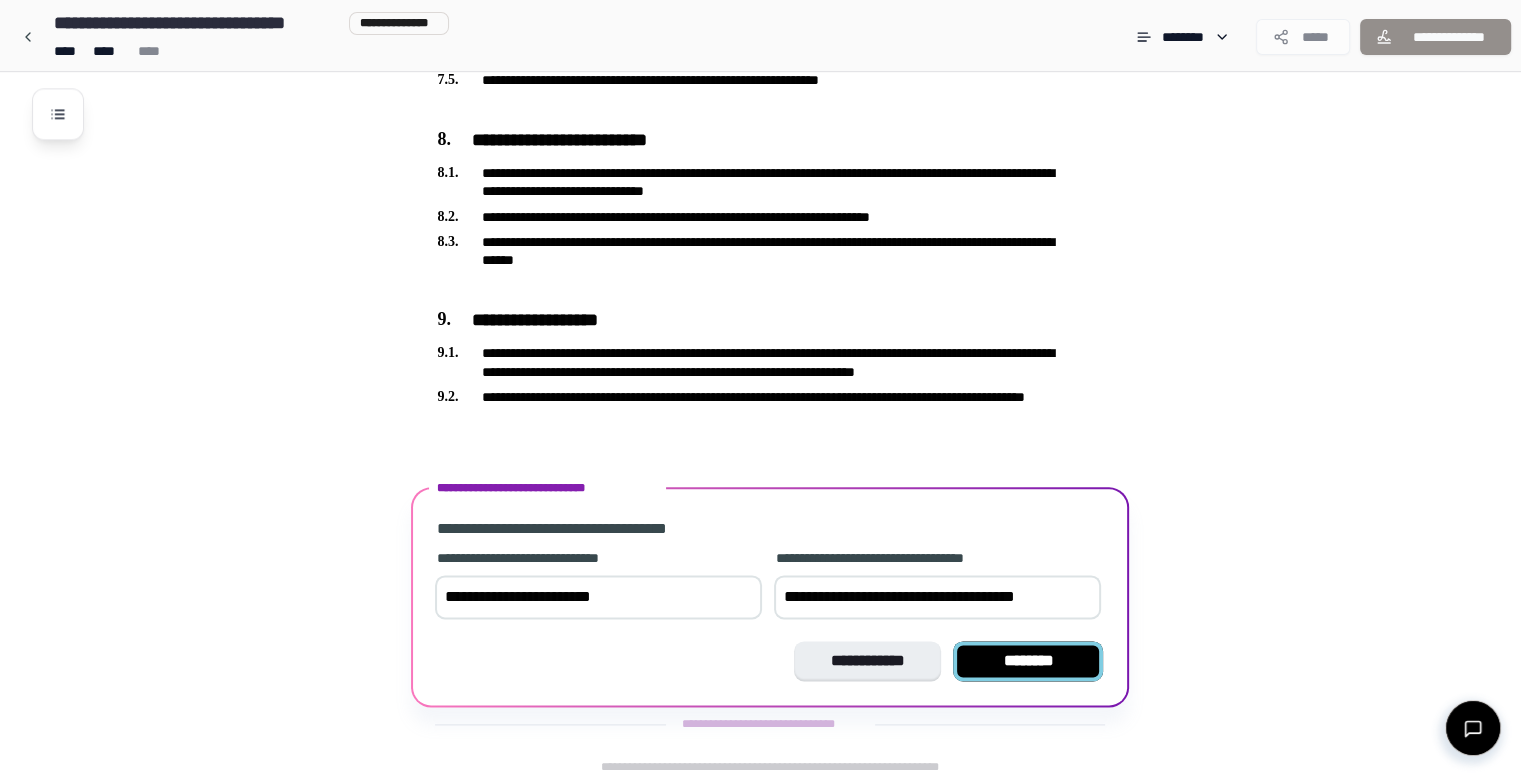 click on "********" at bounding box center [1028, 661] 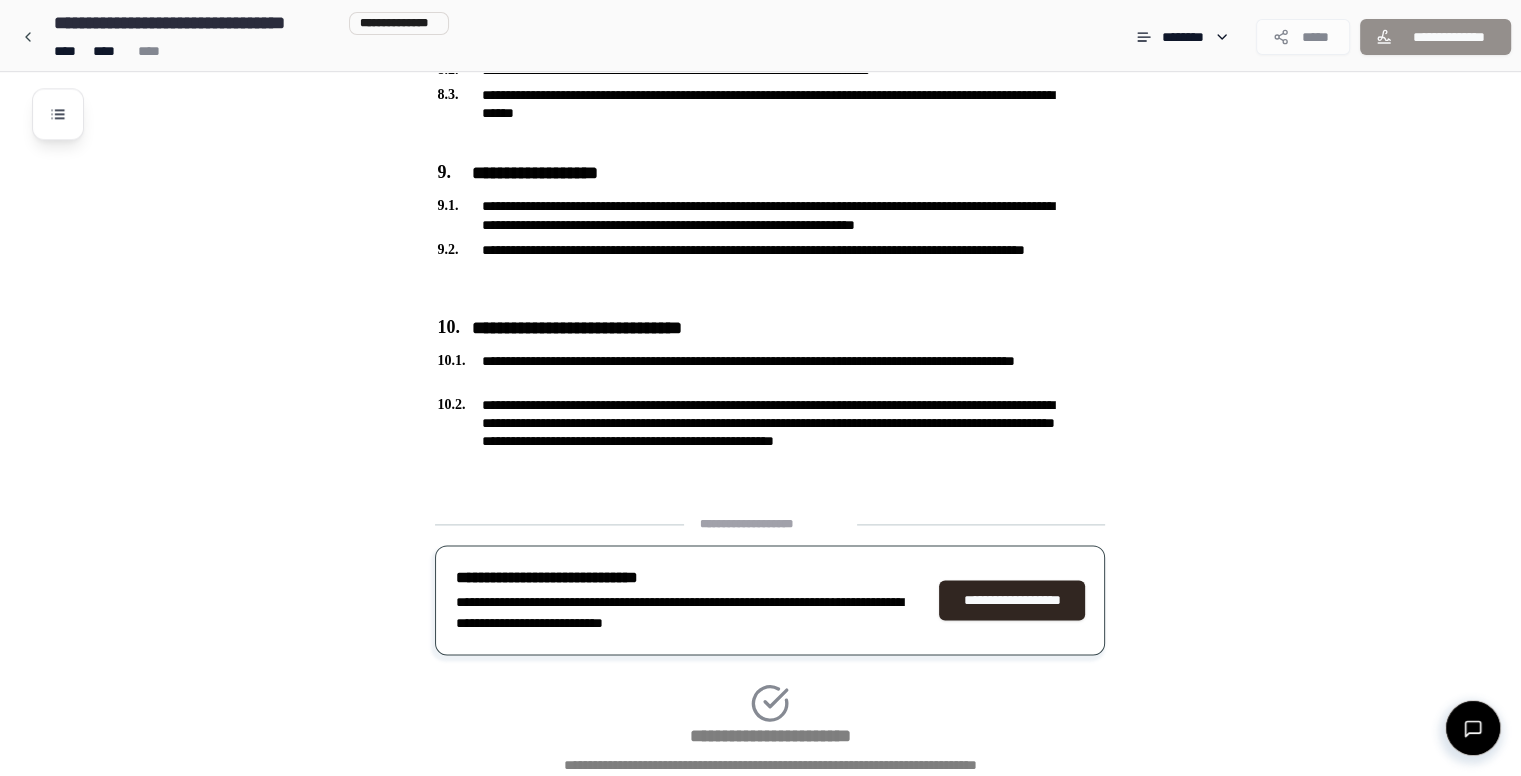 scroll, scrollTop: 2640, scrollLeft: 0, axis: vertical 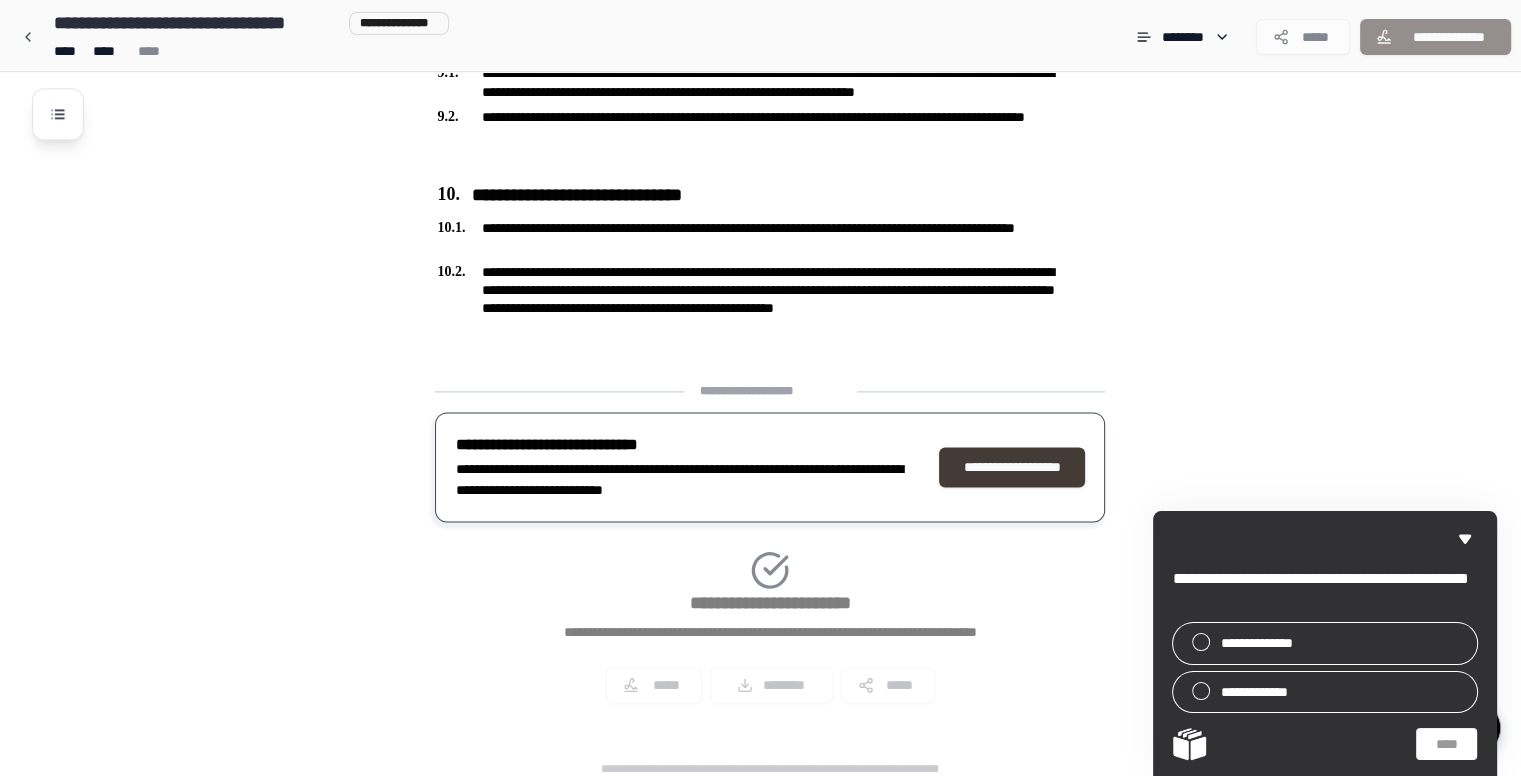 click on "**********" at bounding box center [1012, 467] 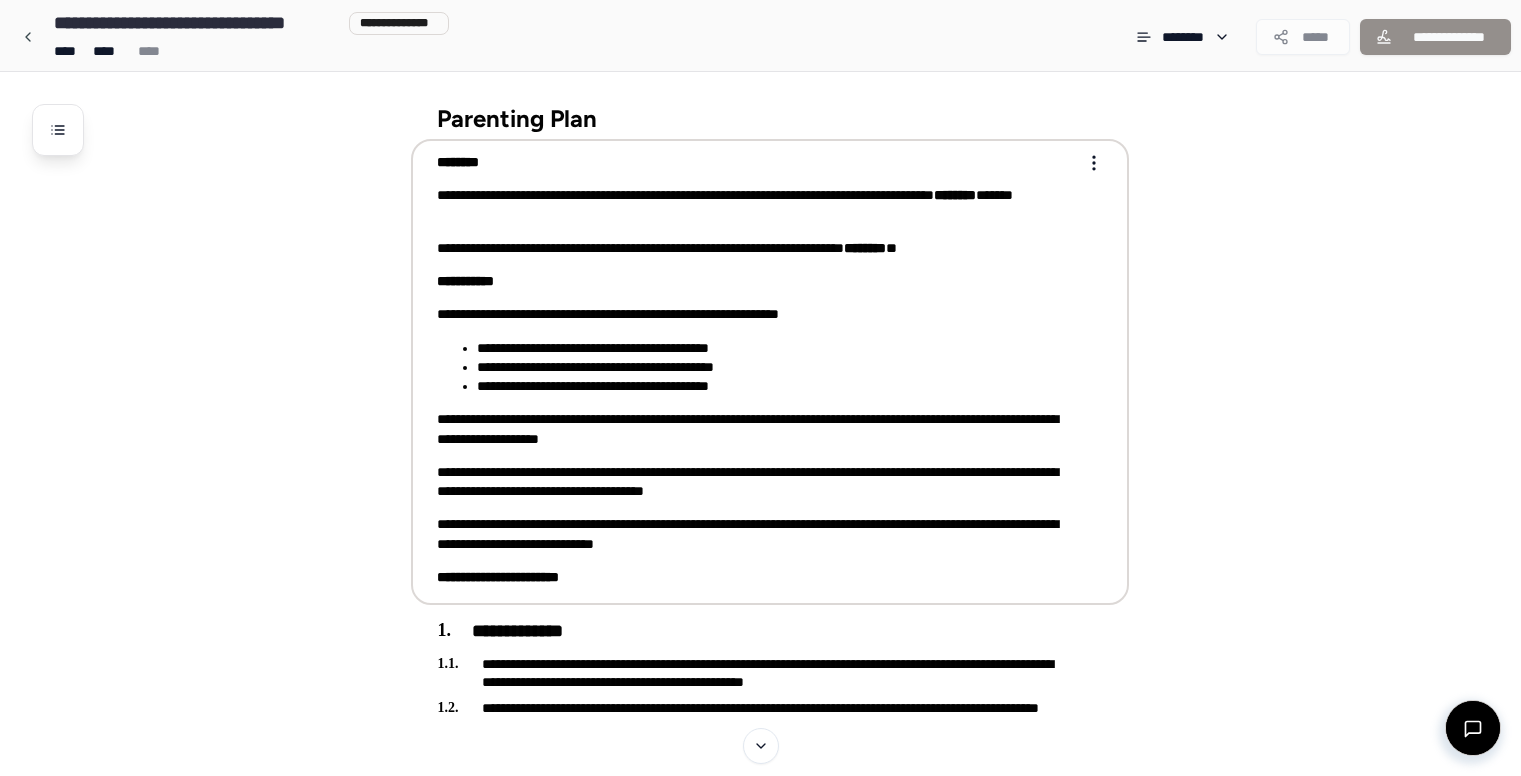 scroll, scrollTop: 0, scrollLeft: 0, axis: both 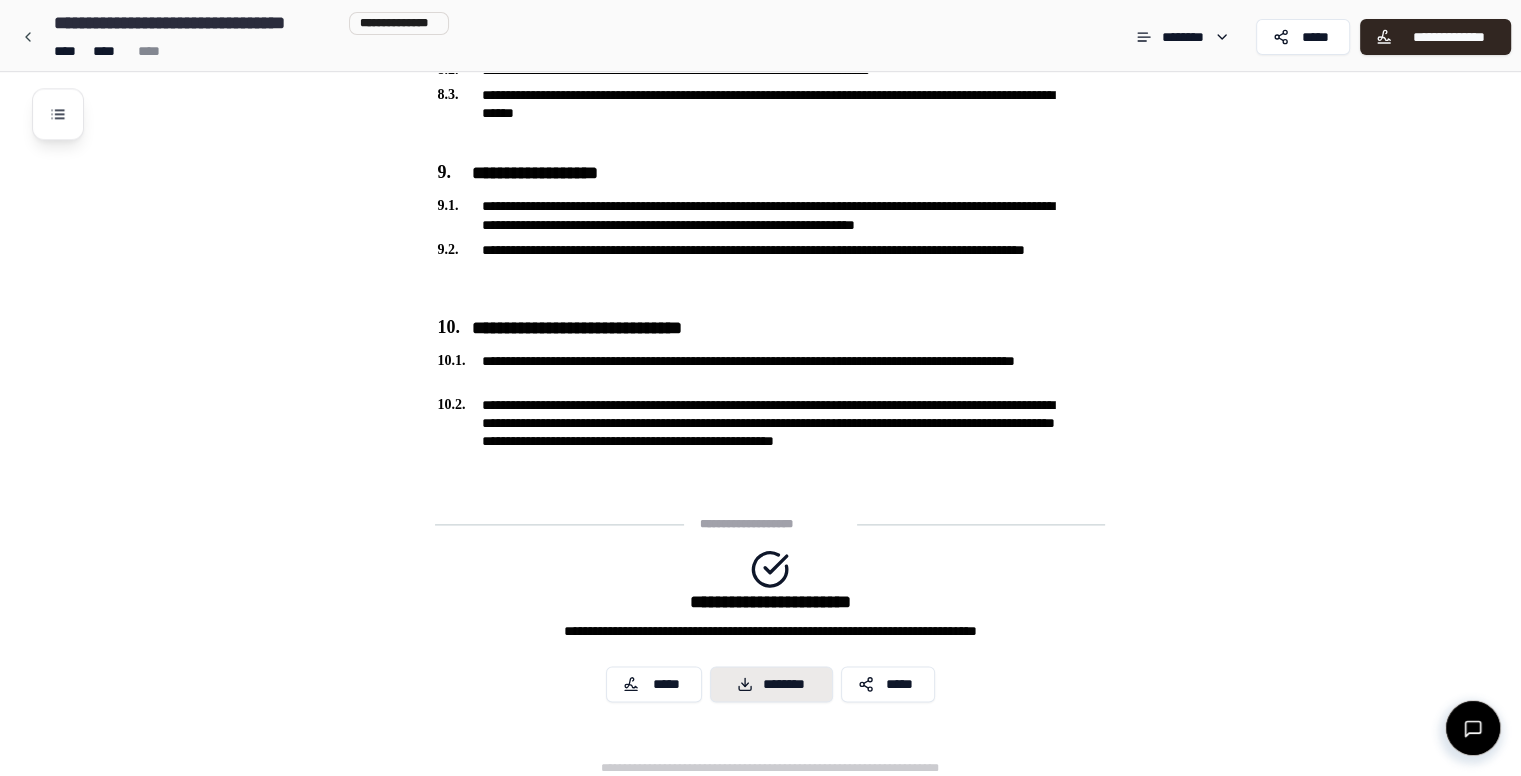 click on "********" at bounding box center [771, 684] 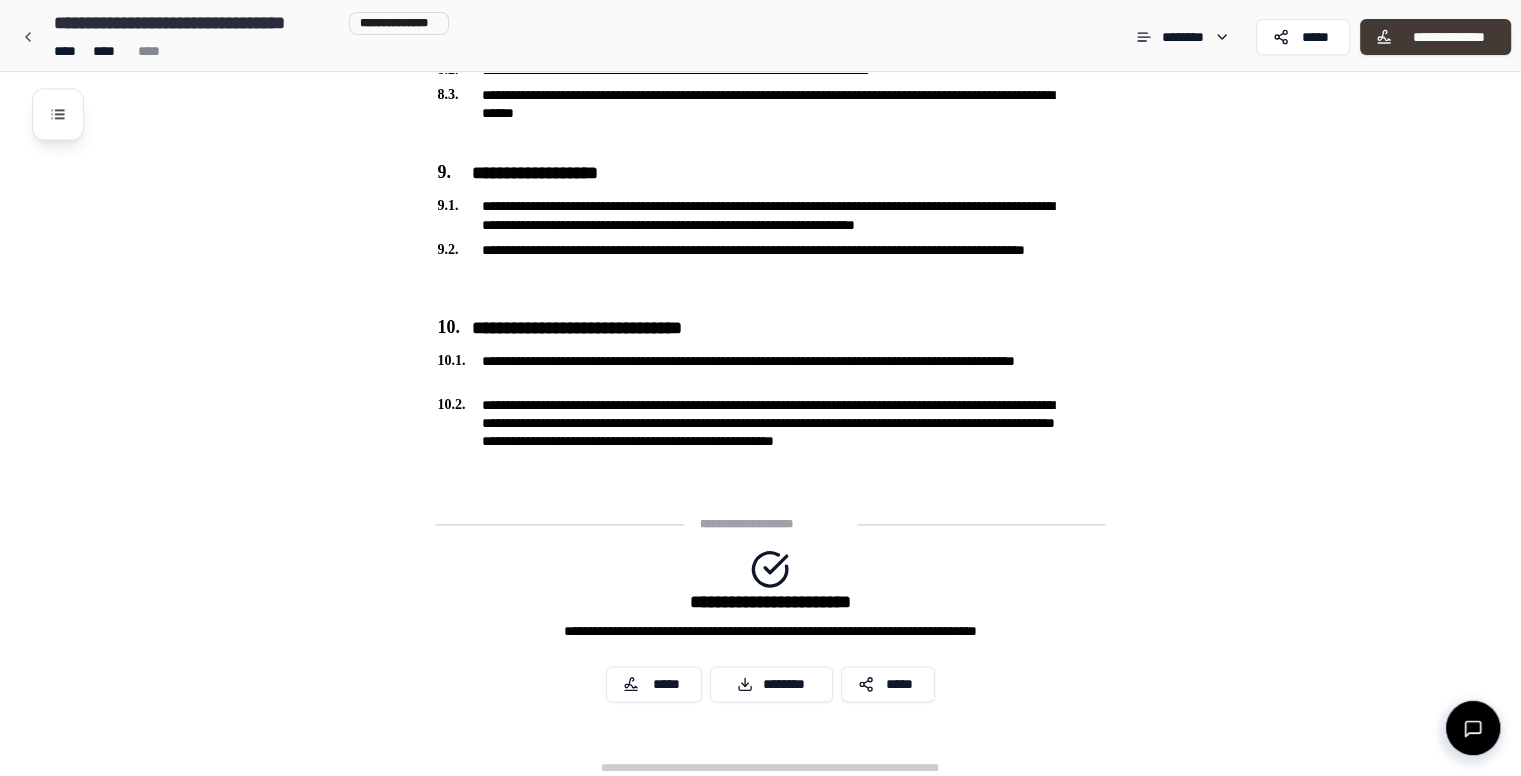 click on "**********" at bounding box center [1435, 37] 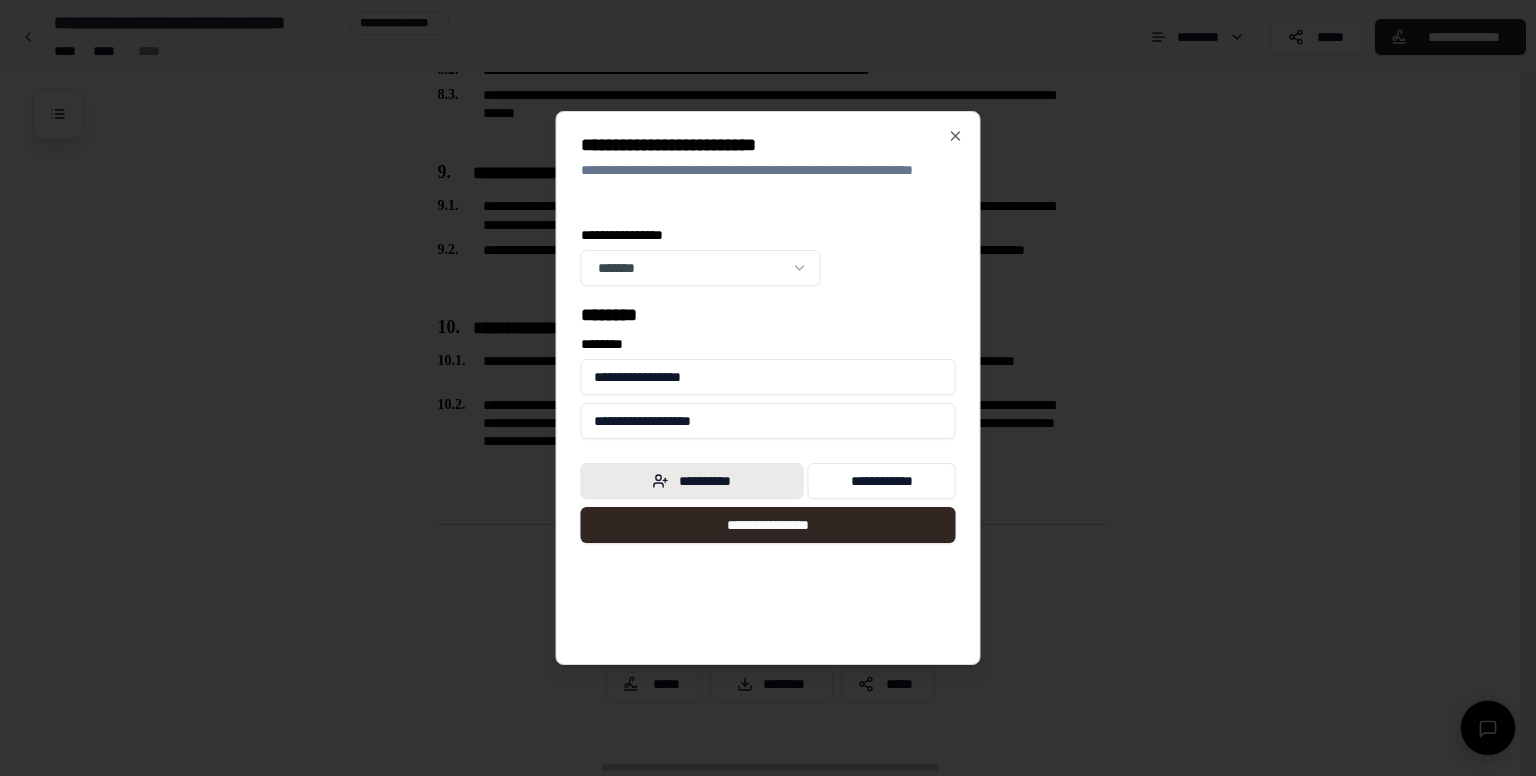 click on "**********" at bounding box center (692, 481) 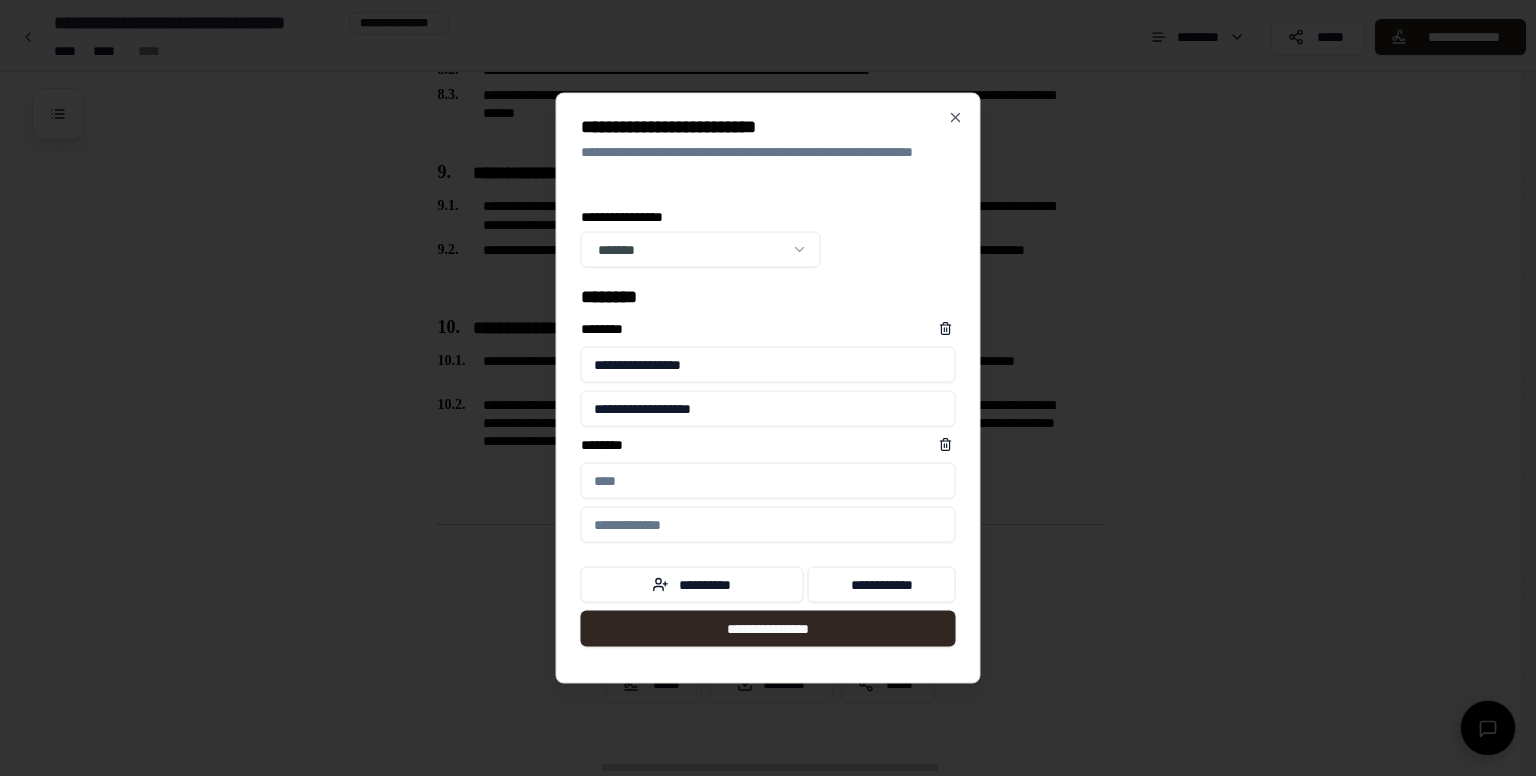 click on "******   *" at bounding box center [768, 481] 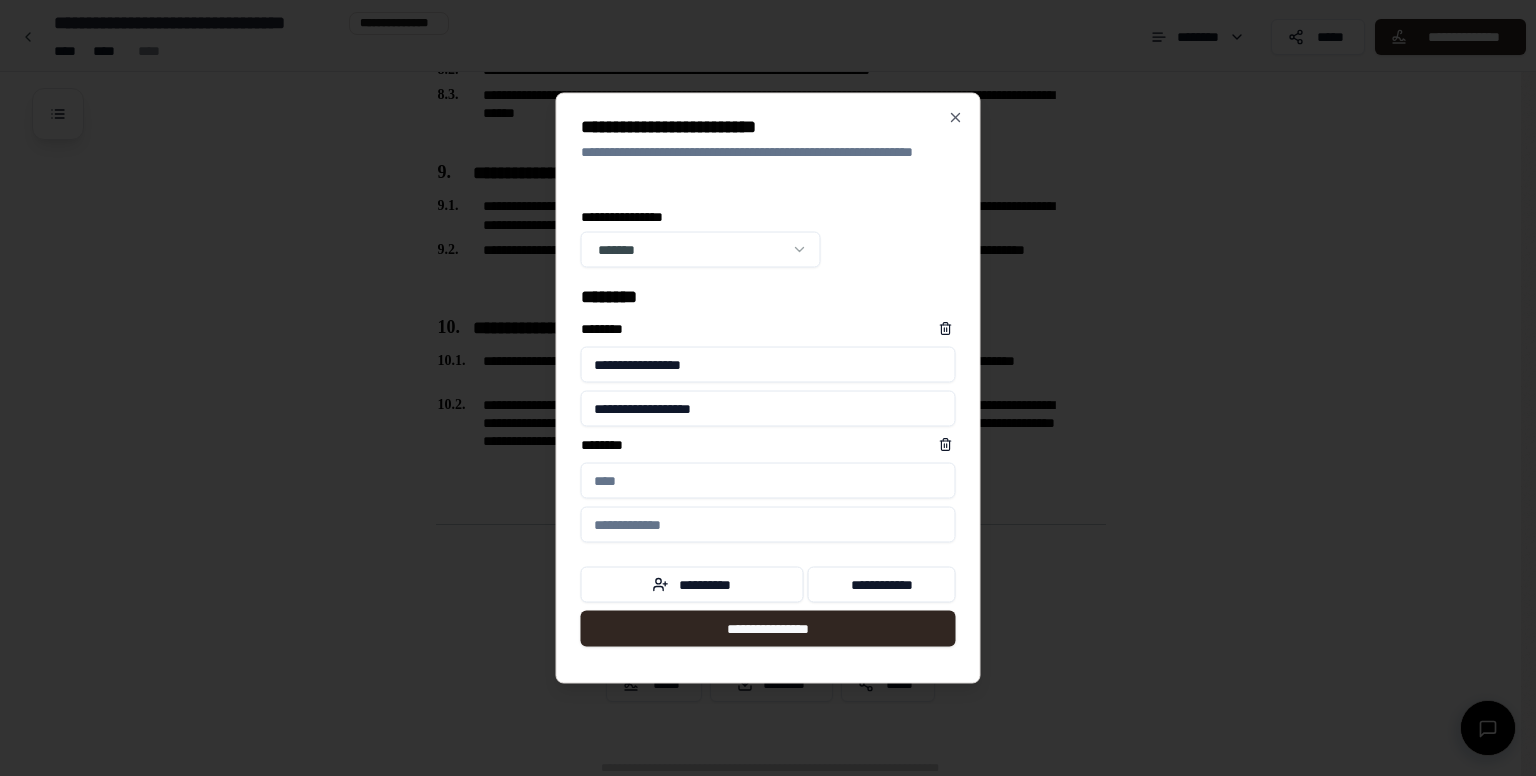 click on "**********" at bounding box center [768, 365] 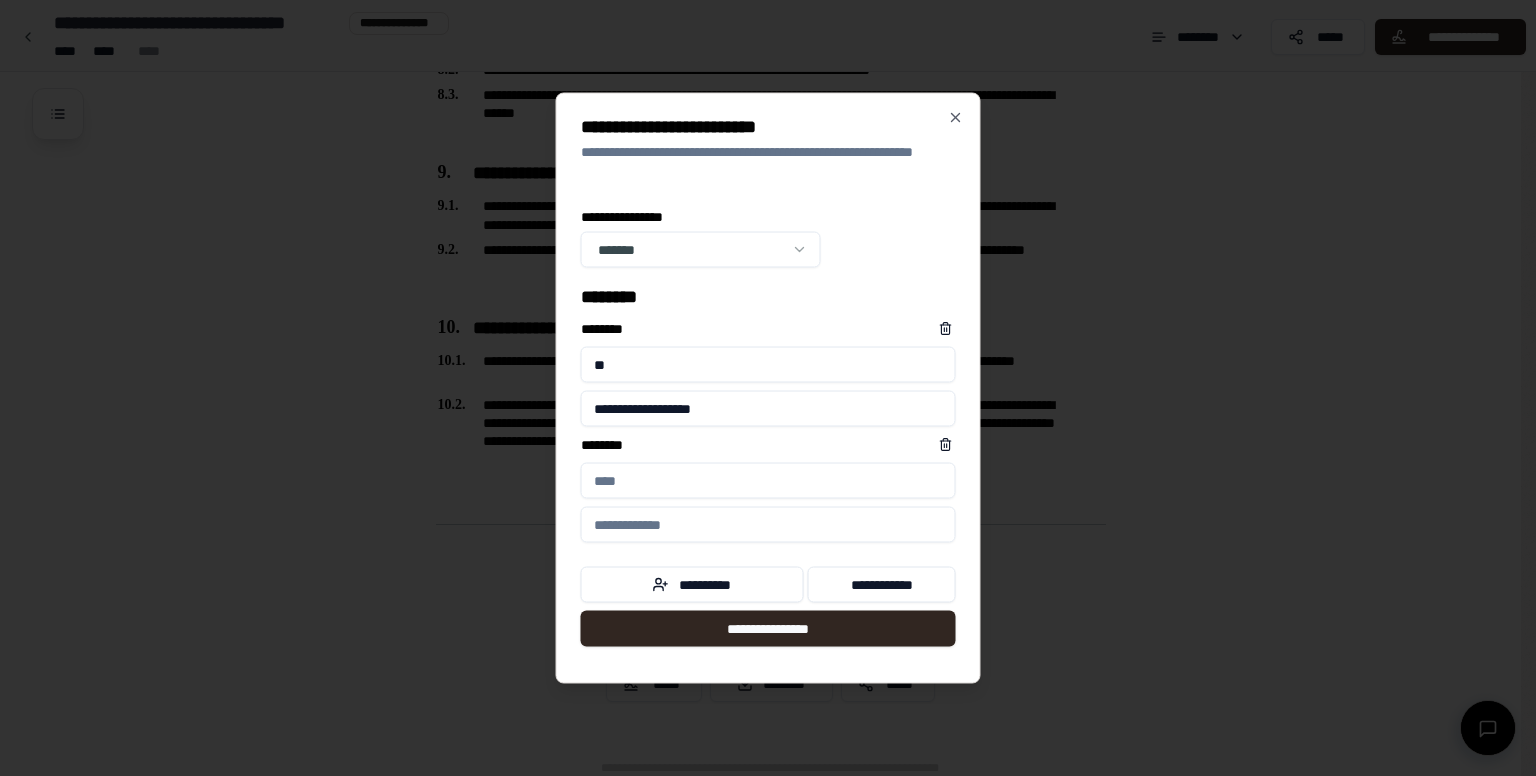 type on "*" 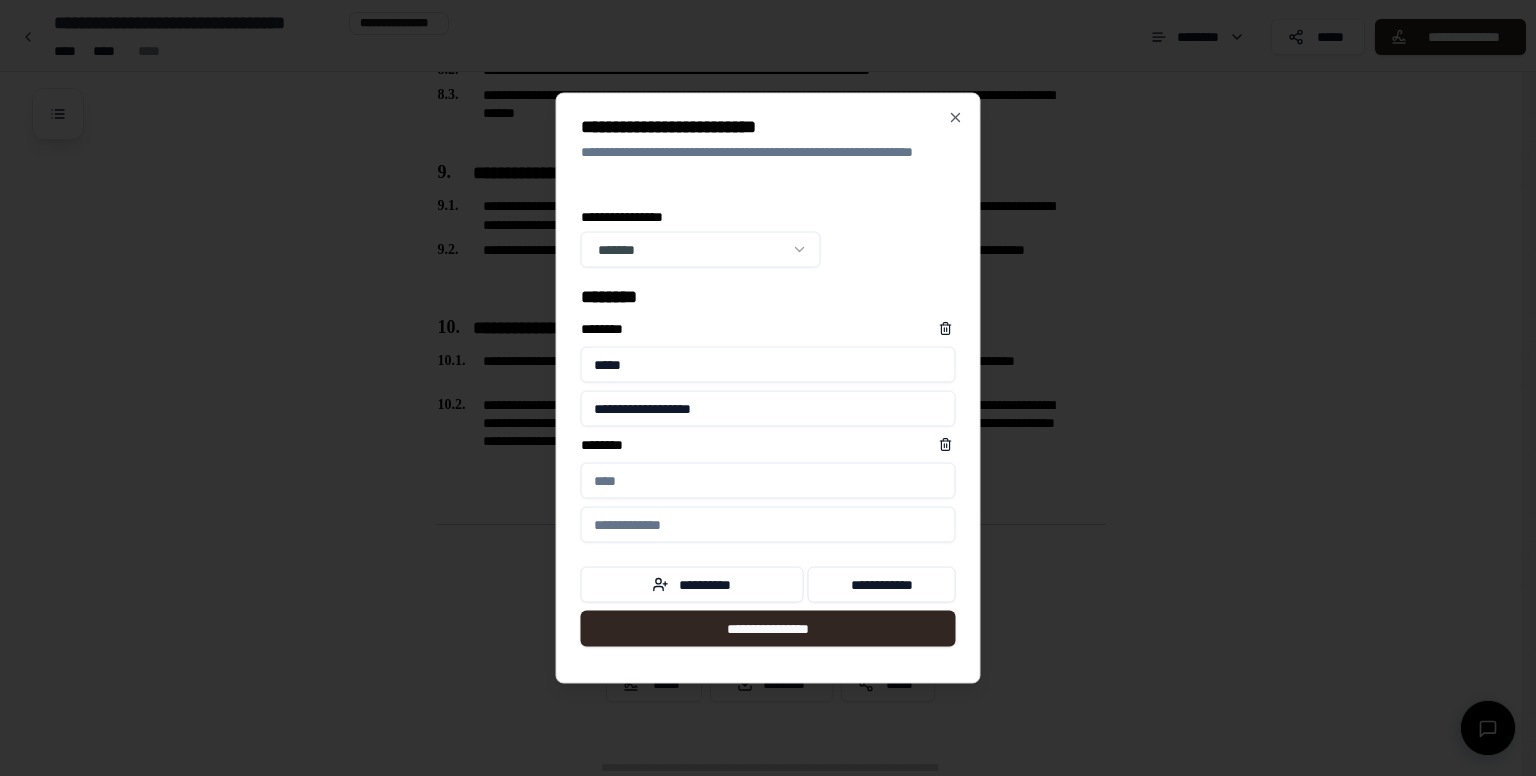 type on "**********" 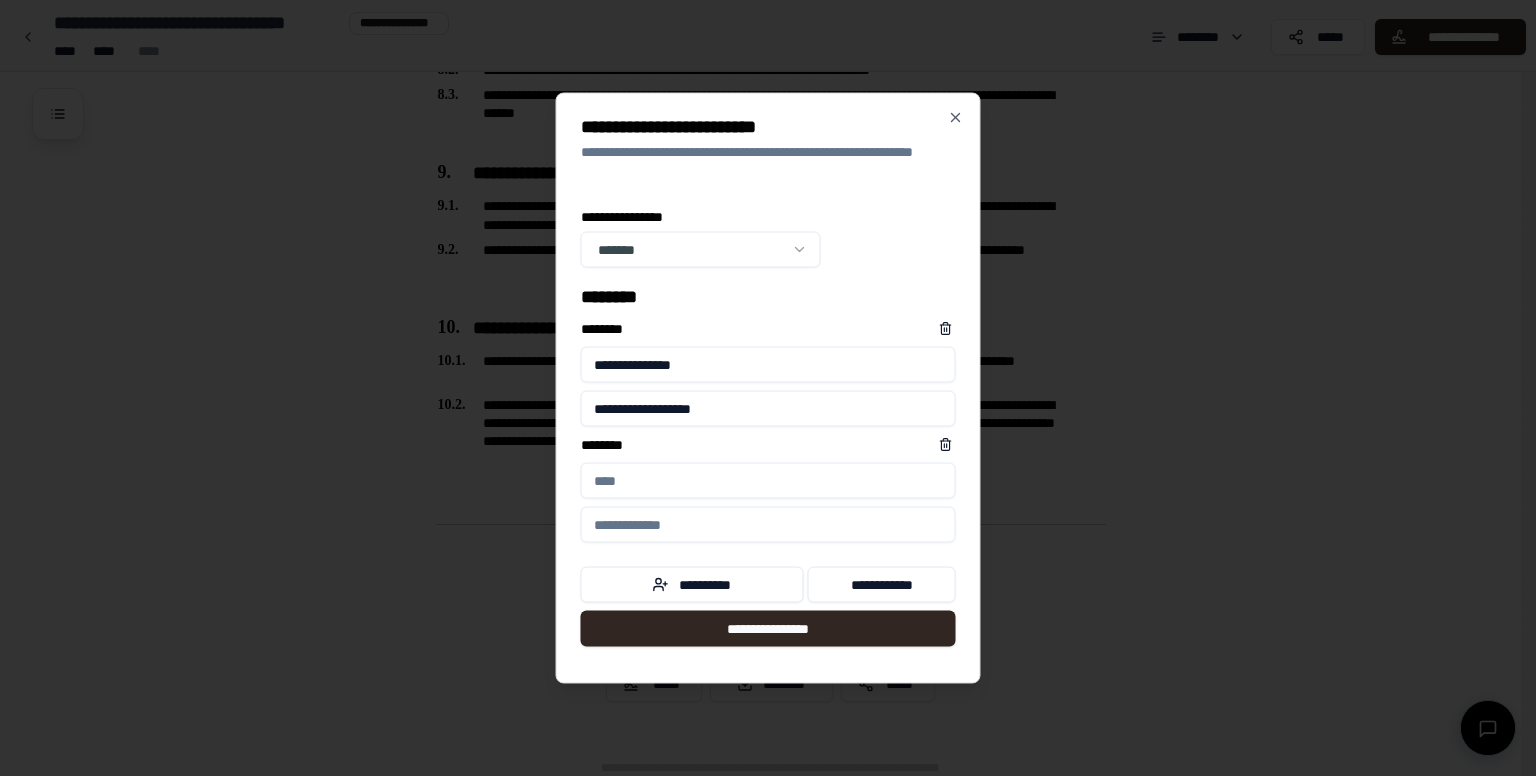 click on "******   *" at bounding box center [768, 481] 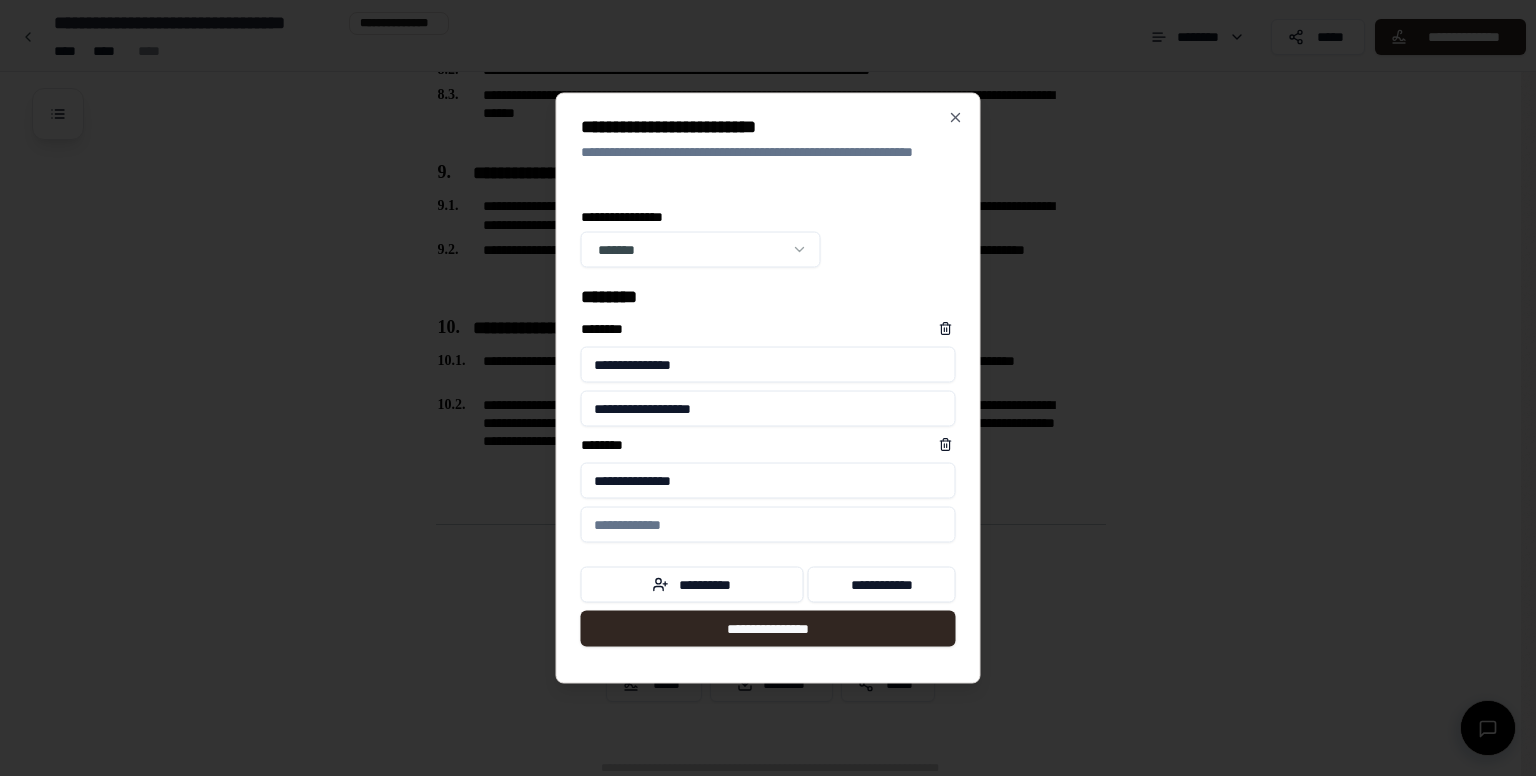 type on "**********" 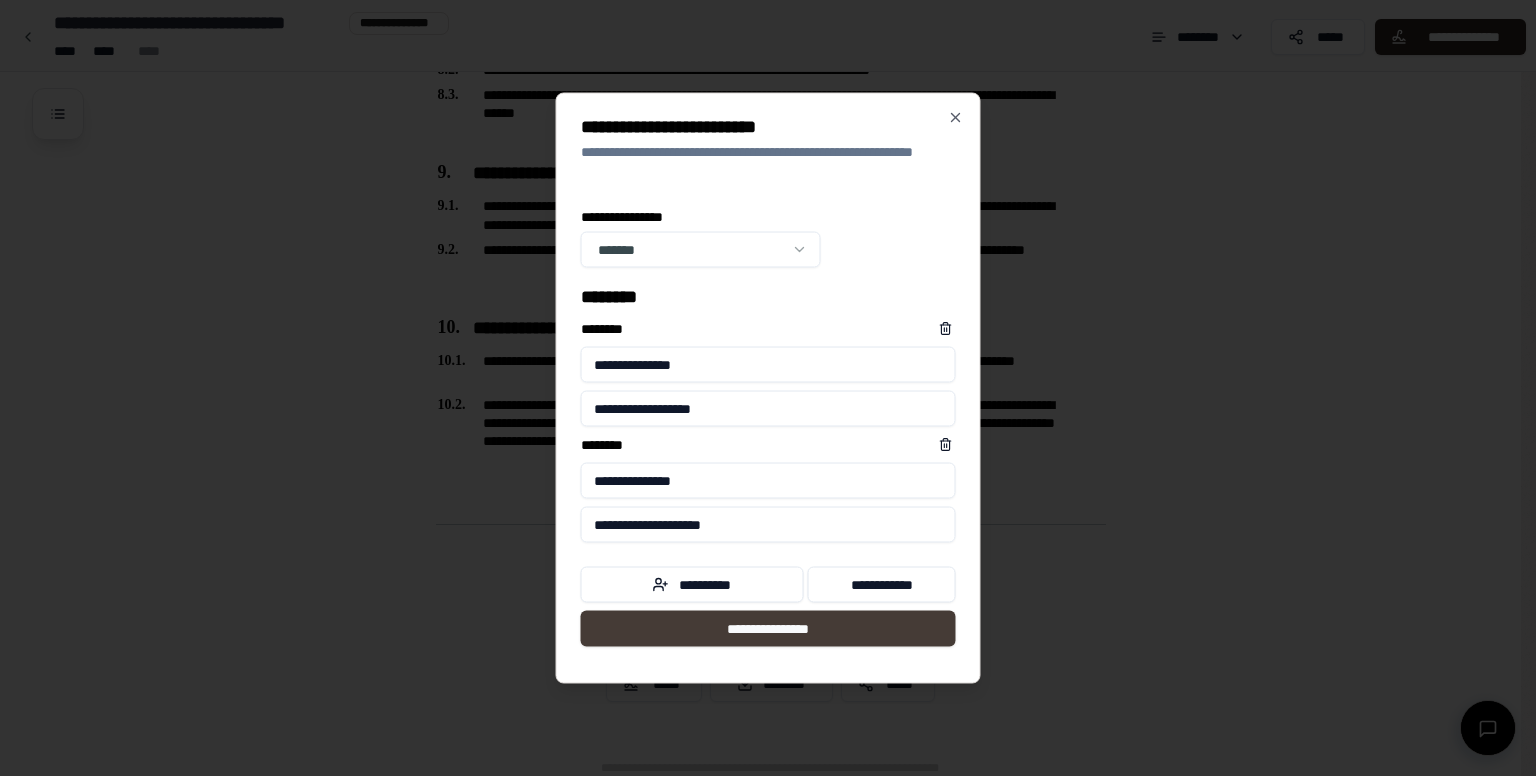 type on "**********" 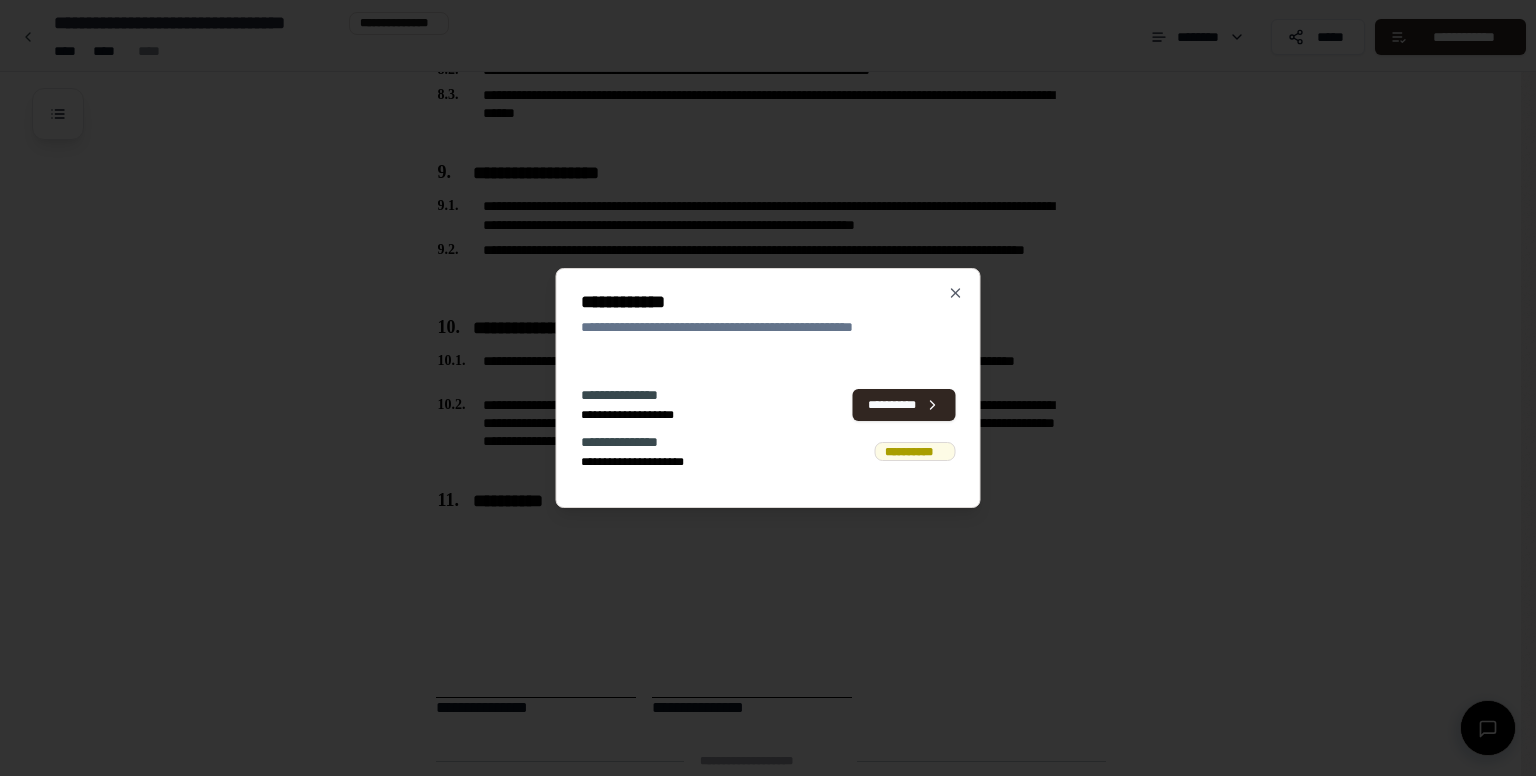 scroll, scrollTop: 2743, scrollLeft: 0, axis: vertical 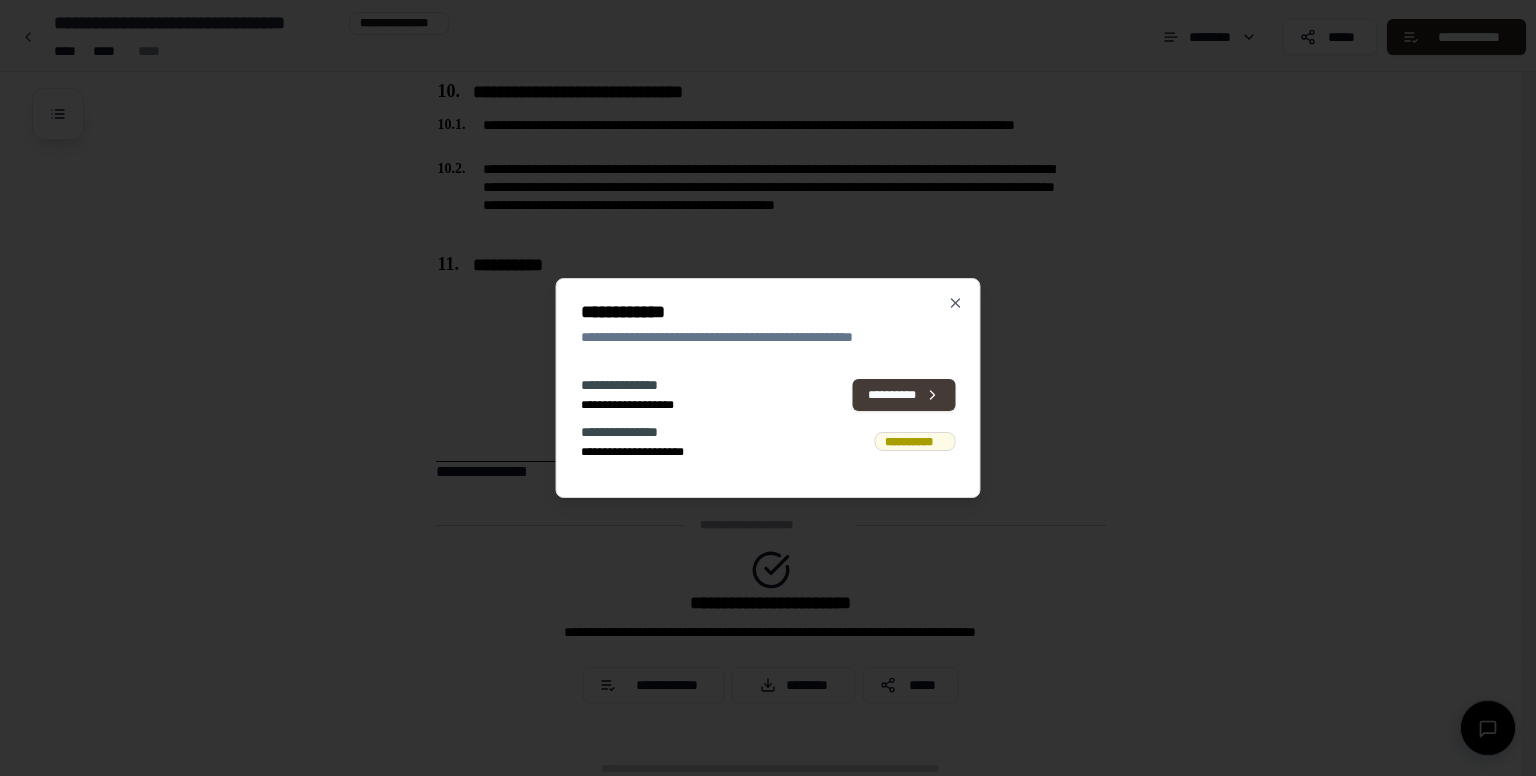 click on "**********" at bounding box center [904, 395] 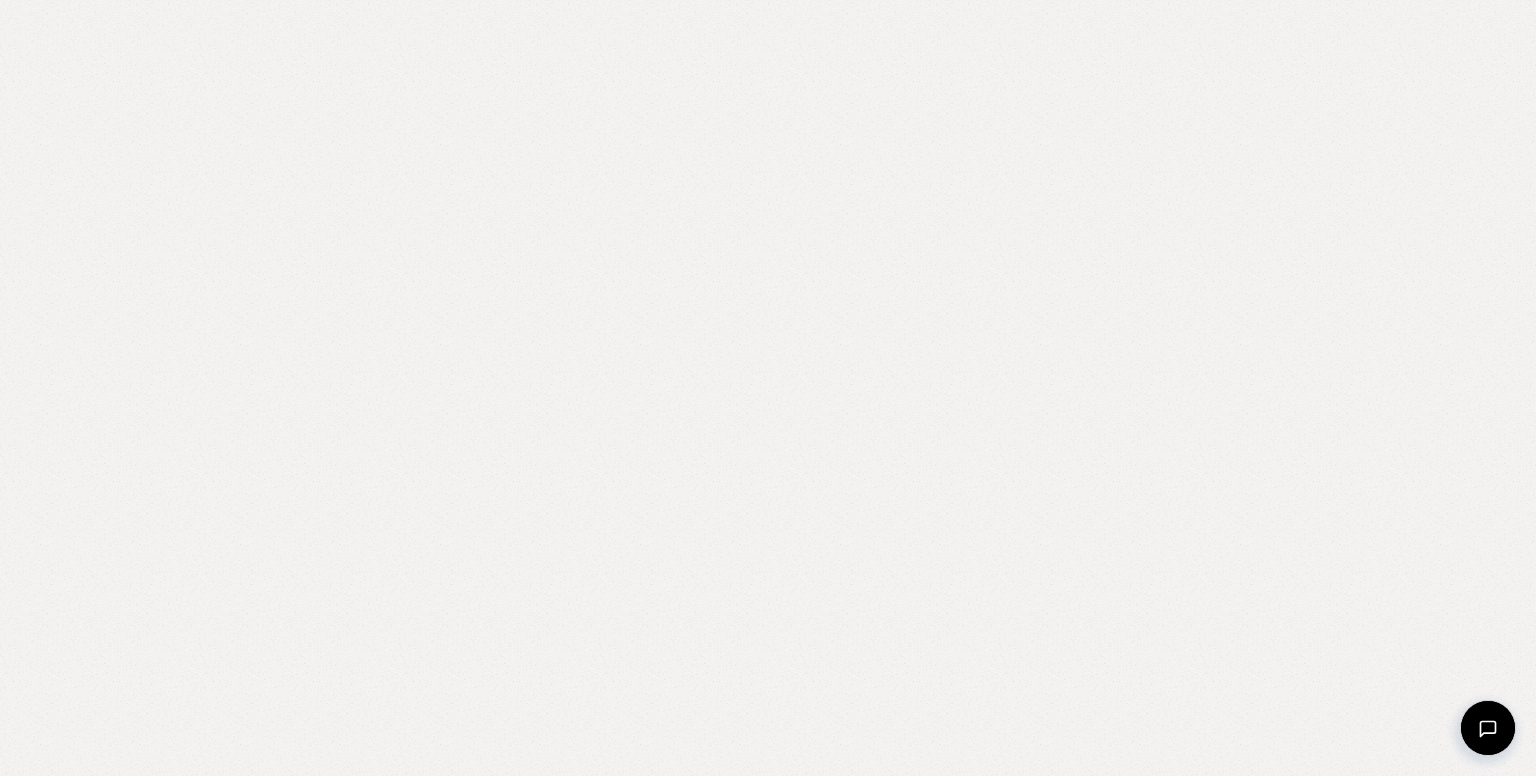 scroll, scrollTop: 0, scrollLeft: 0, axis: both 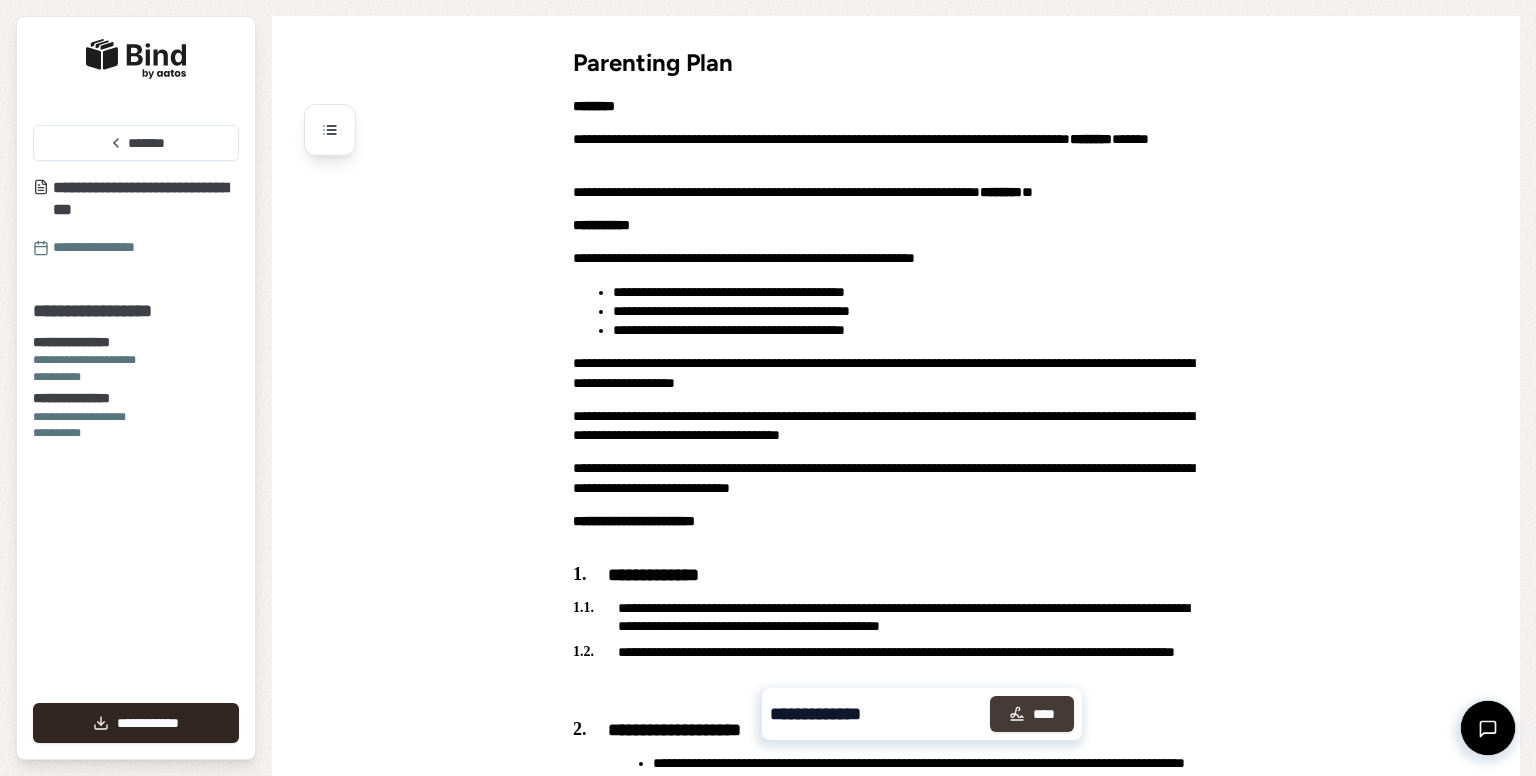 click on "****" at bounding box center (1032, 714) 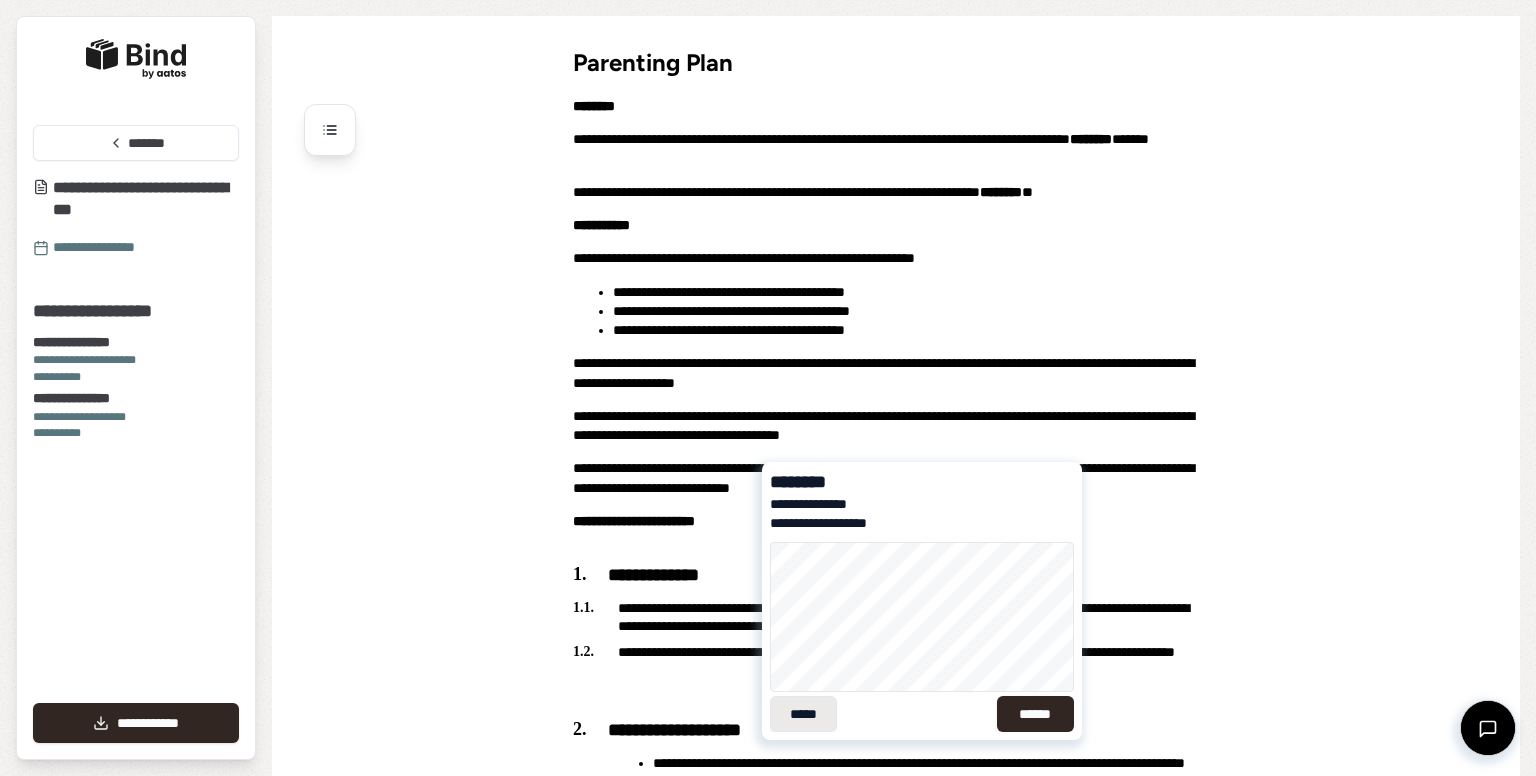 click on "*****" at bounding box center [803, 714] 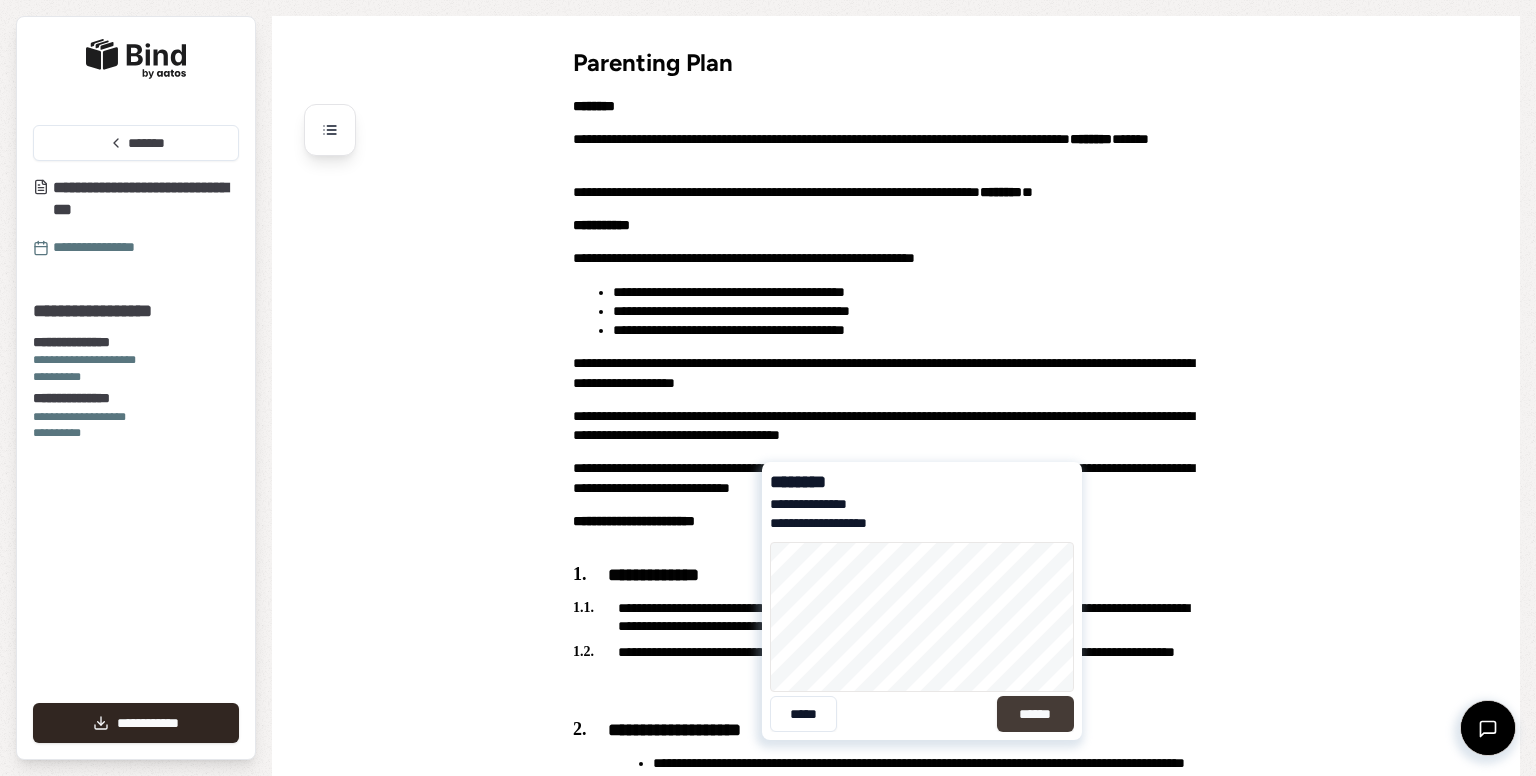 click on "******" at bounding box center (1035, 714) 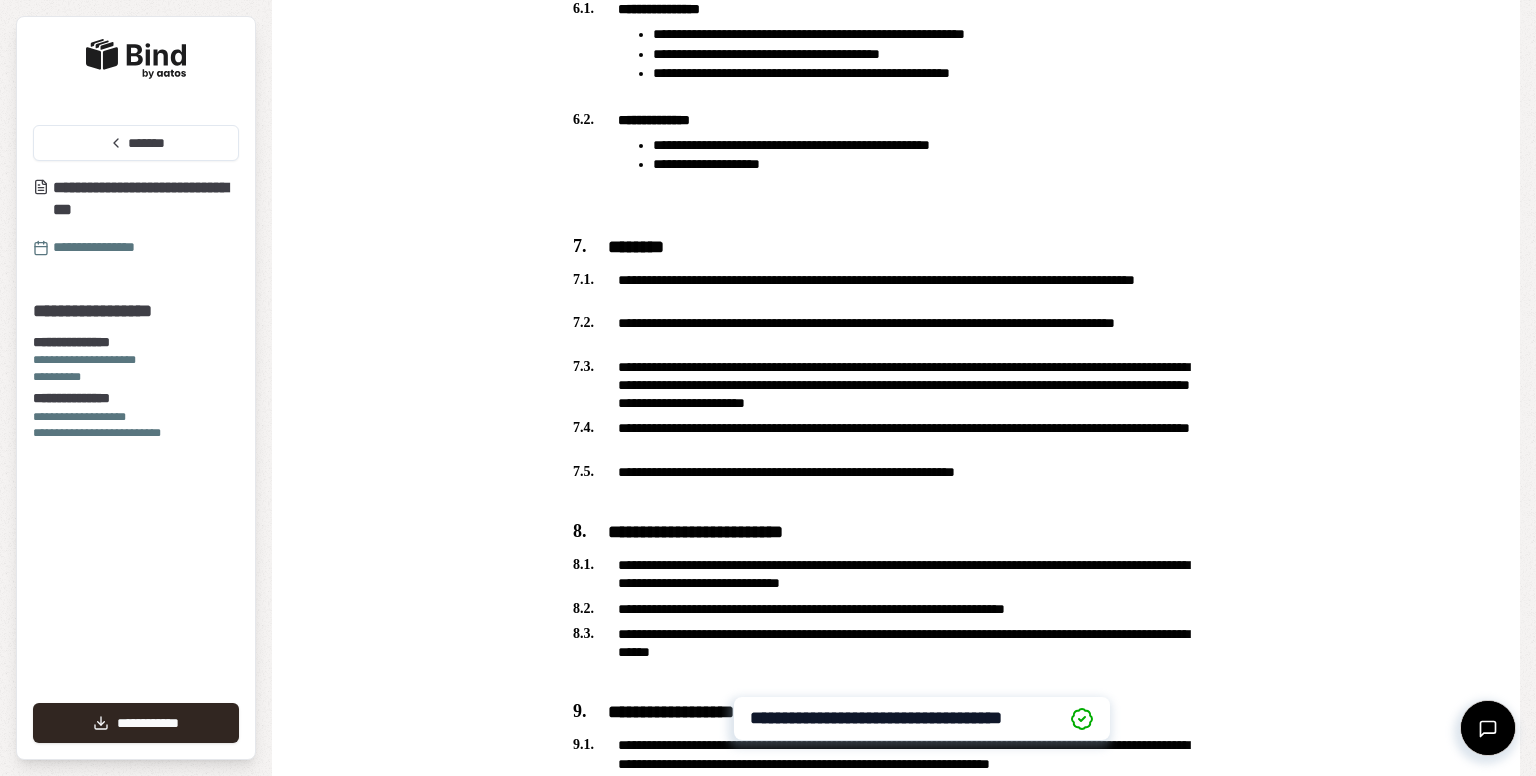 scroll, scrollTop: 2451, scrollLeft: 0, axis: vertical 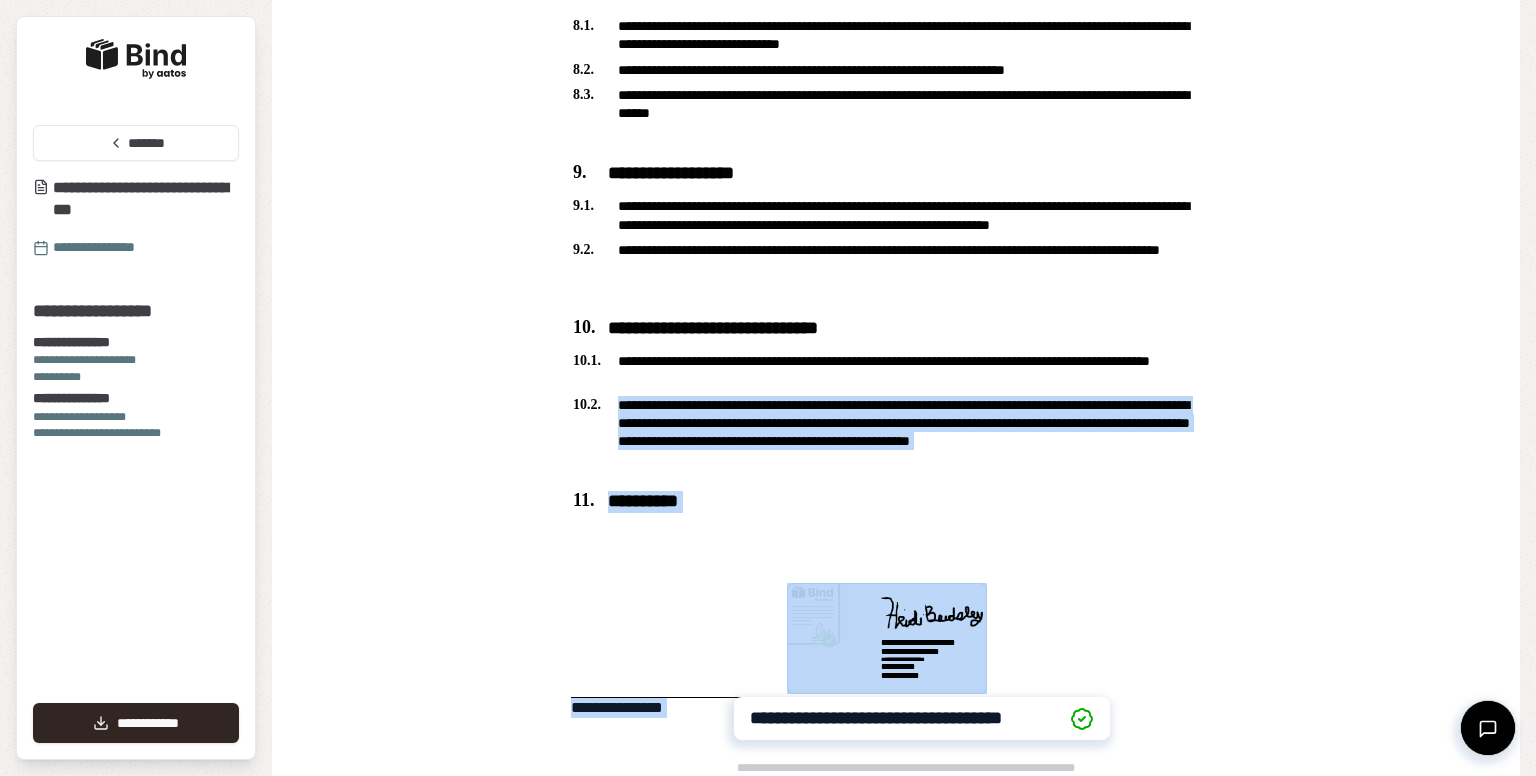 drag, startPoint x: 1519, startPoint y: 677, endPoint x: 1452, endPoint y: 319, distance: 364.2156 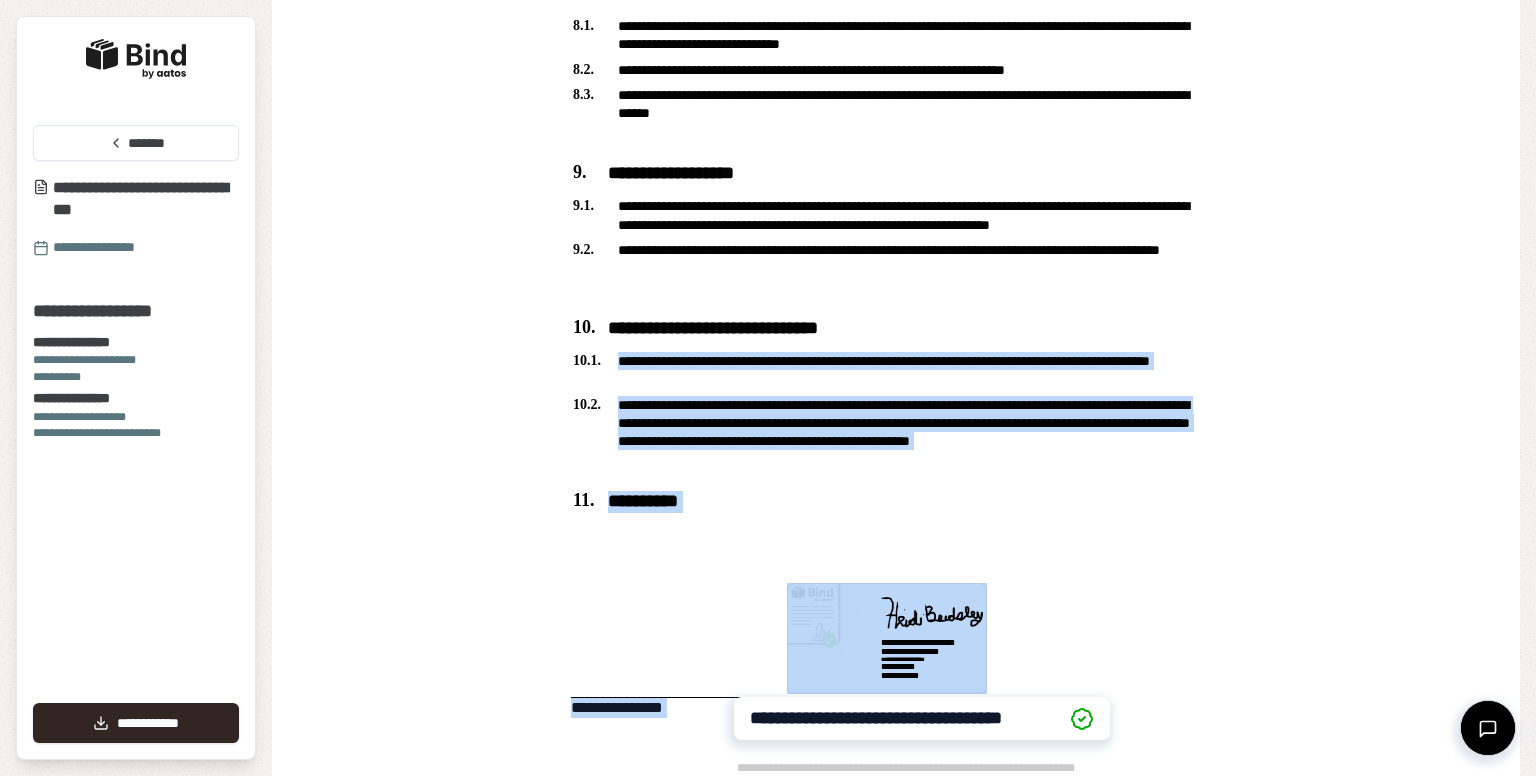 click on "**********" at bounding box center (922, -825) 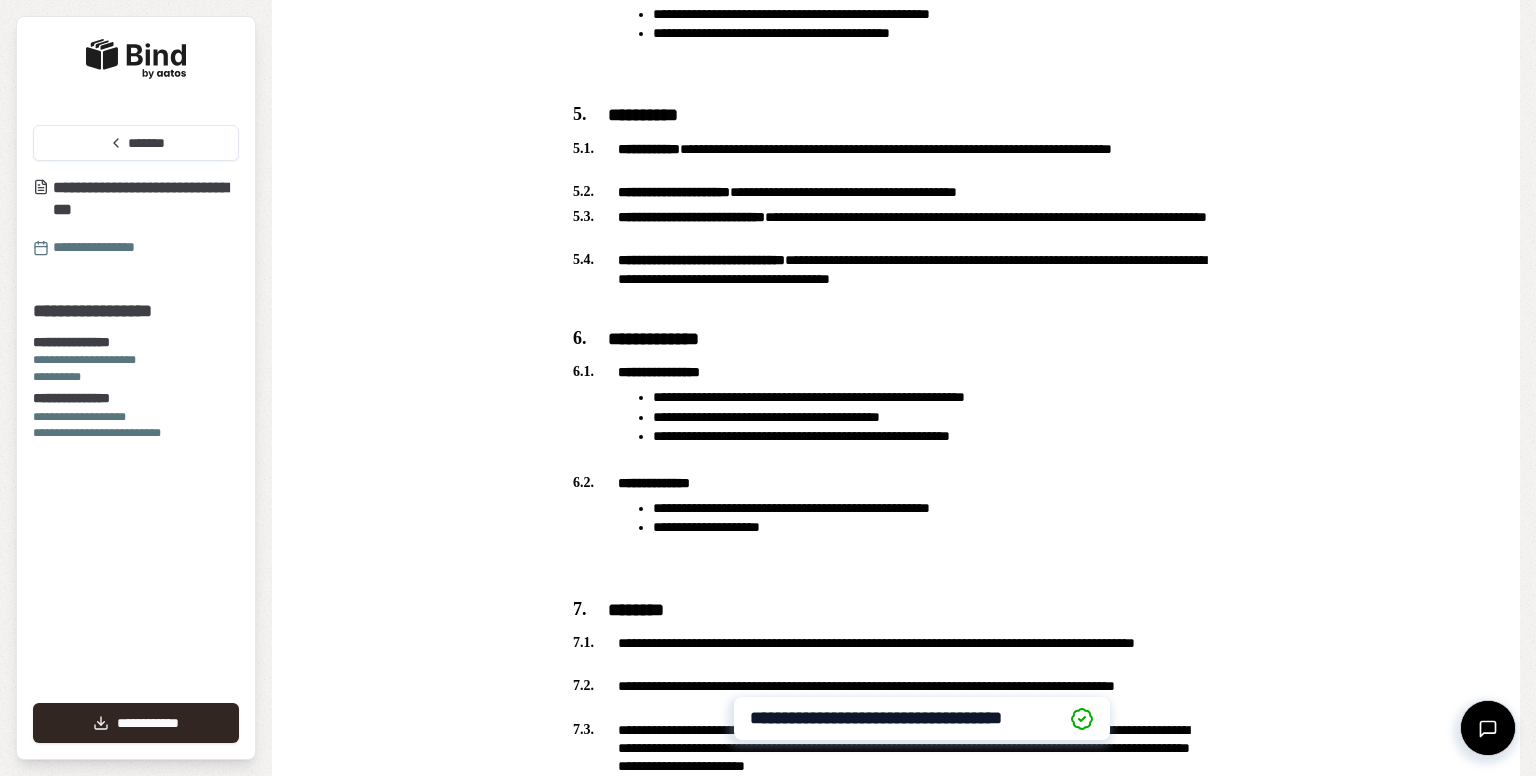 scroll, scrollTop: 1332, scrollLeft: 0, axis: vertical 